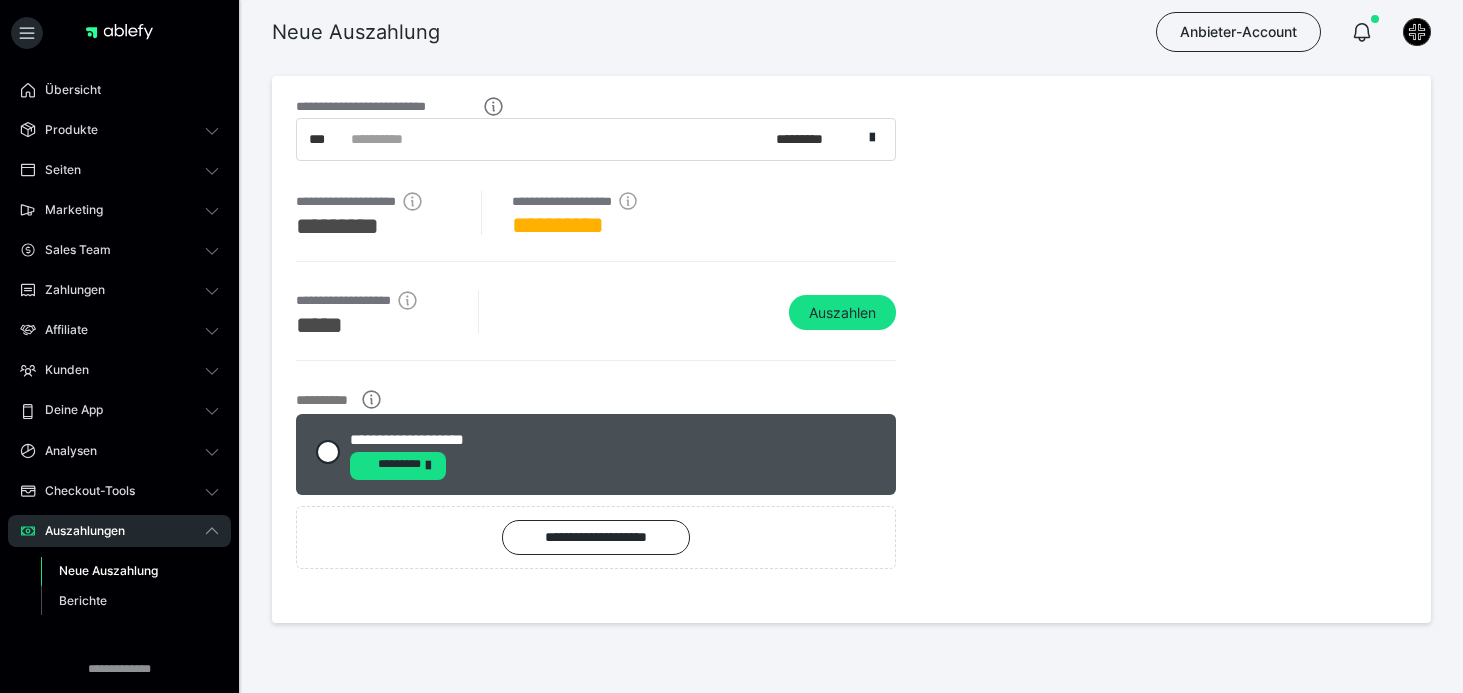 scroll, scrollTop: 0, scrollLeft: 0, axis: both 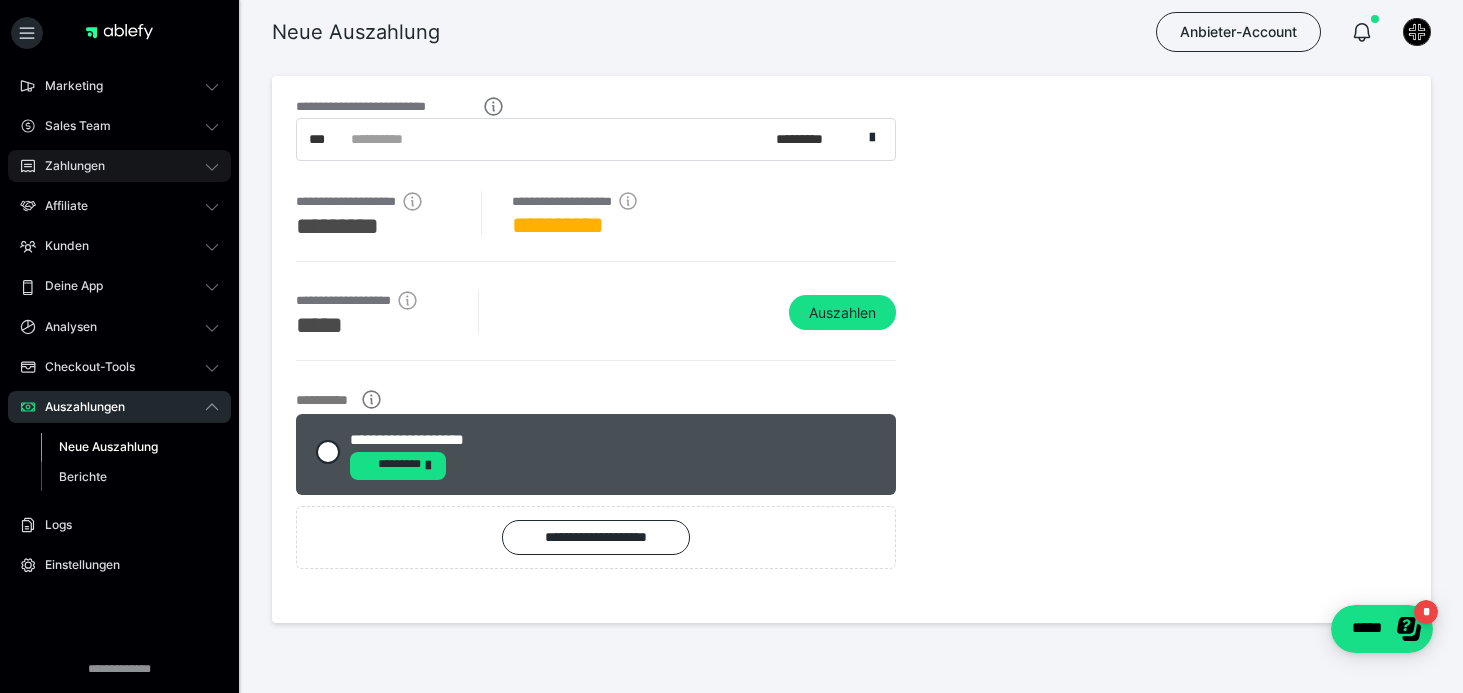 click on "Zahlungen" at bounding box center (119, 166) 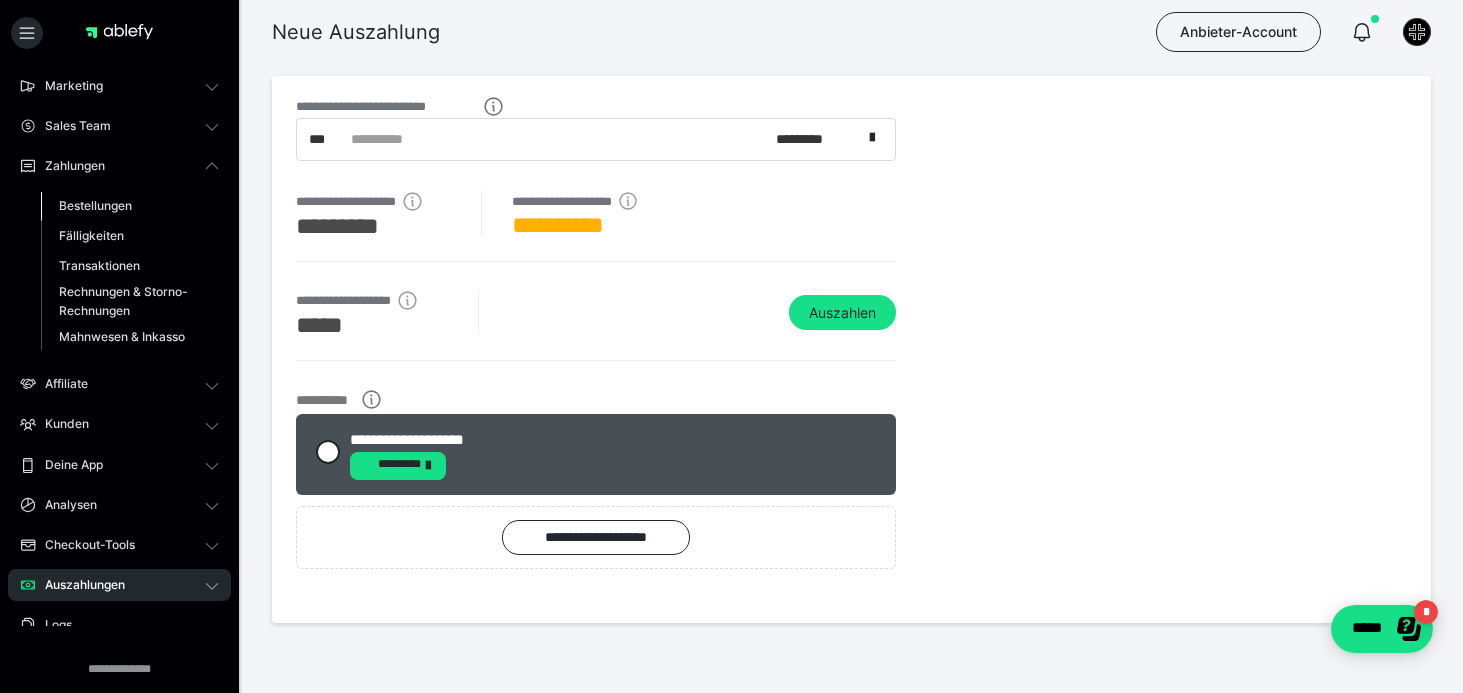 click on "Bestellungen" at bounding box center (95, 205) 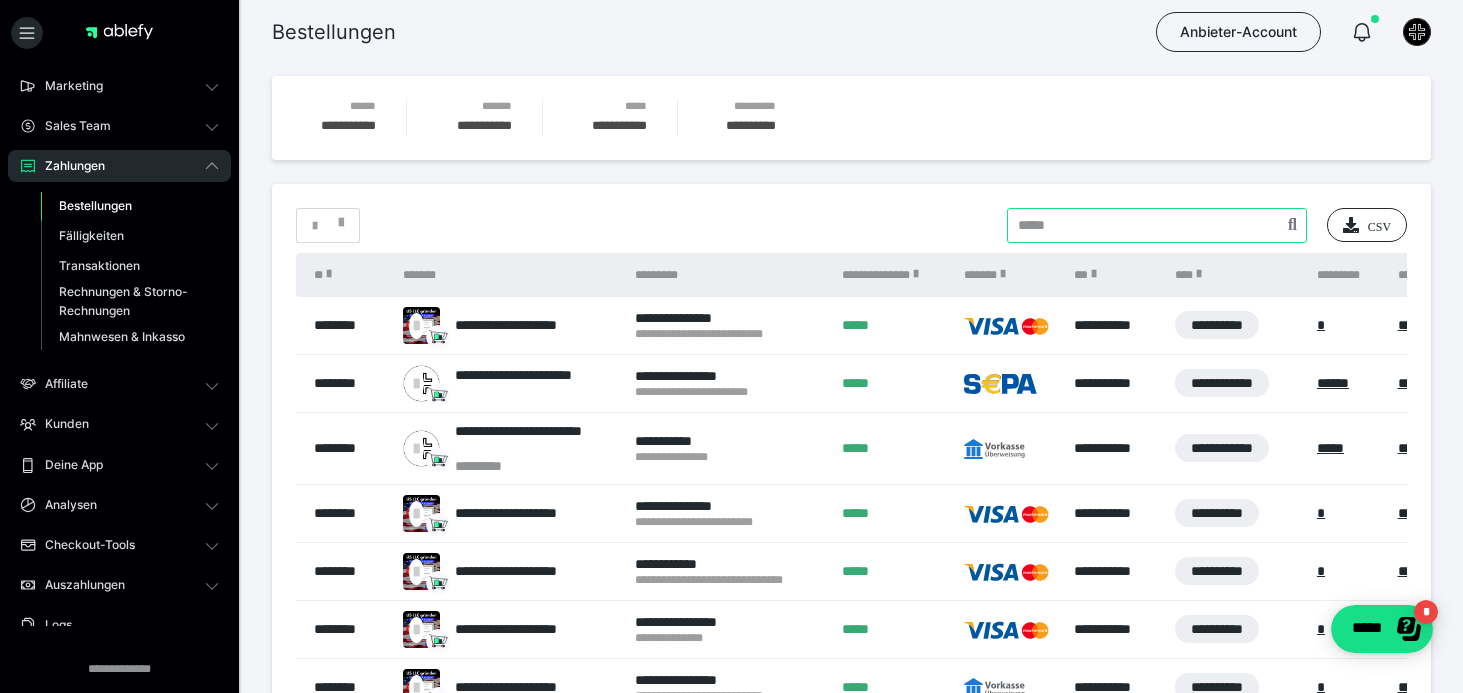 click at bounding box center (1157, 225) 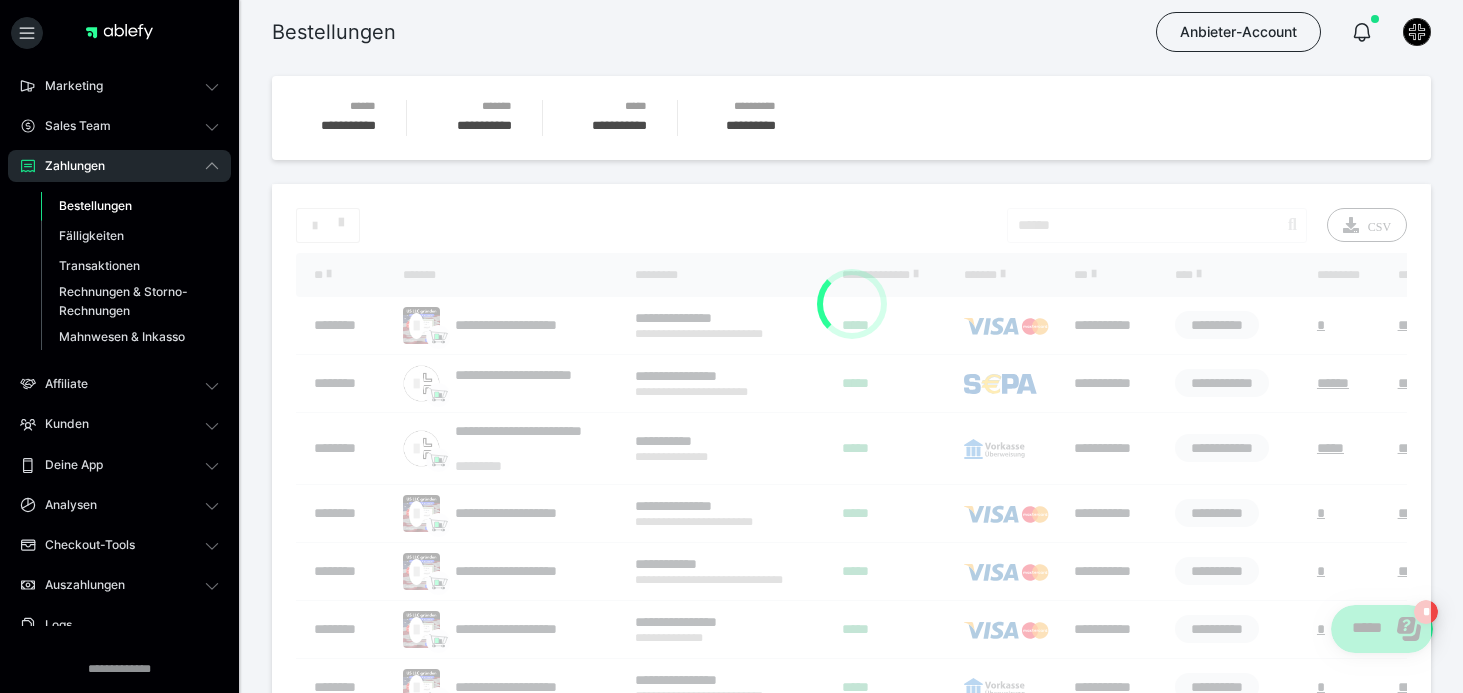 click at bounding box center [851, 579] 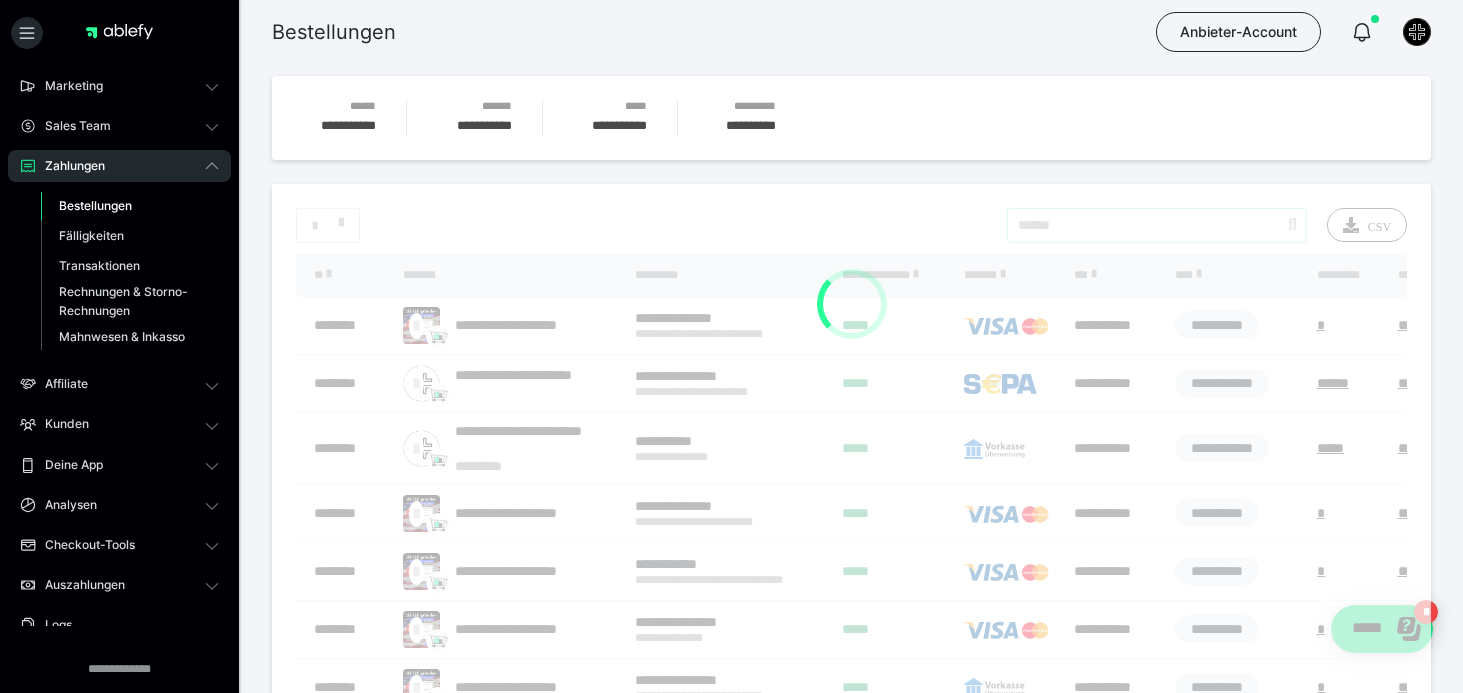 click at bounding box center [1157, 225] 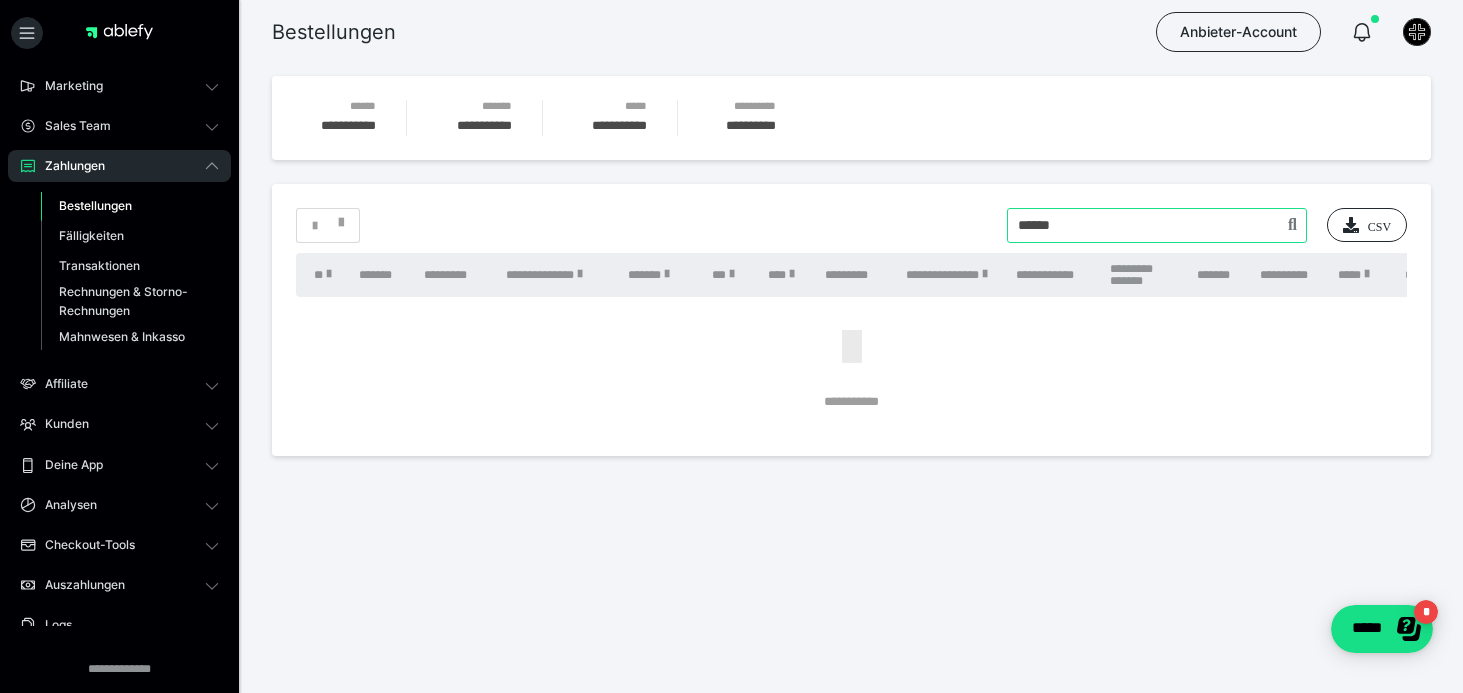 click at bounding box center (1157, 225) 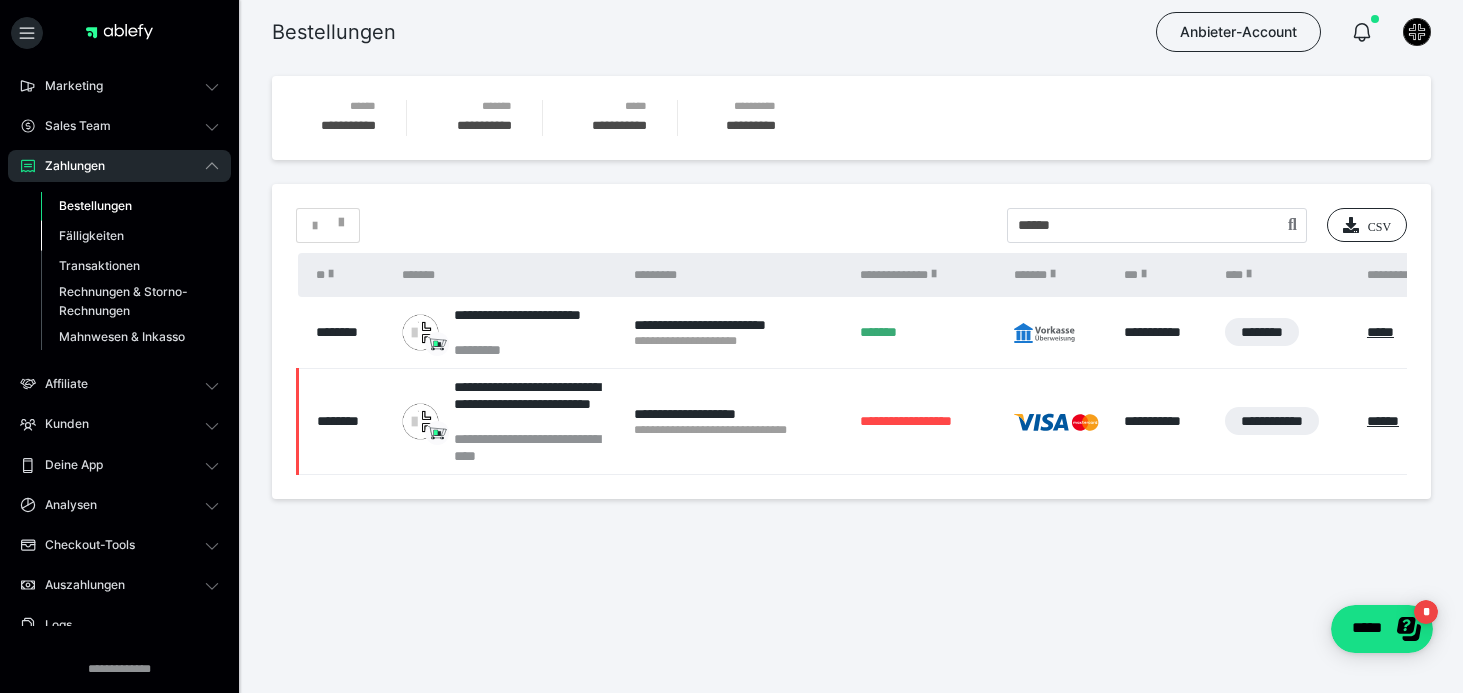 scroll, scrollTop: 0, scrollLeft: 0, axis: both 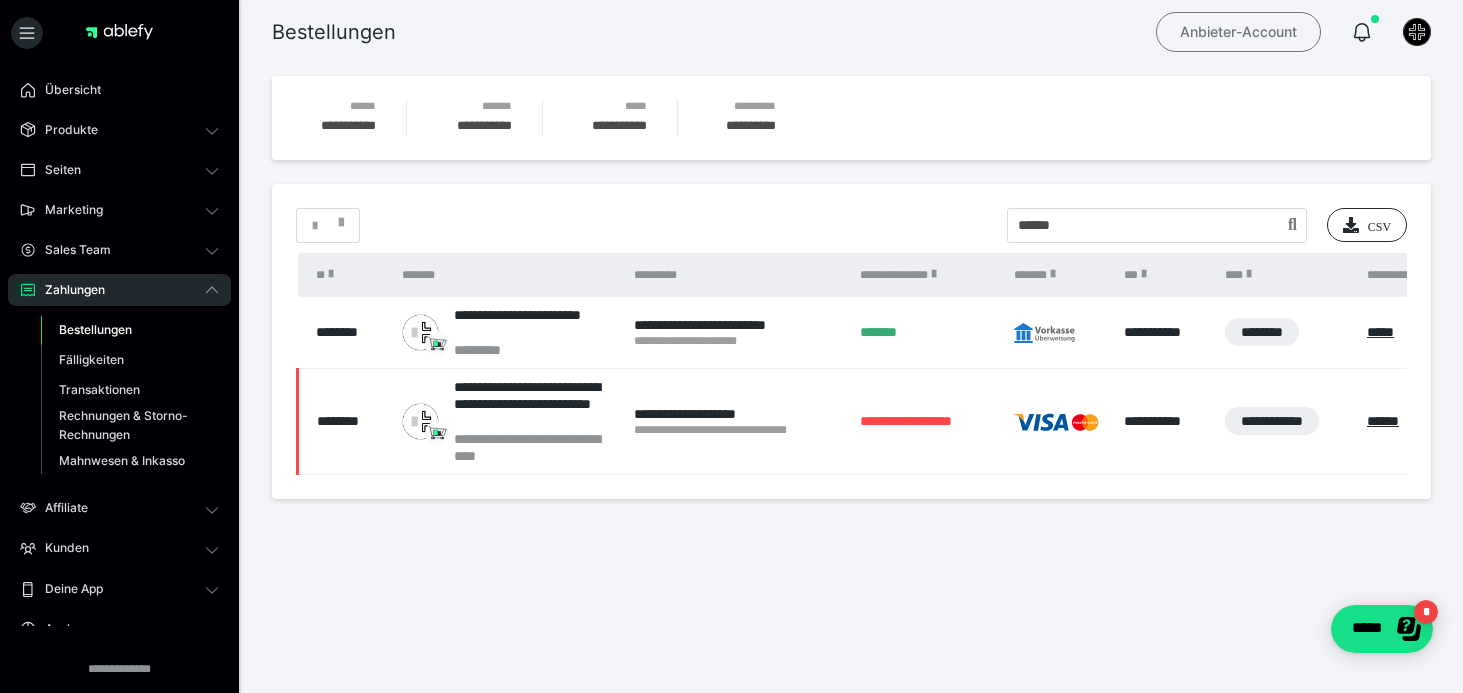 click on "Anbieter-Account" at bounding box center [1238, 32] 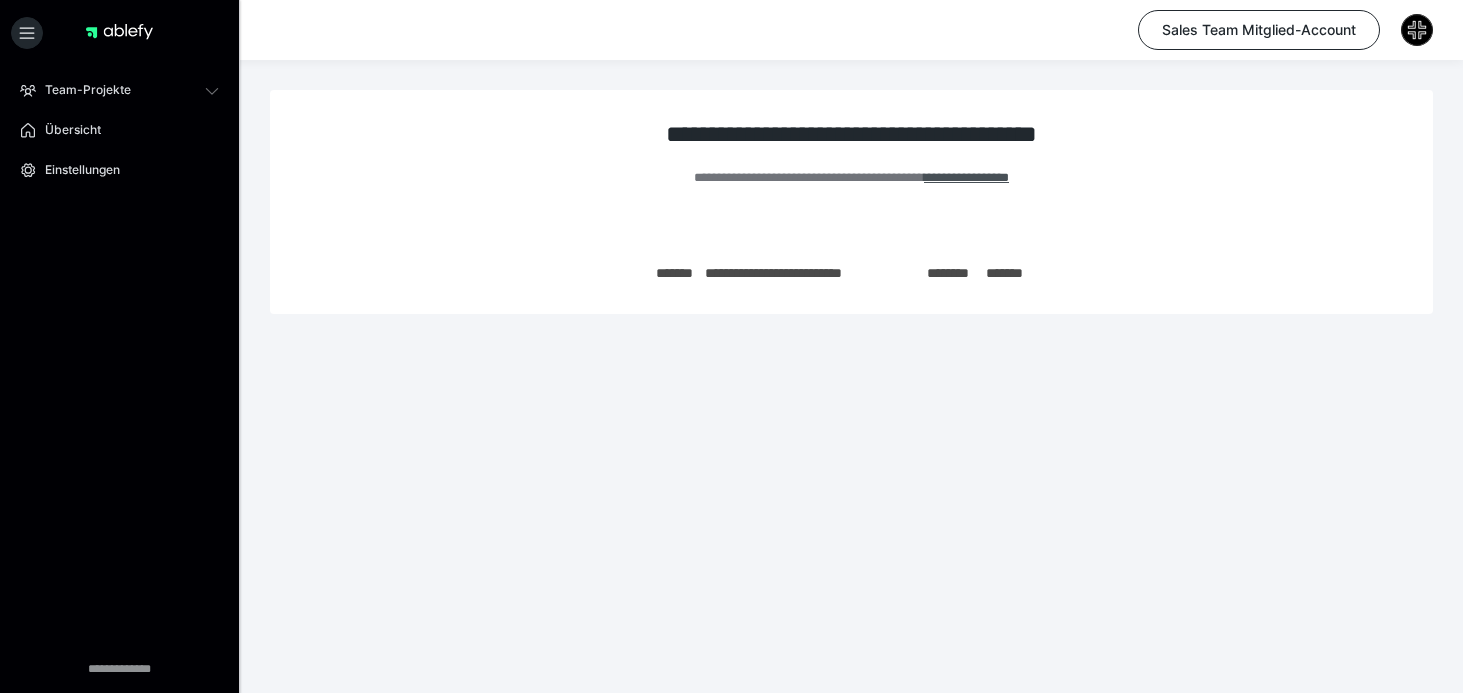 scroll, scrollTop: 0, scrollLeft: 0, axis: both 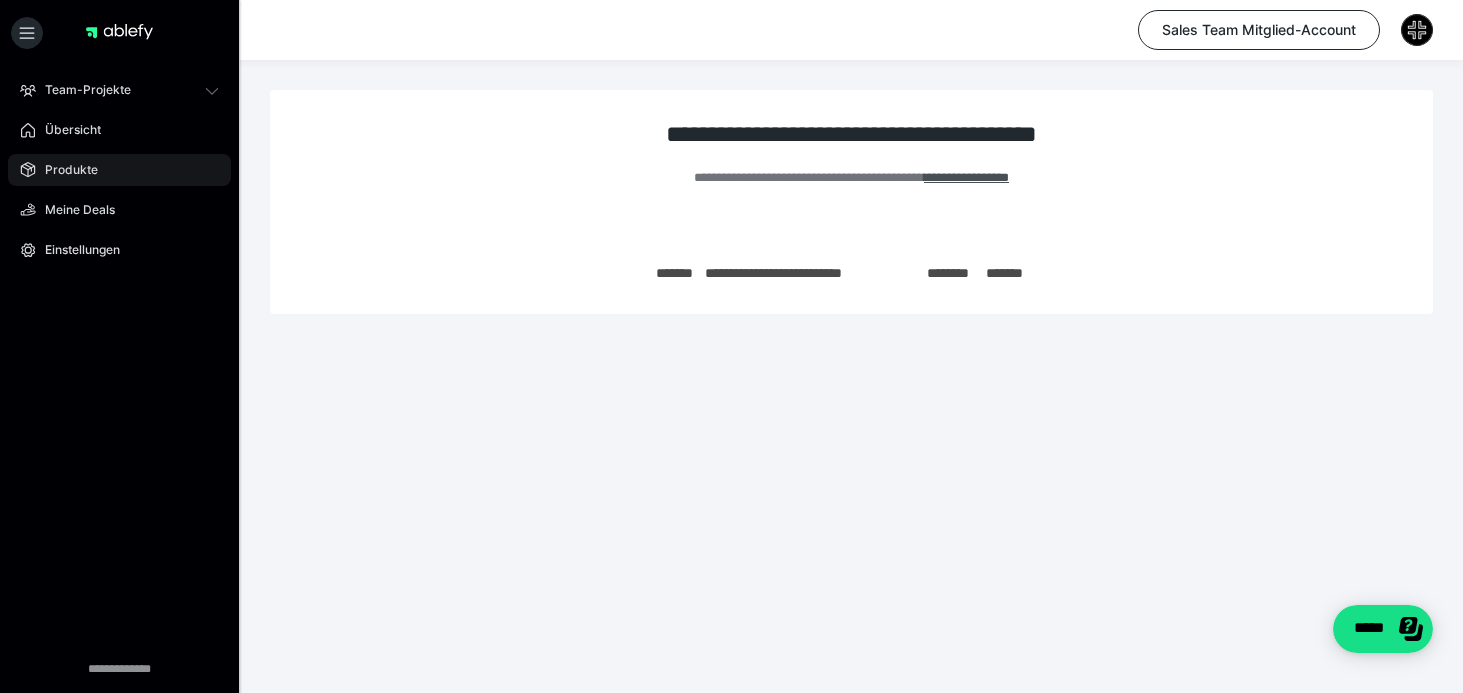 click on "Produkte" at bounding box center (64, 170) 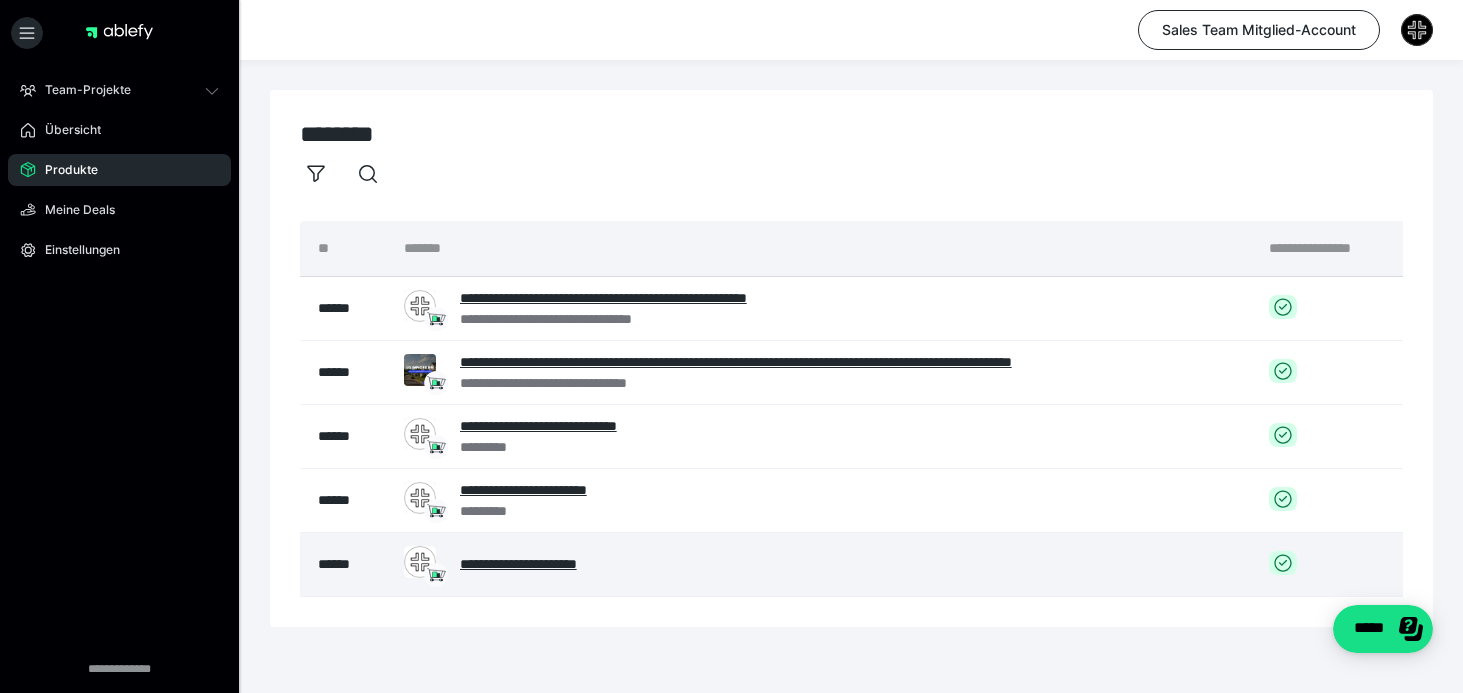 click on "**********" at bounding box center [820, 564] 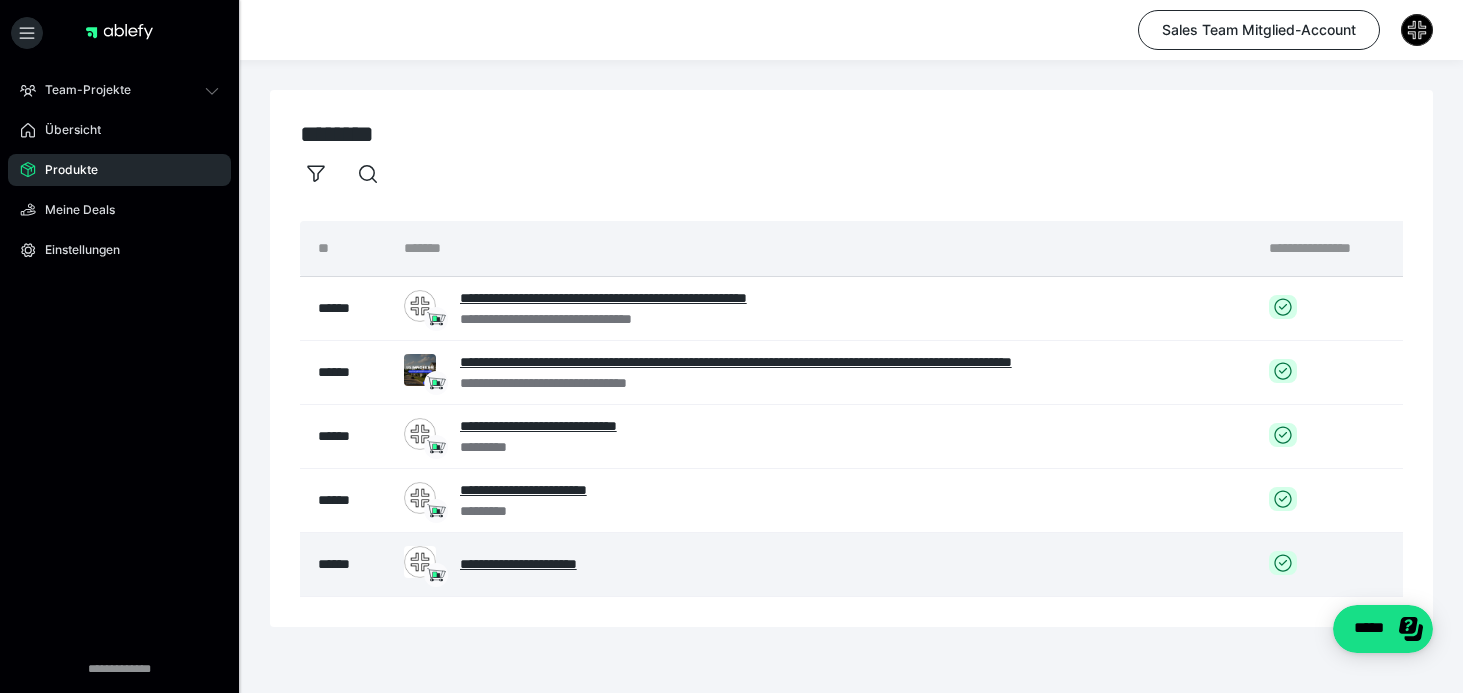 click on "**********" at bounding box center [551, 564] 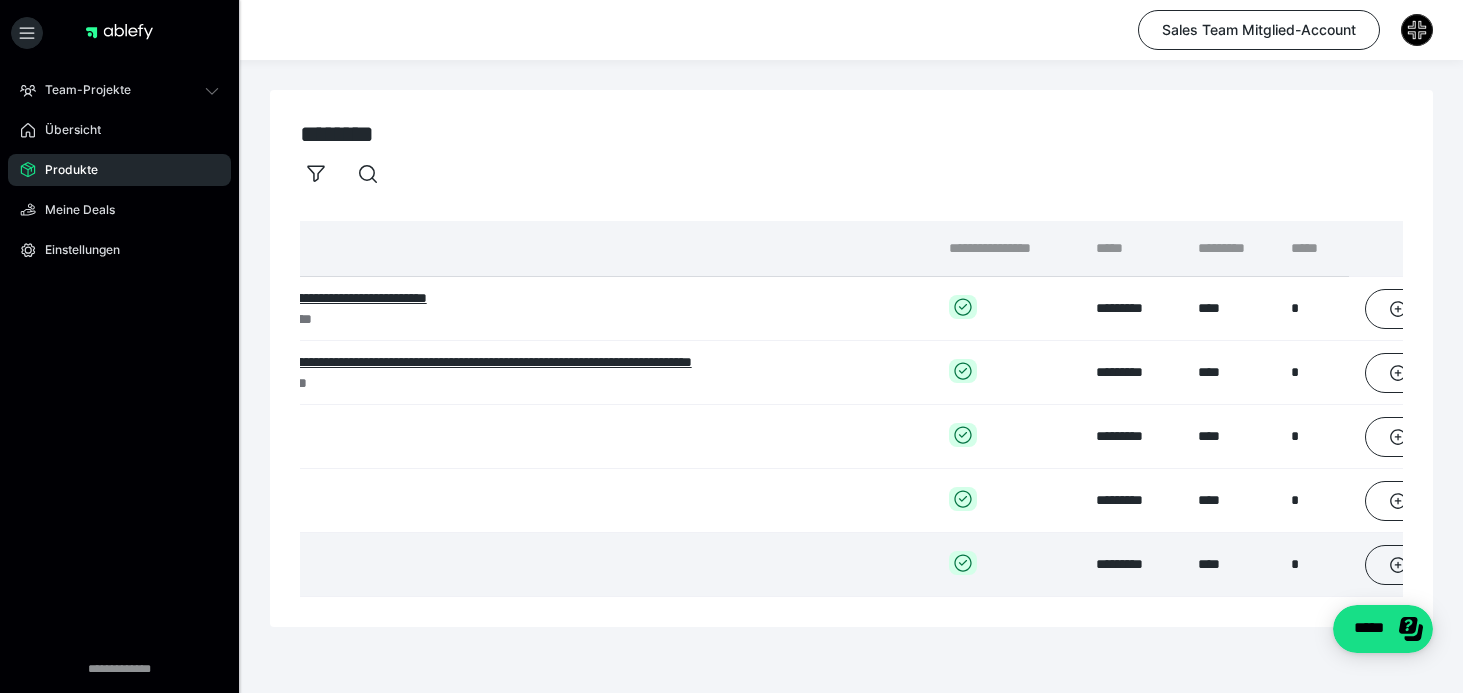 scroll, scrollTop: 0, scrollLeft: 443, axis: horizontal 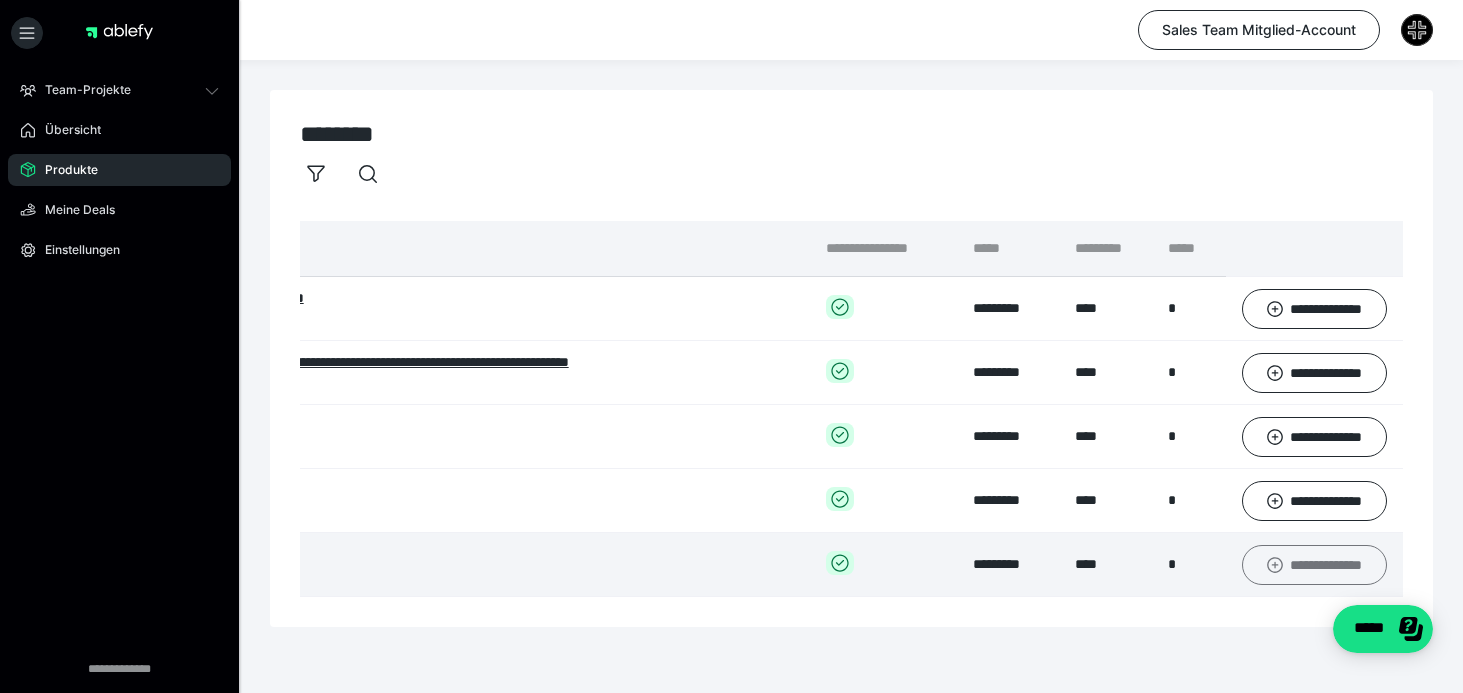 click on "**********" at bounding box center [1315, 565] 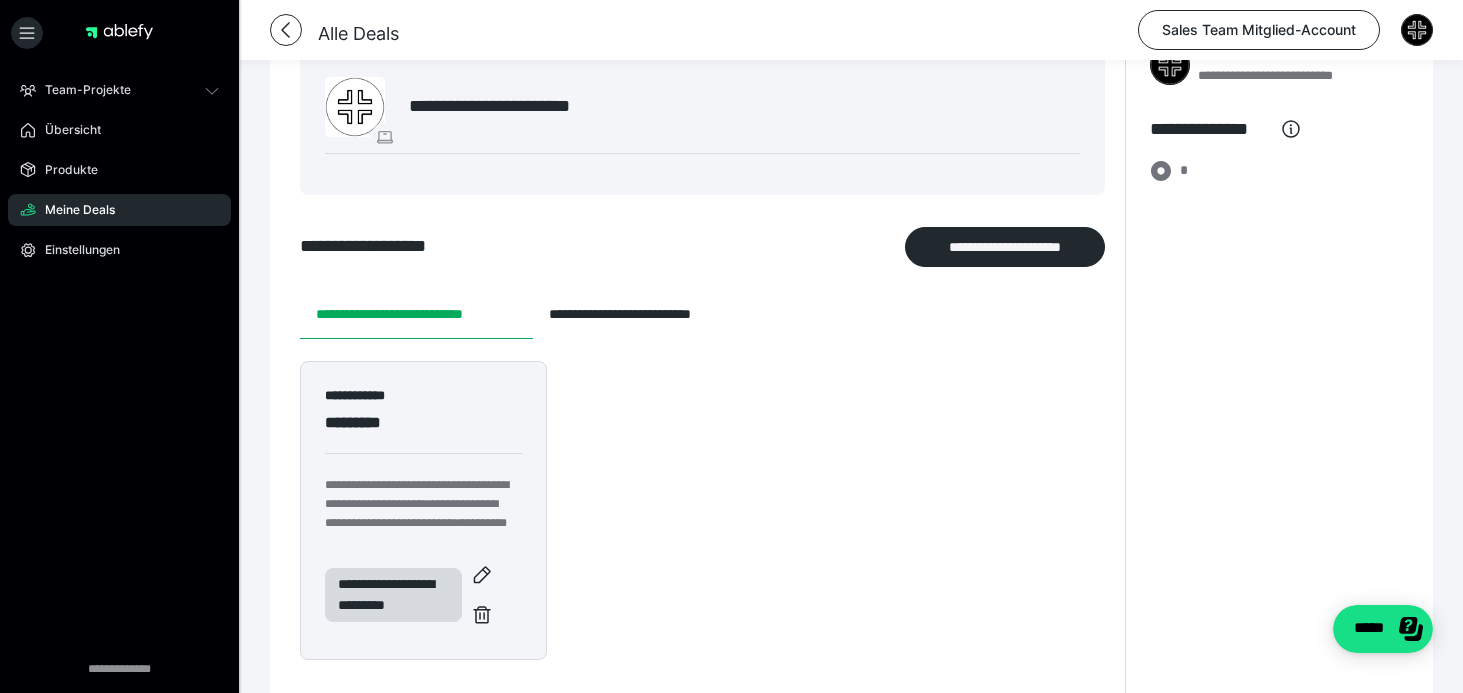 scroll, scrollTop: 176, scrollLeft: 0, axis: vertical 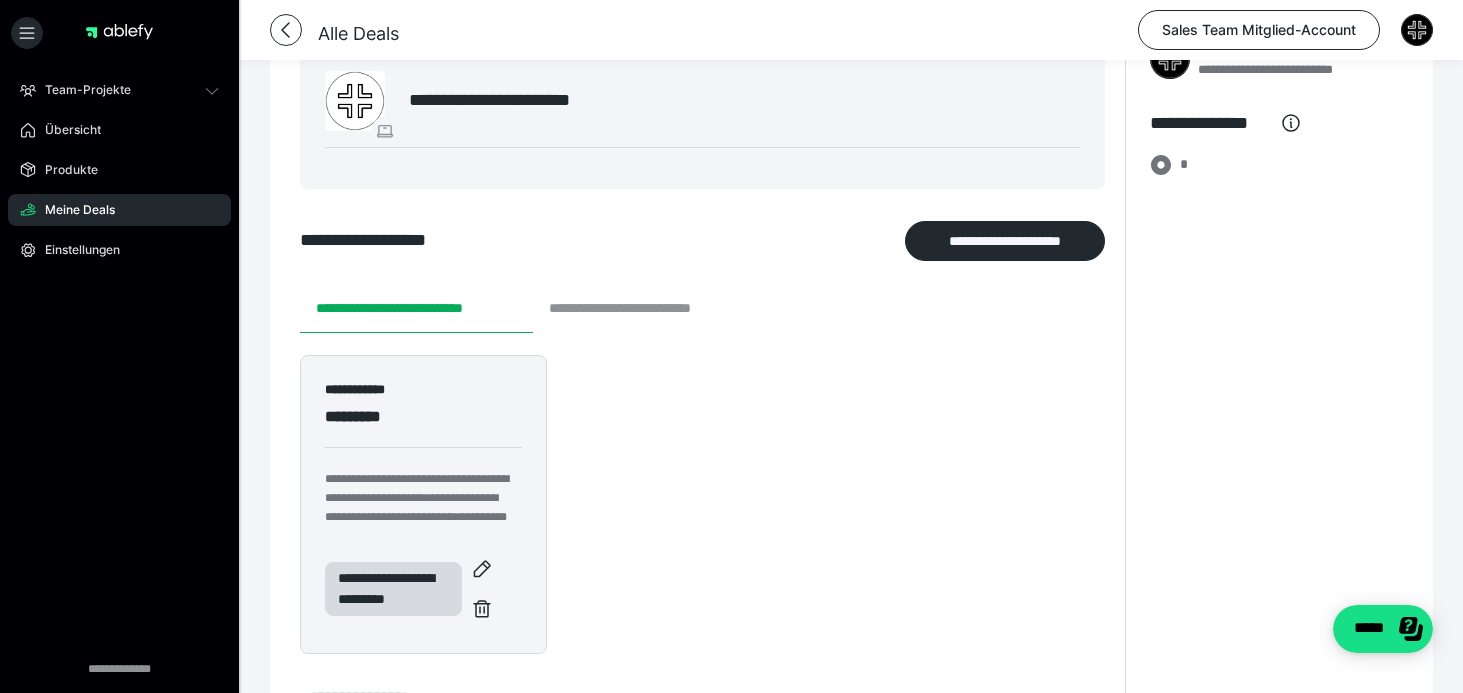 click on "**********" at bounding box center (648, 309) 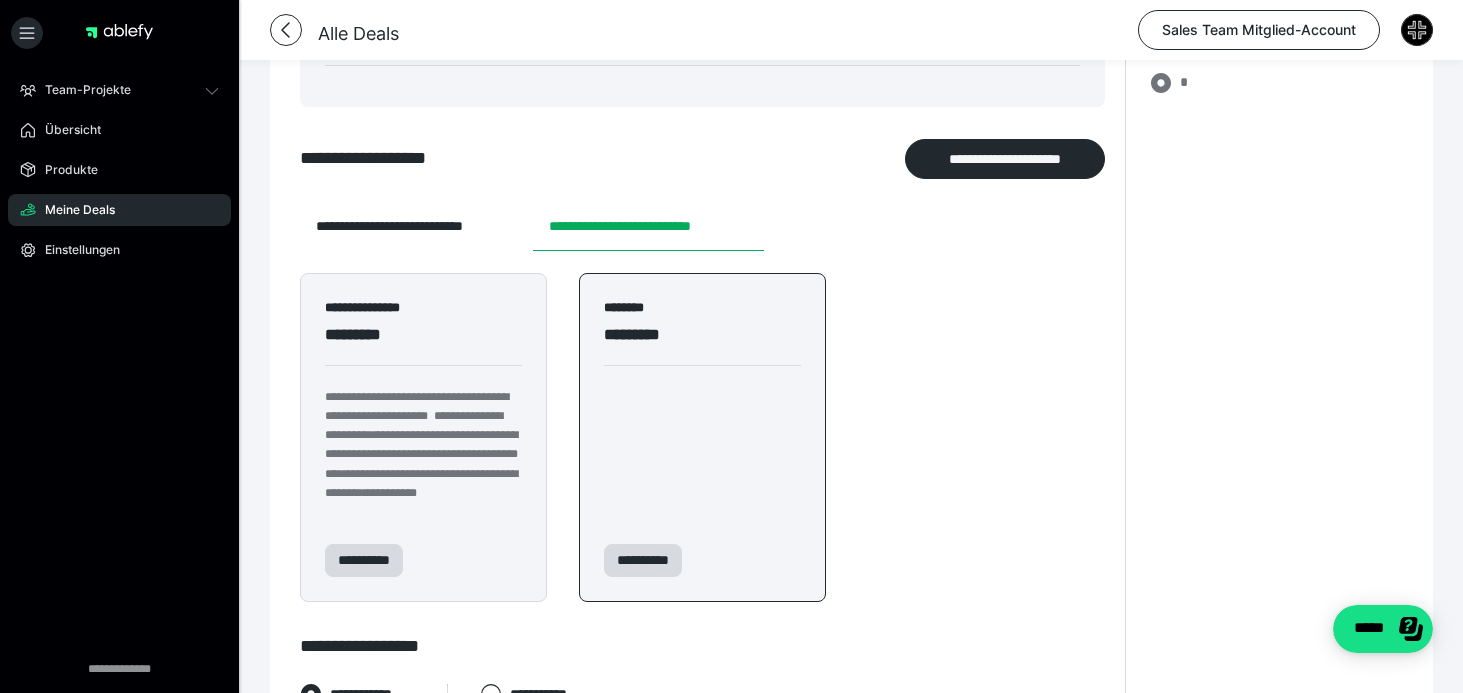 scroll, scrollTop: 308, scrollLeft: 0, axis: vertical 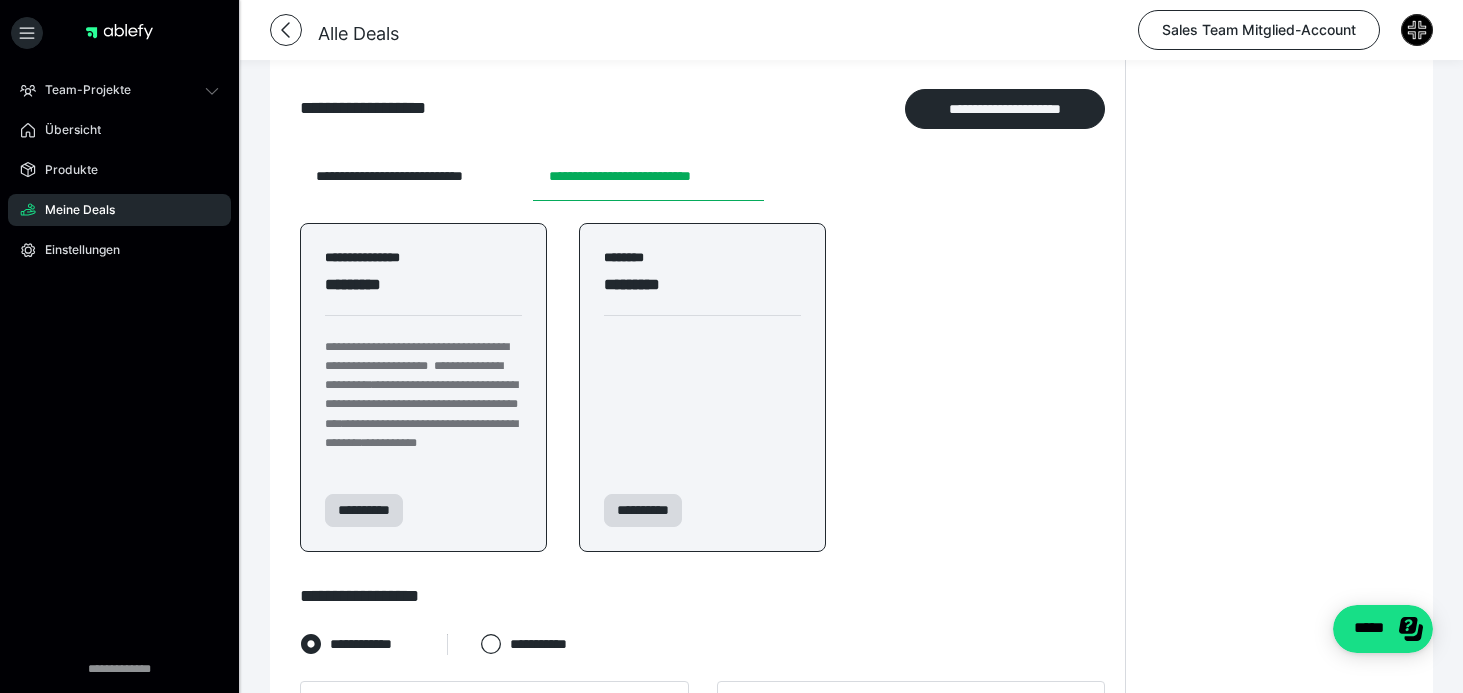 click at bounding box center (423, 315) 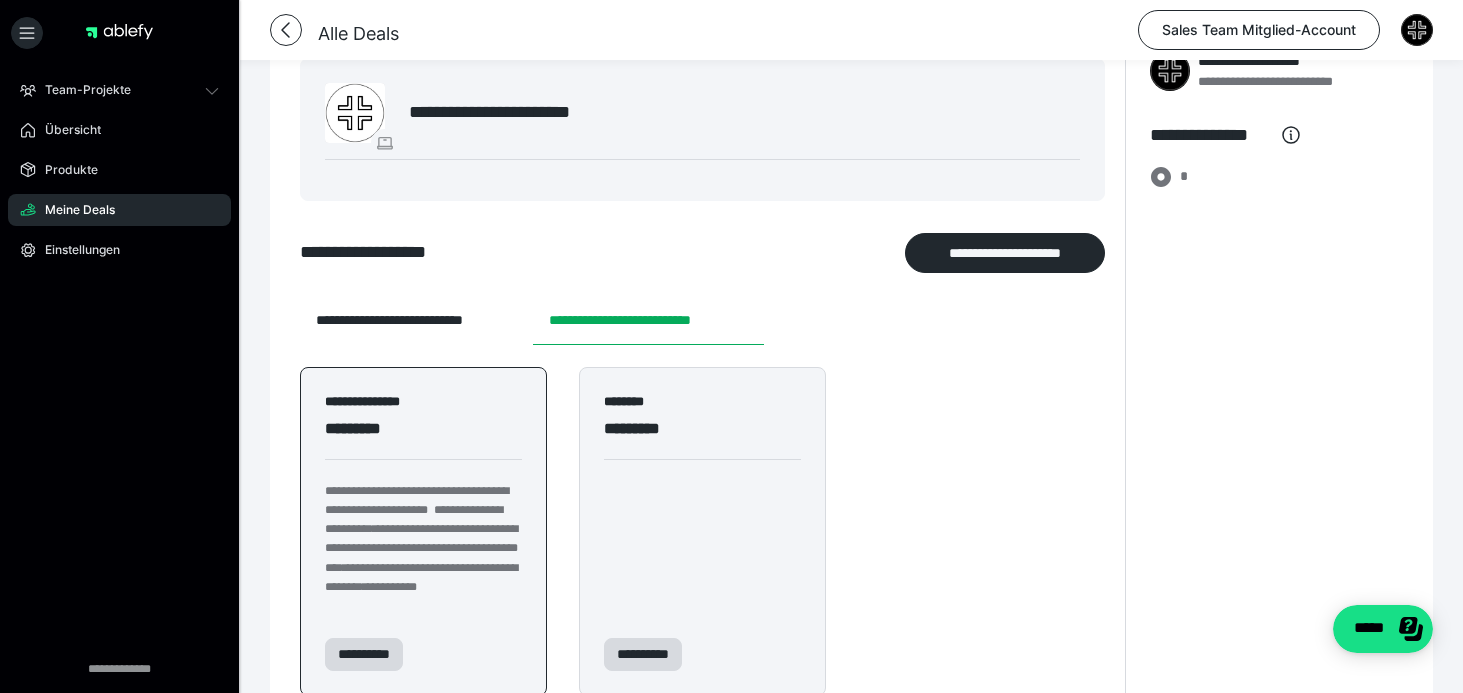 scroll, scrollTop: 93, scrollLeft: 0, axis: vertical 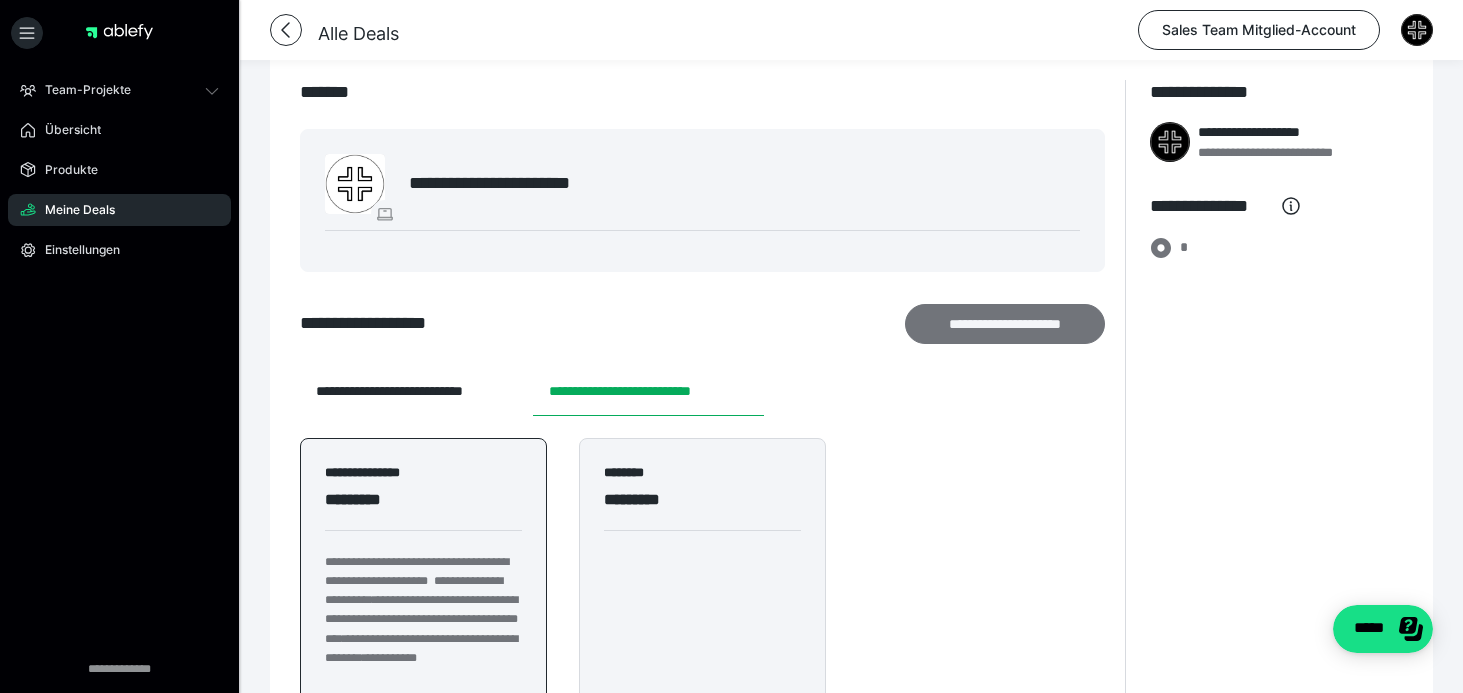 click on "**********" at bounding box center [1005, 324] 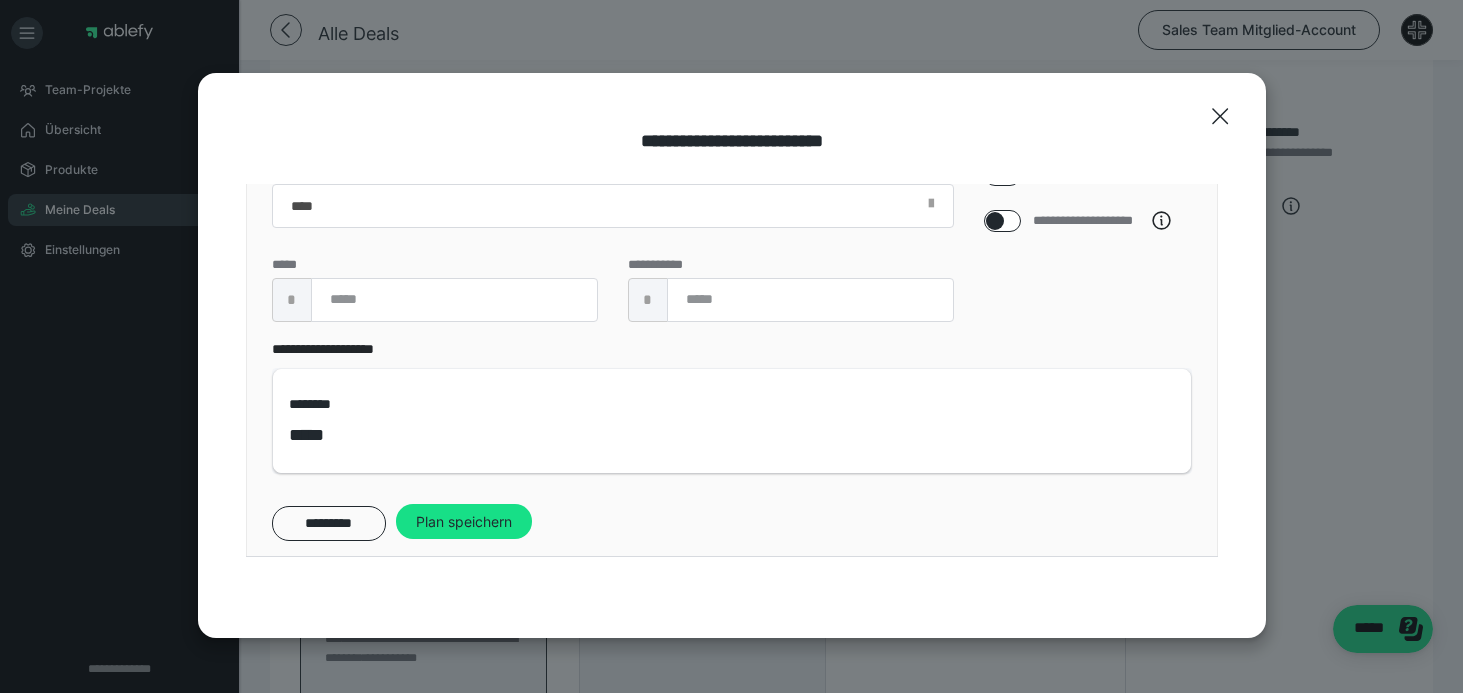 scroll, scrollTop: 571, scrollLeft: 0, axis: vertical 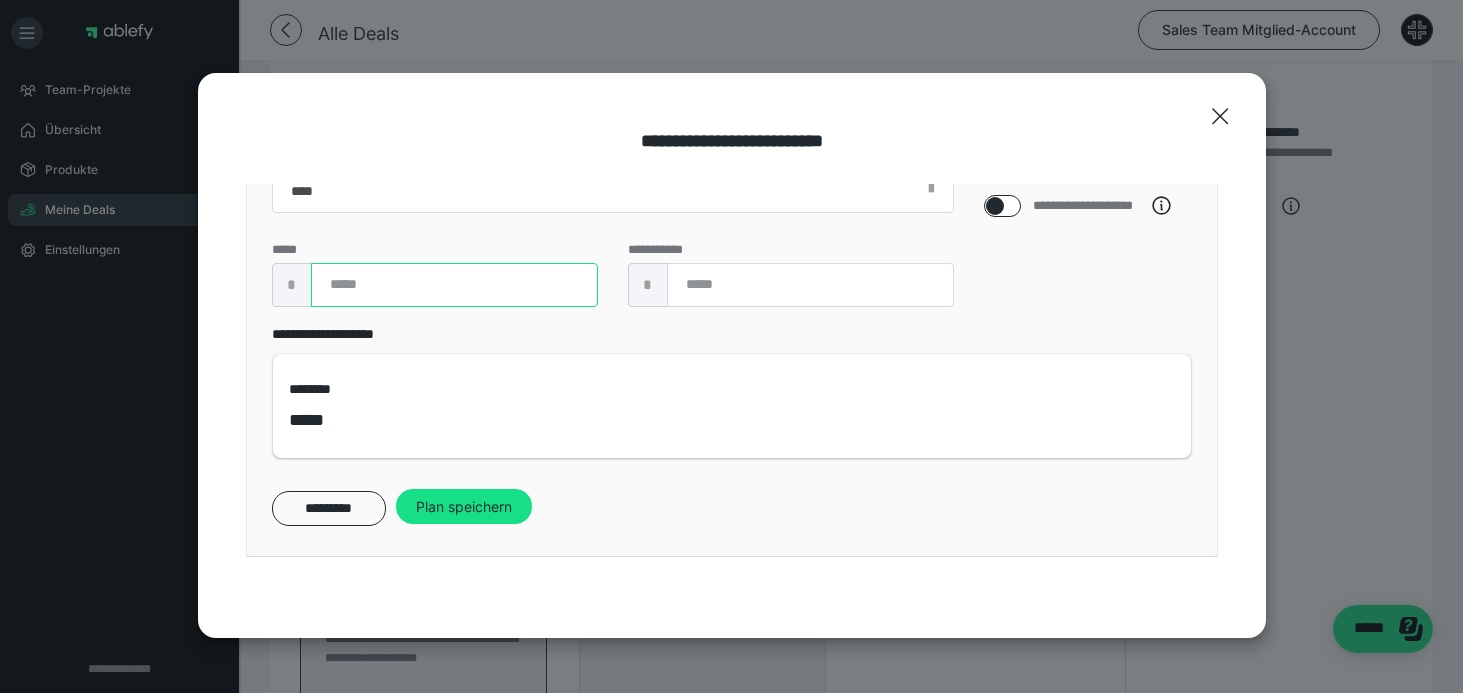 click at bounding box center (454, 285) 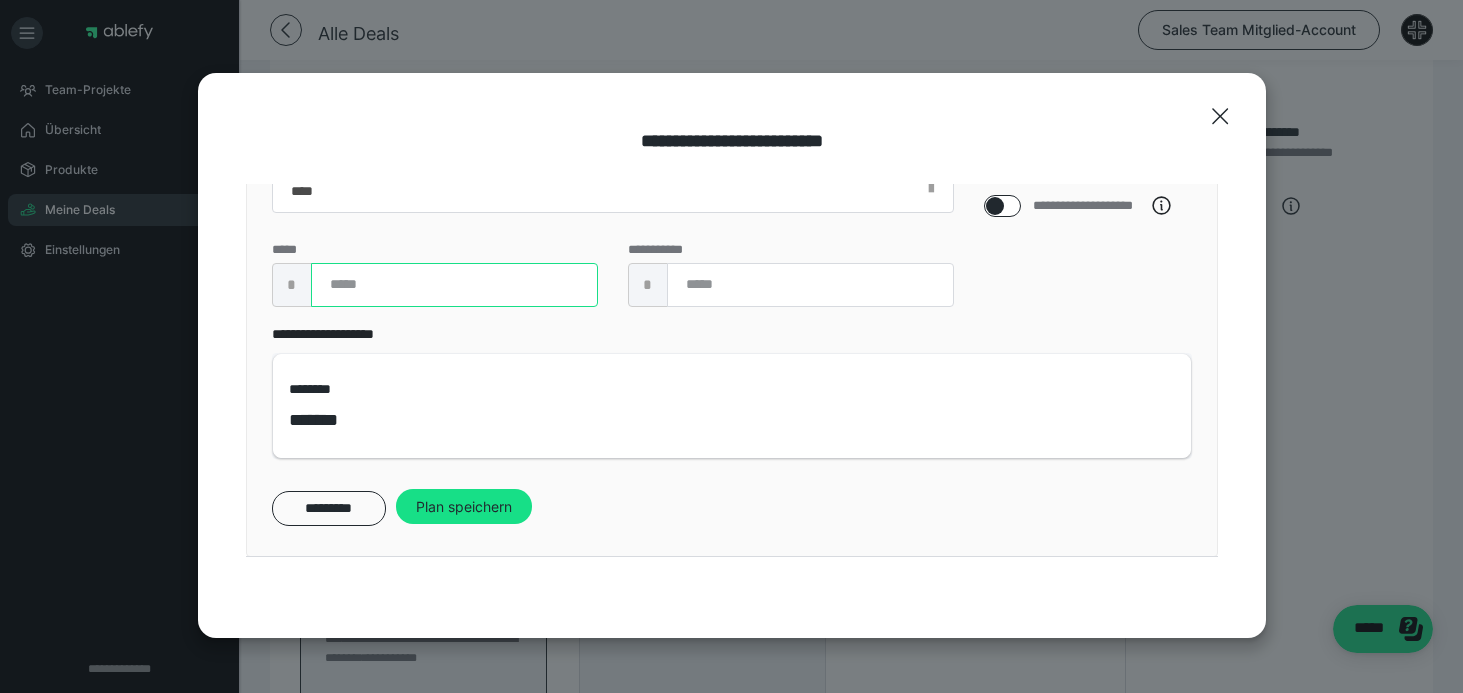 type on "*" 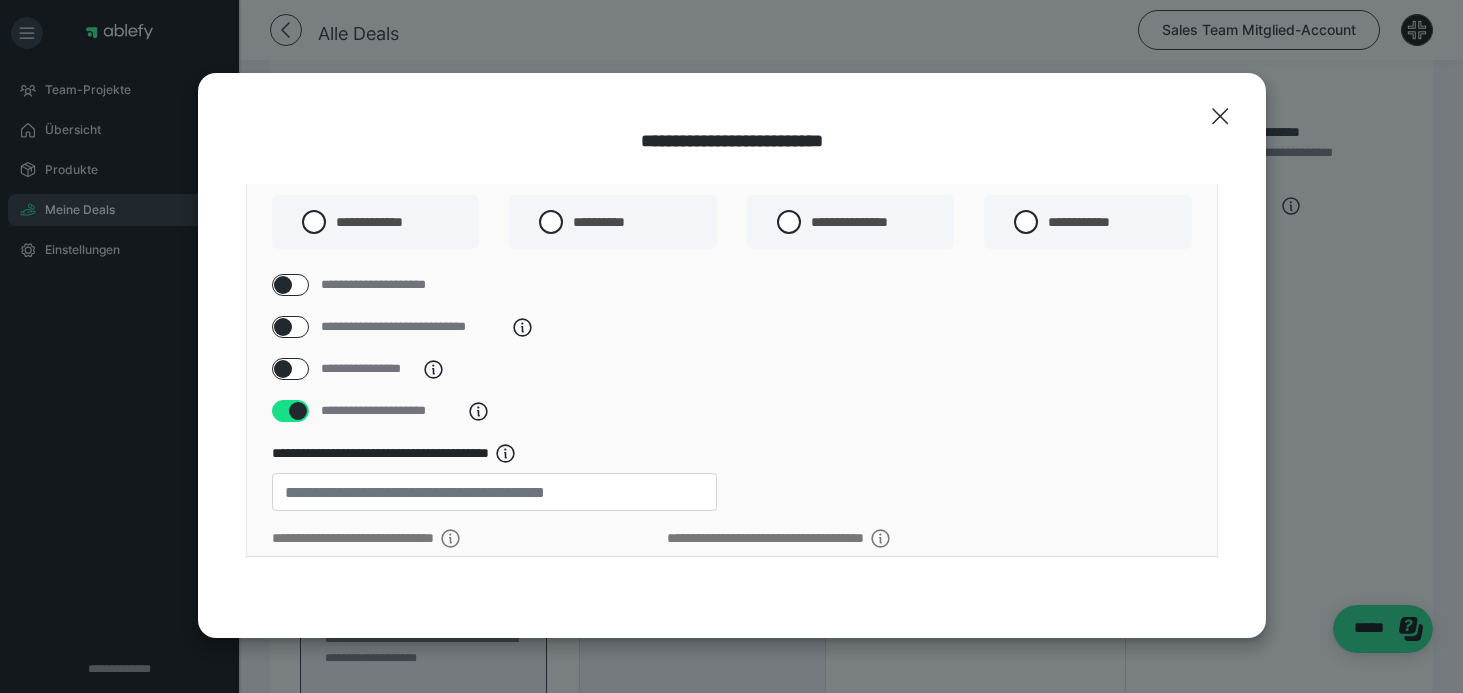 scroll, scrollTop: 17, scrollLeft: 0, axis: vertical 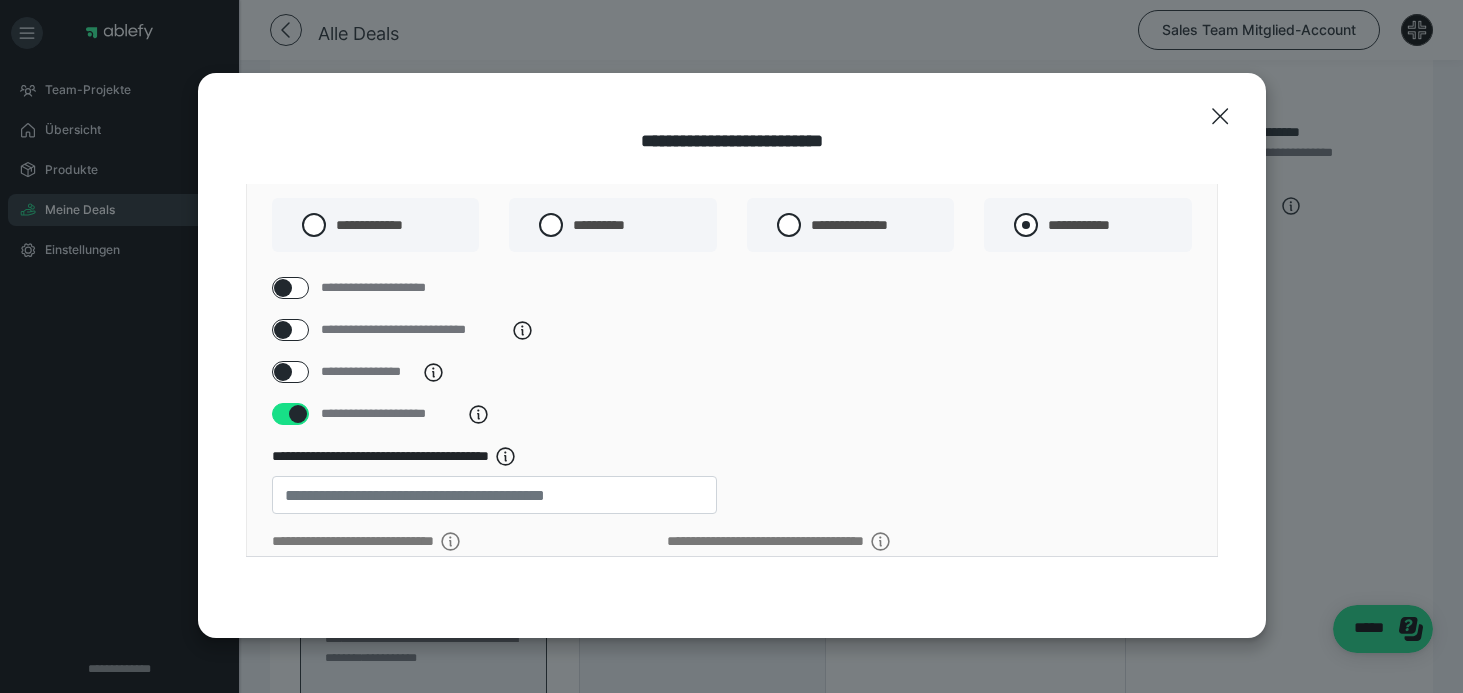 type on "*****" 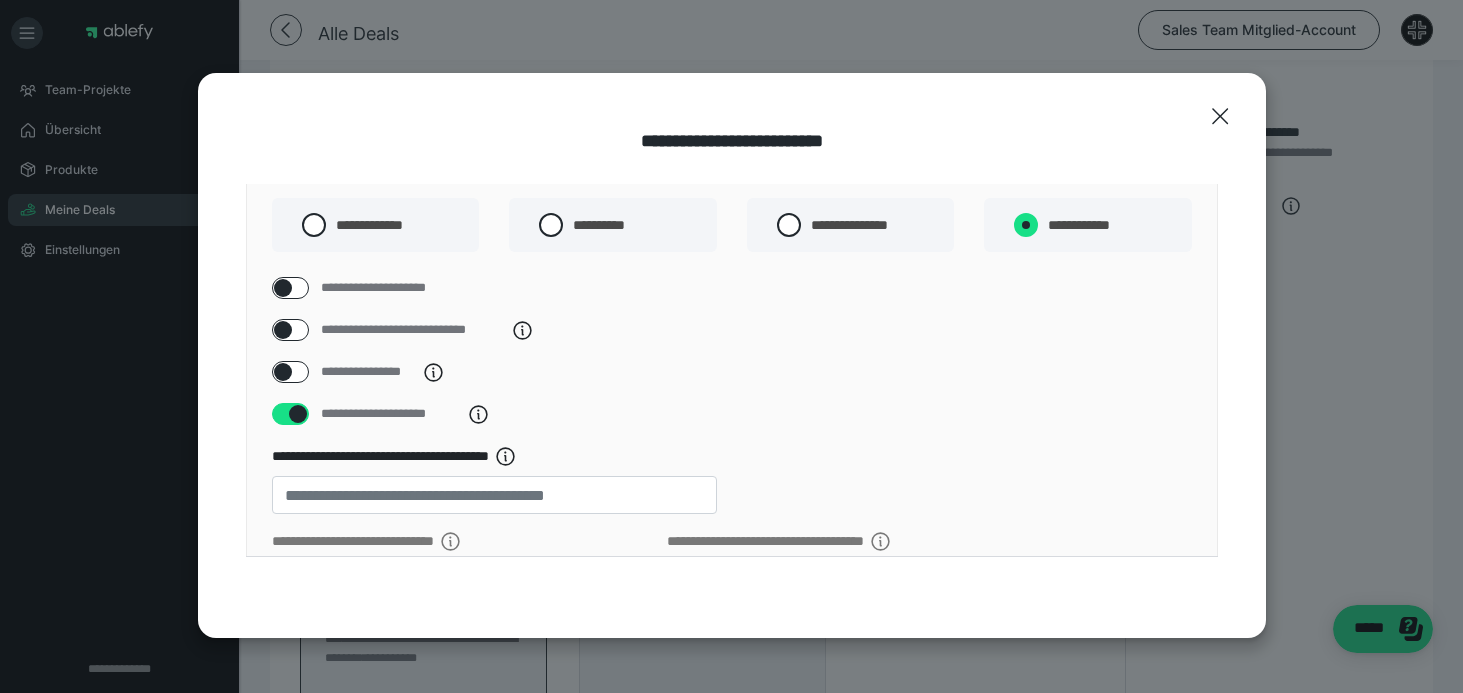radio on "****" 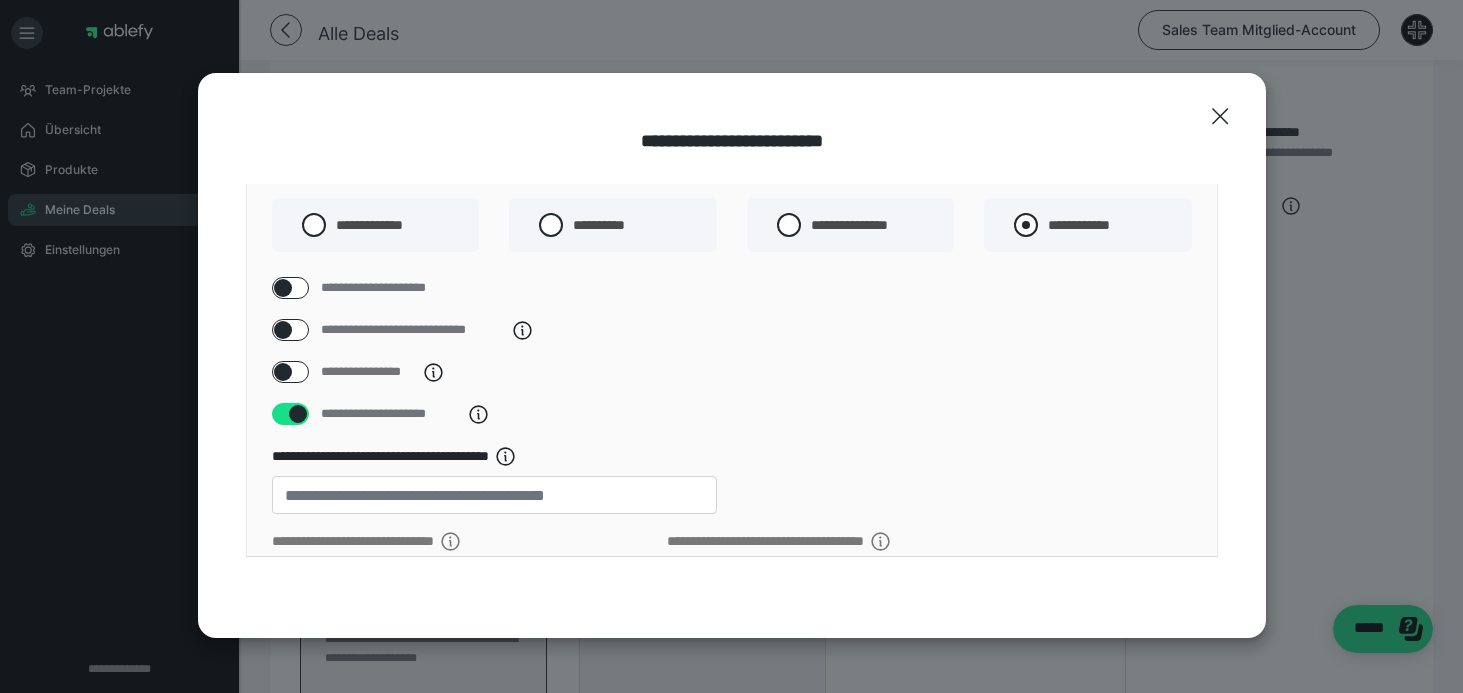 radio on "*****" 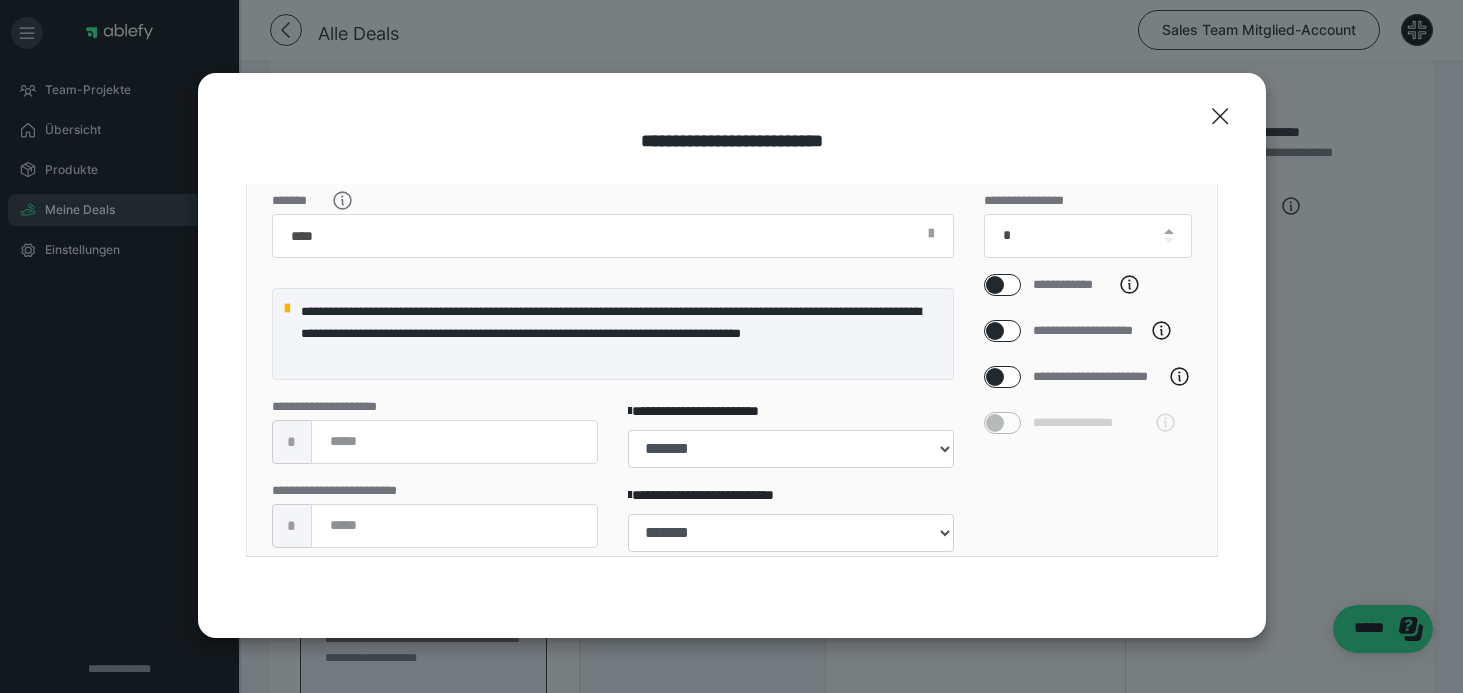 scroll, scrollTop: 503, scrollLeft: 0, axis: vertical 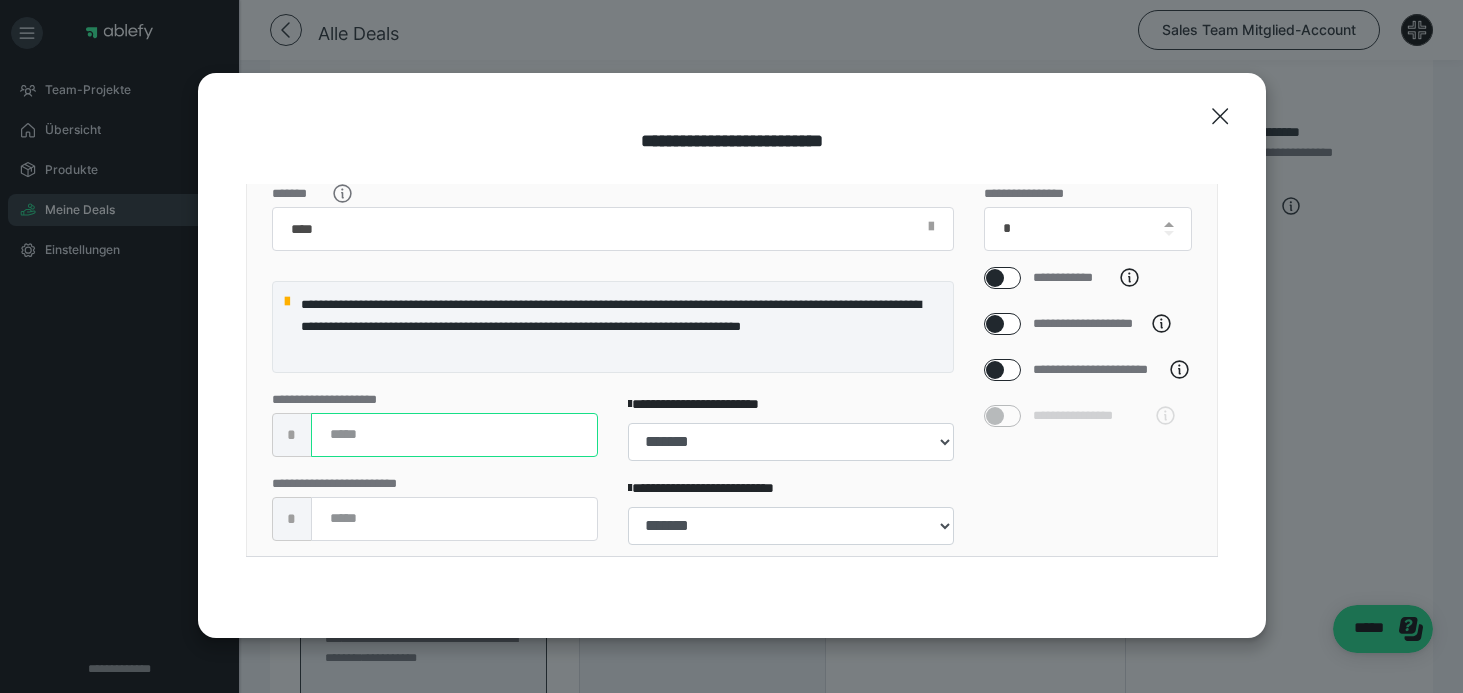 click at bounding box center (454, 435) 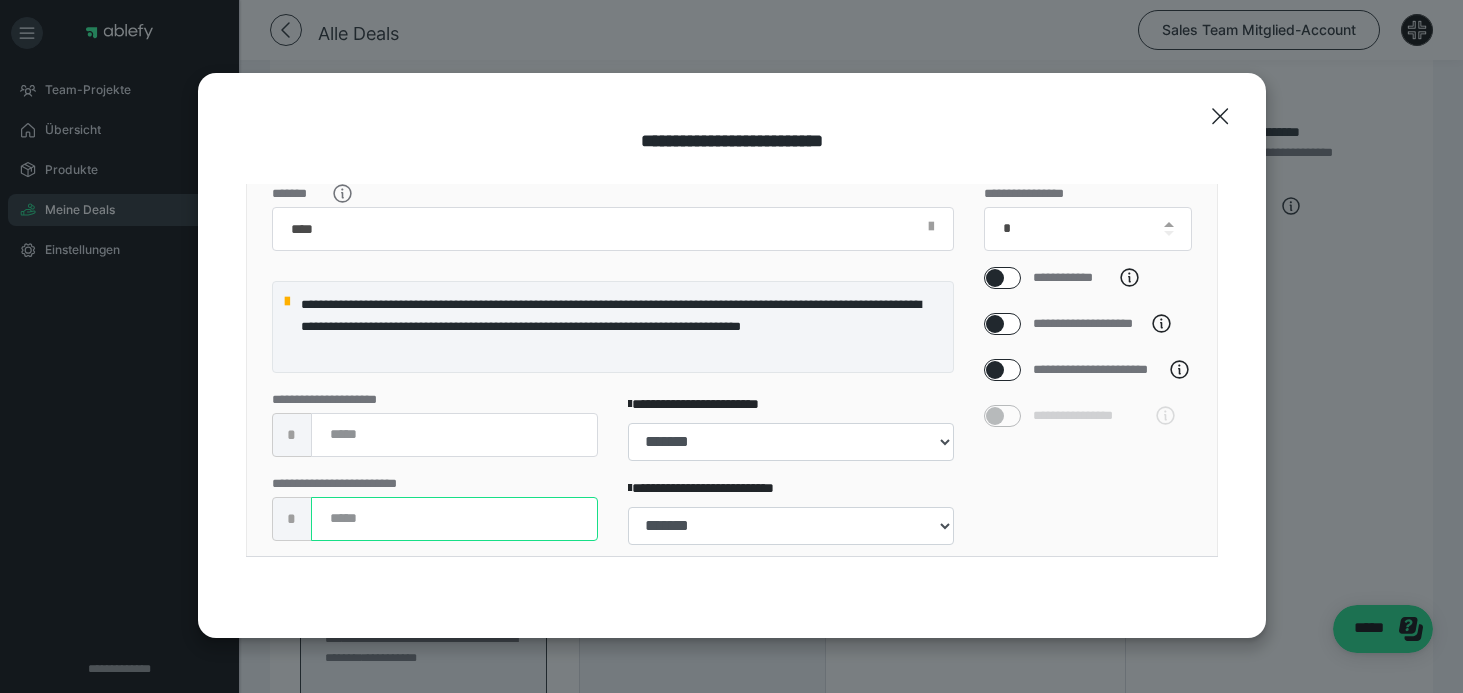 click at bounding box center (454, 519) 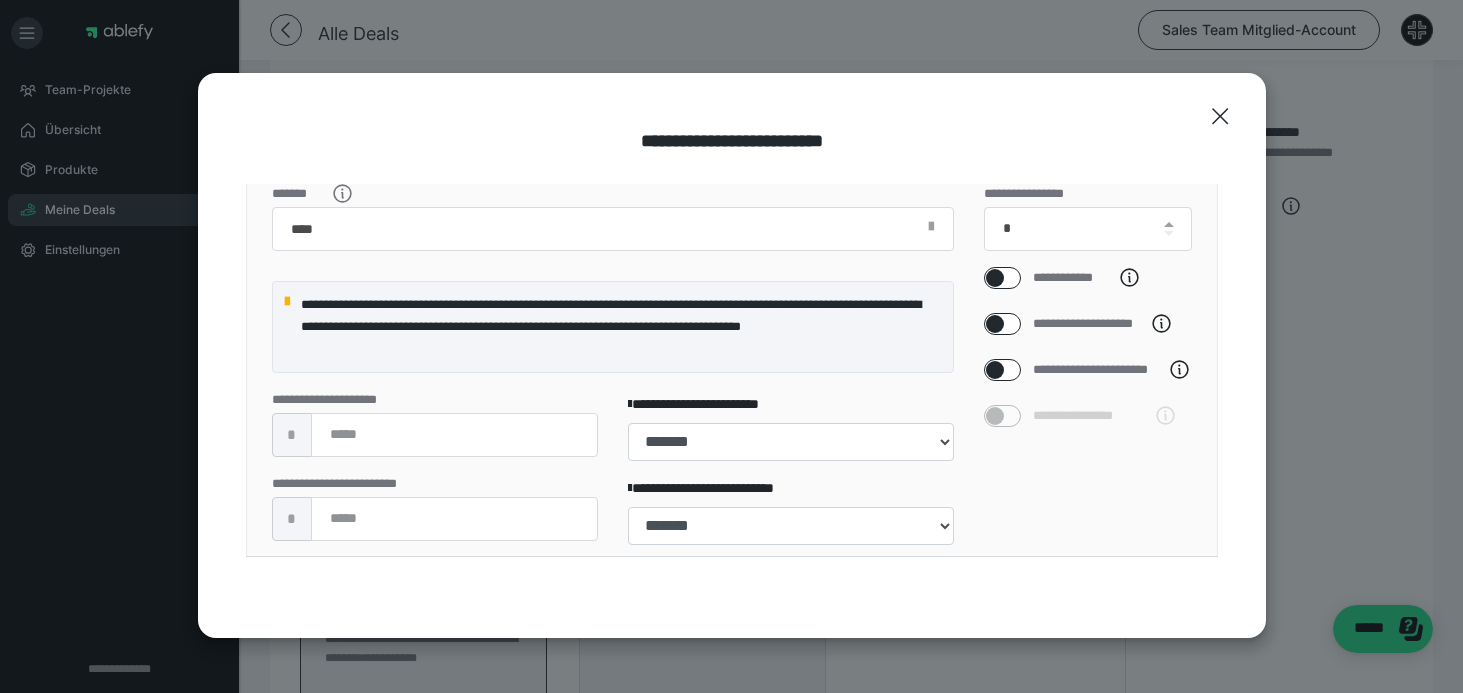 click on "**********" at bounding box center [1088, 374] 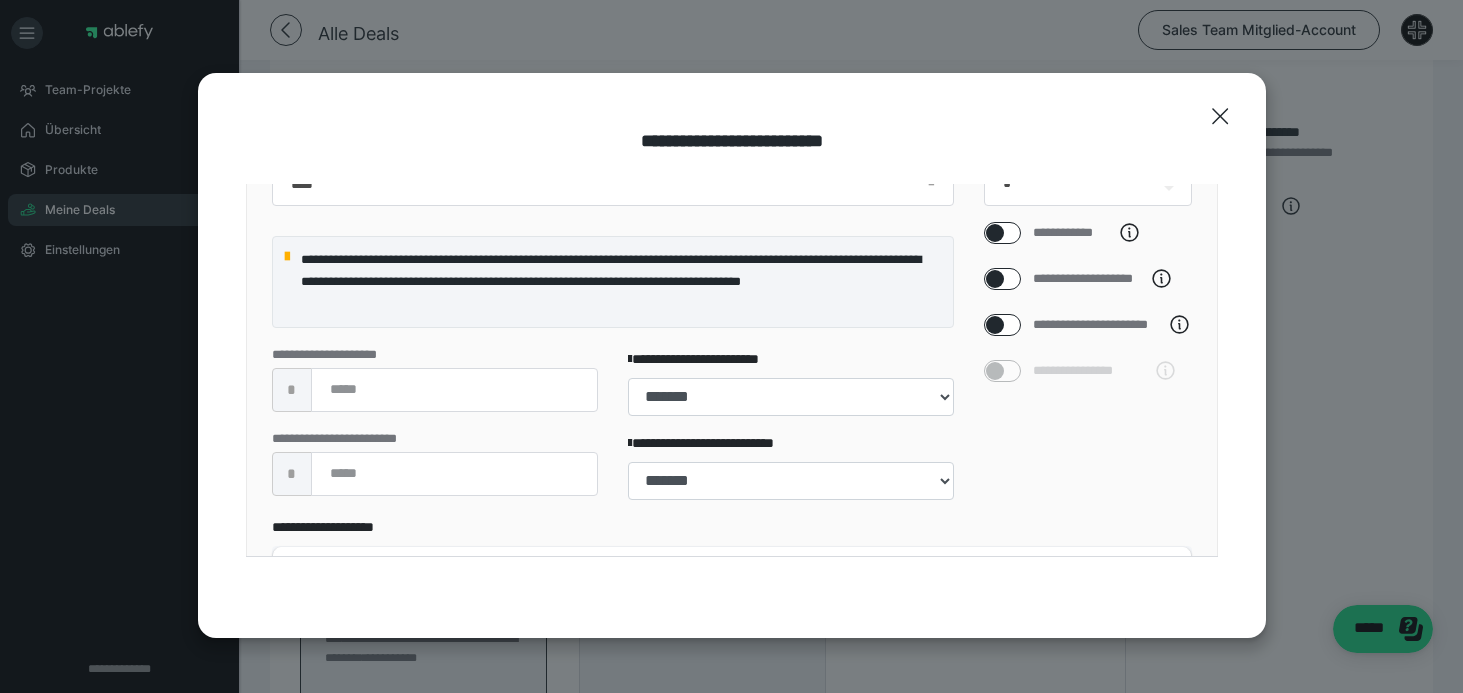 scroll, scrollTop: 472, scrollLeft: 0, axis: vertical 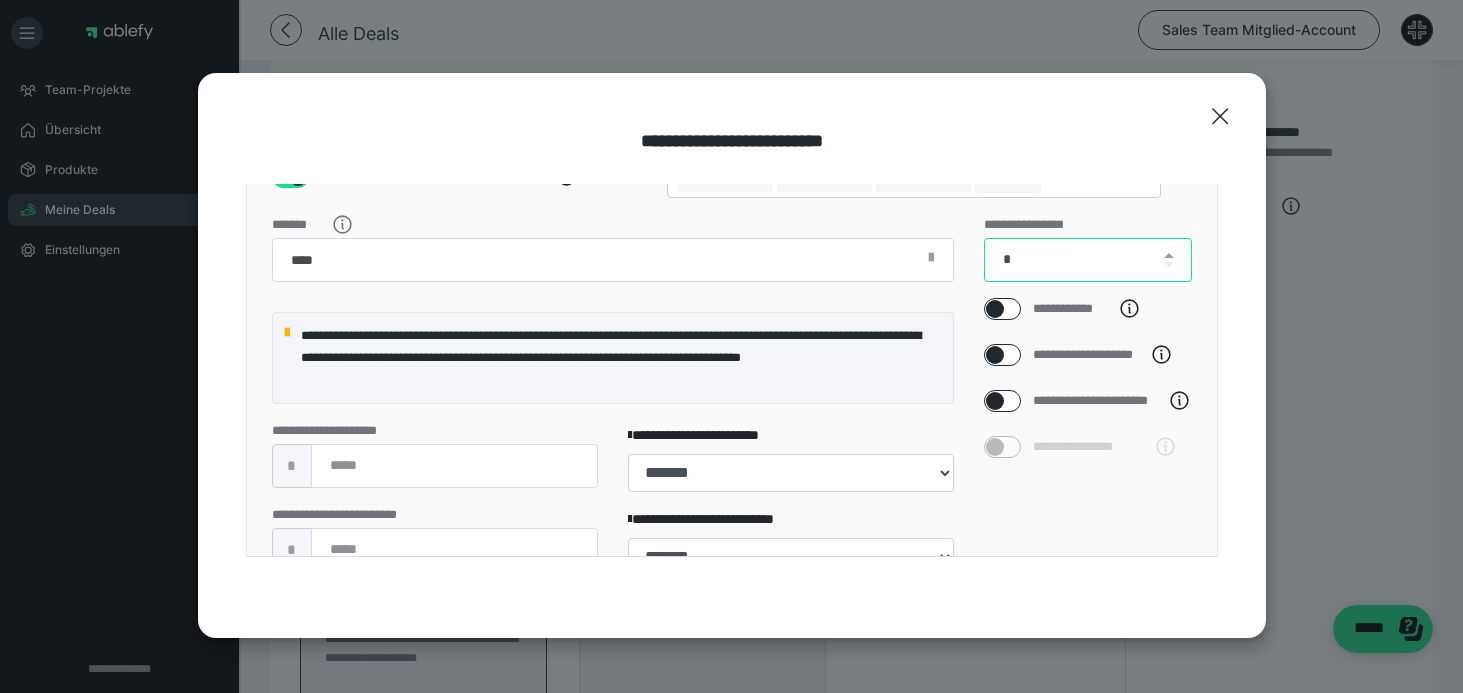 click on "*" at bounding box center [1088, 260] 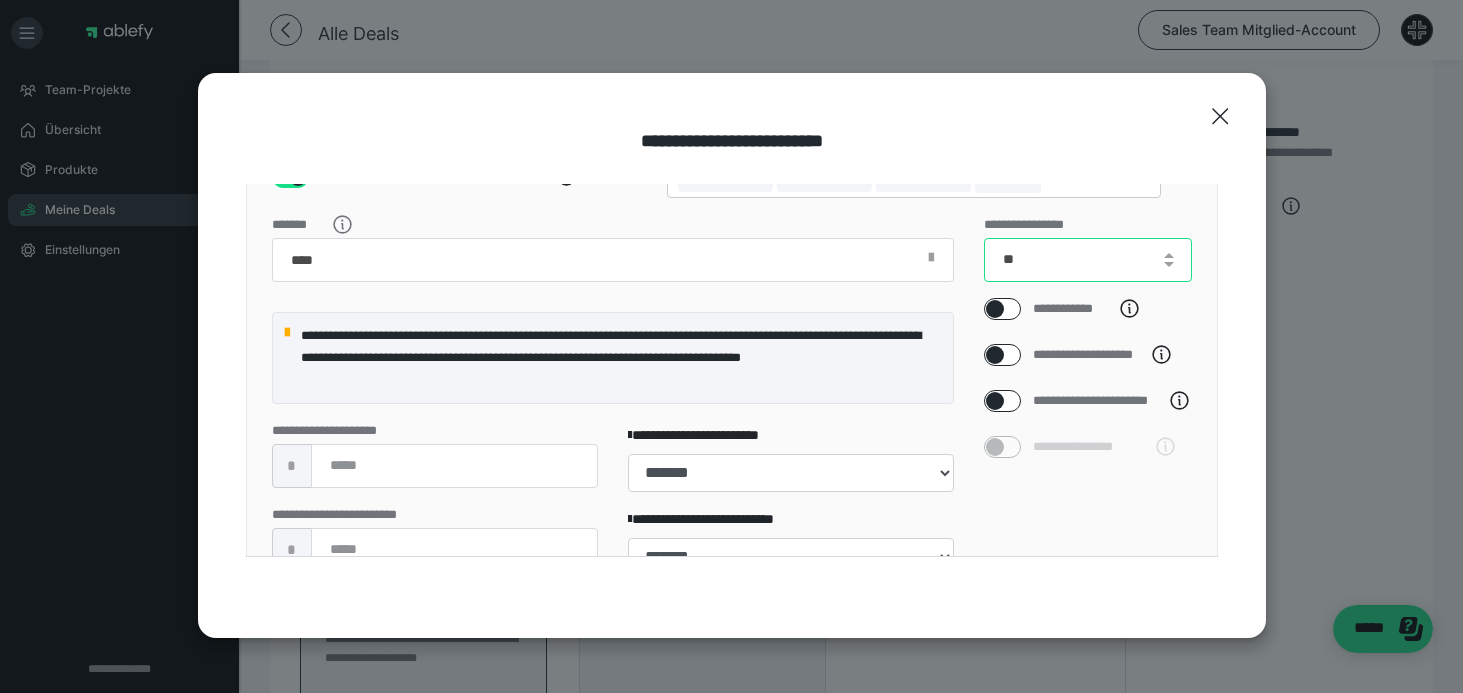 type on "**" 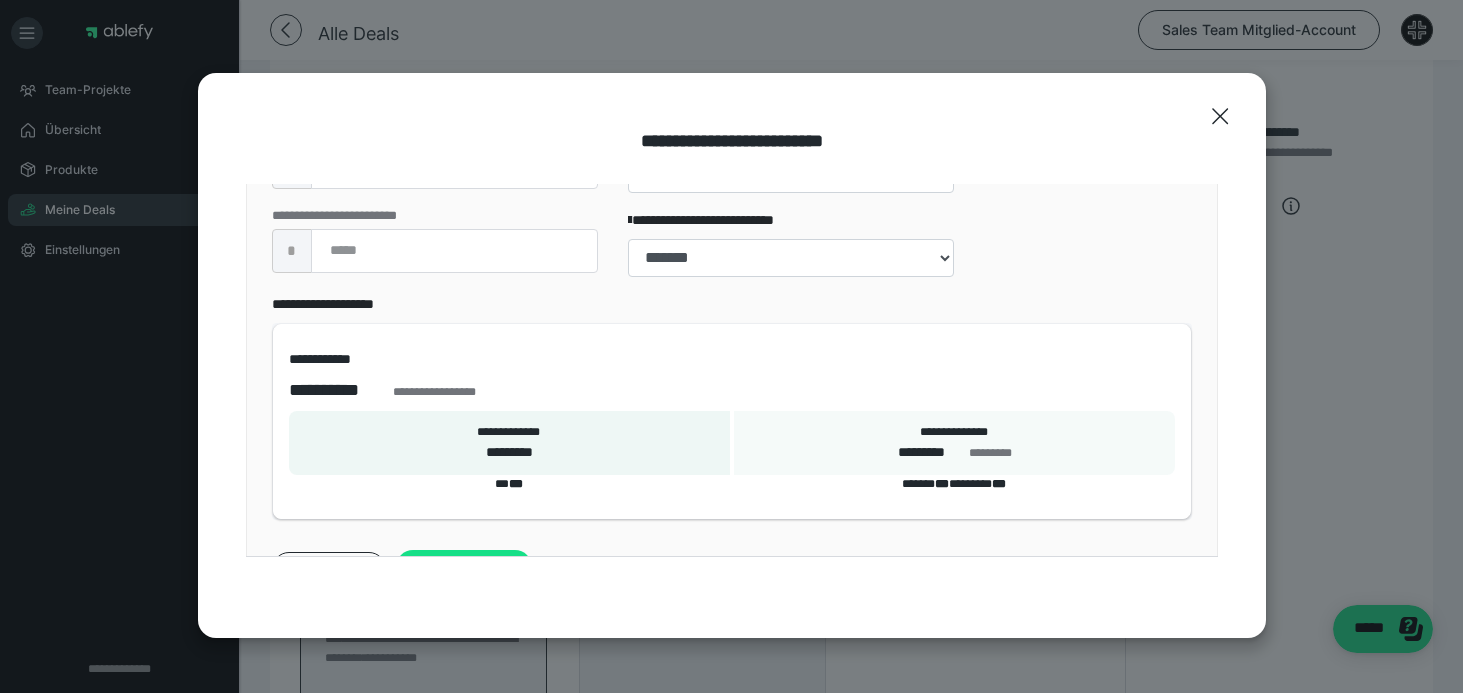 scroll, scrollTop: 834, scrollLeft: 0, axis: vertical 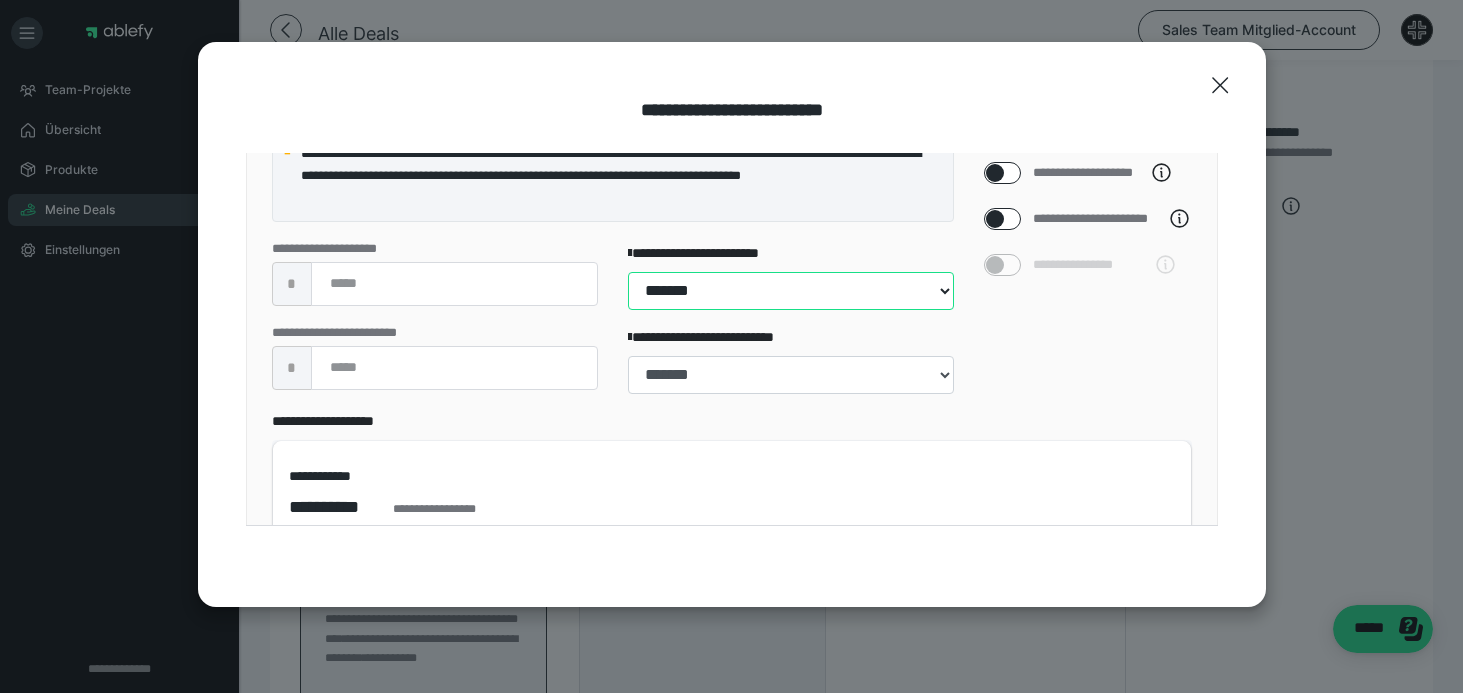 click on "**********" at bounding box center [791, 291] 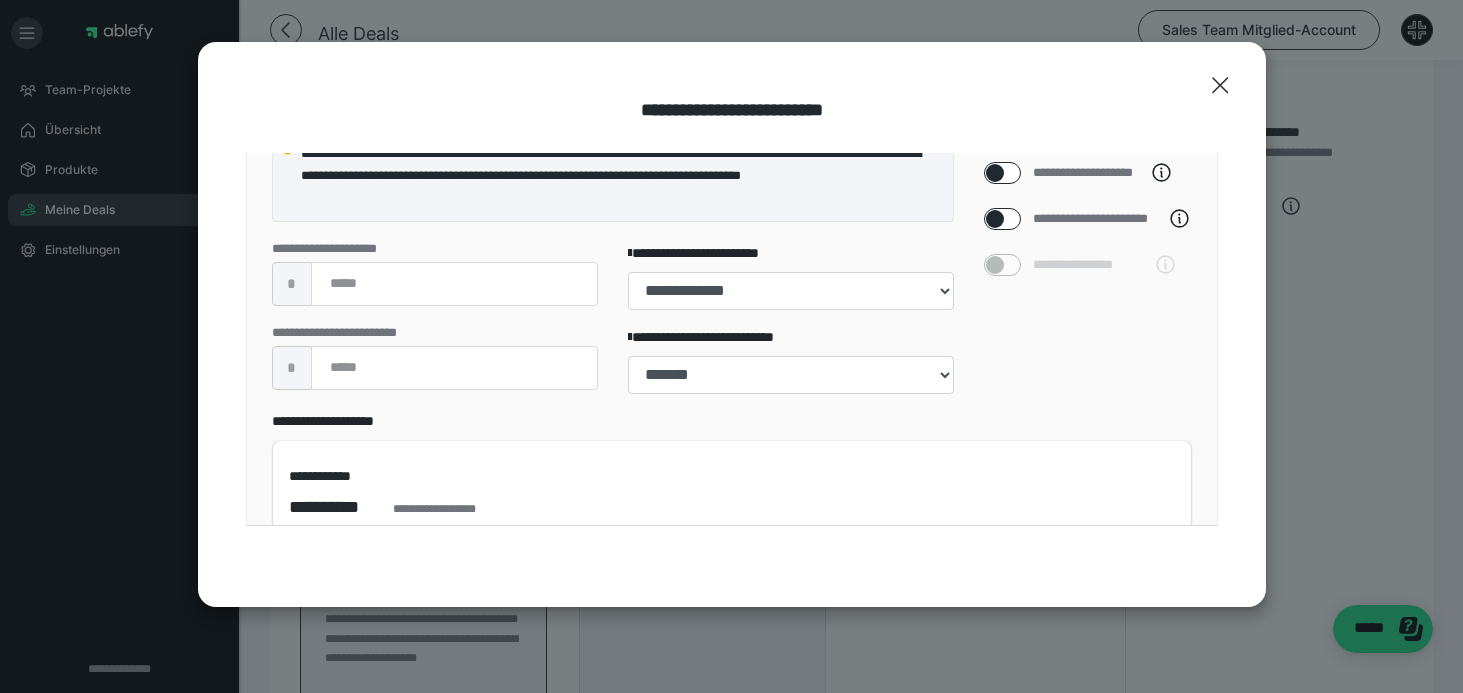 click on "**********" at bounding box center [791, 360] 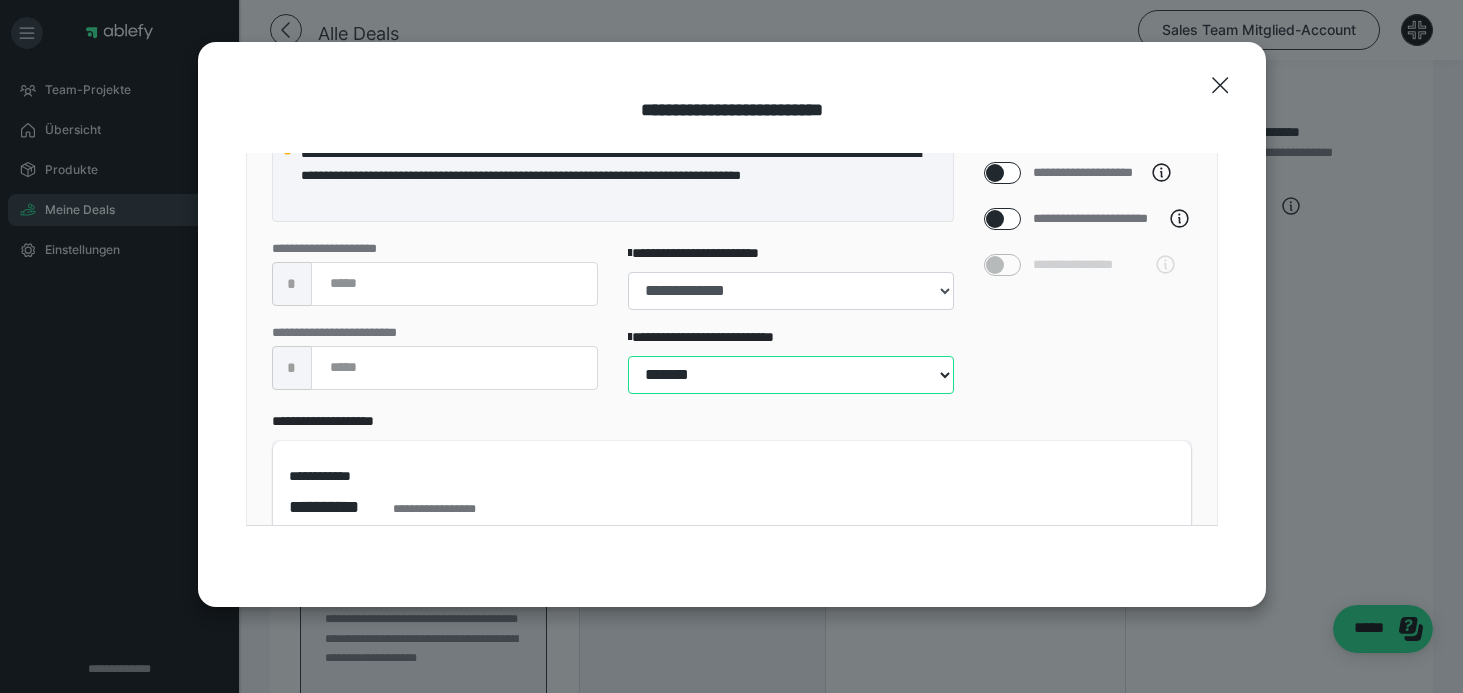 click on "**********" at bounding box center (791, 375) 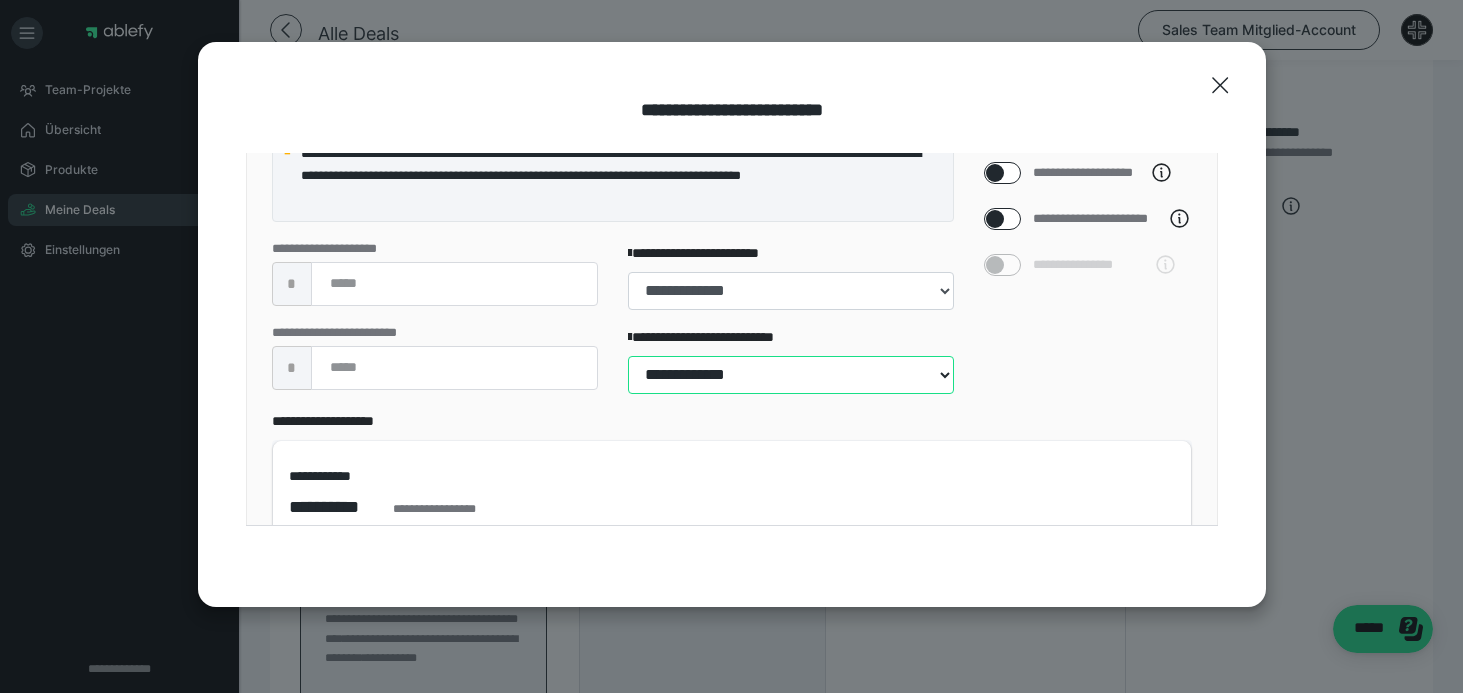 click on "**********" at bounding box center (791, 375) 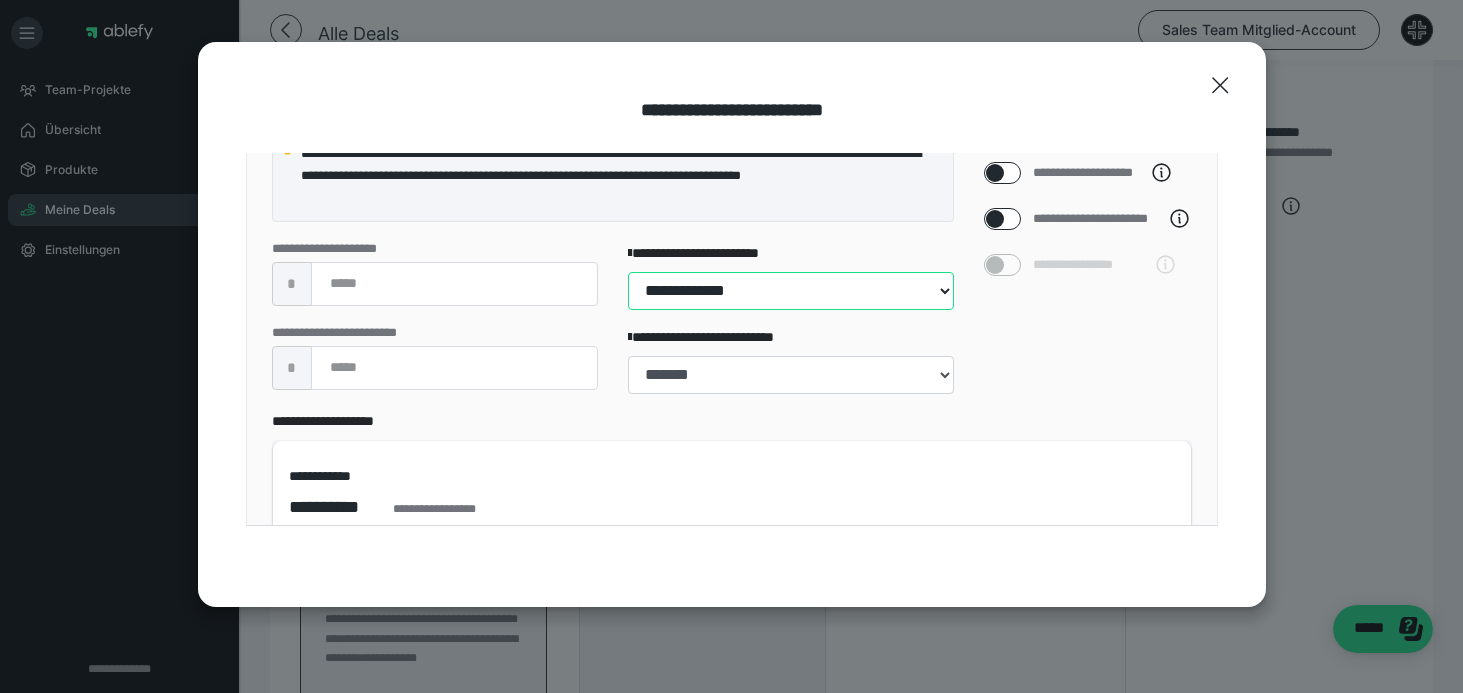 click on "**********" at bounding box center (791, 291) 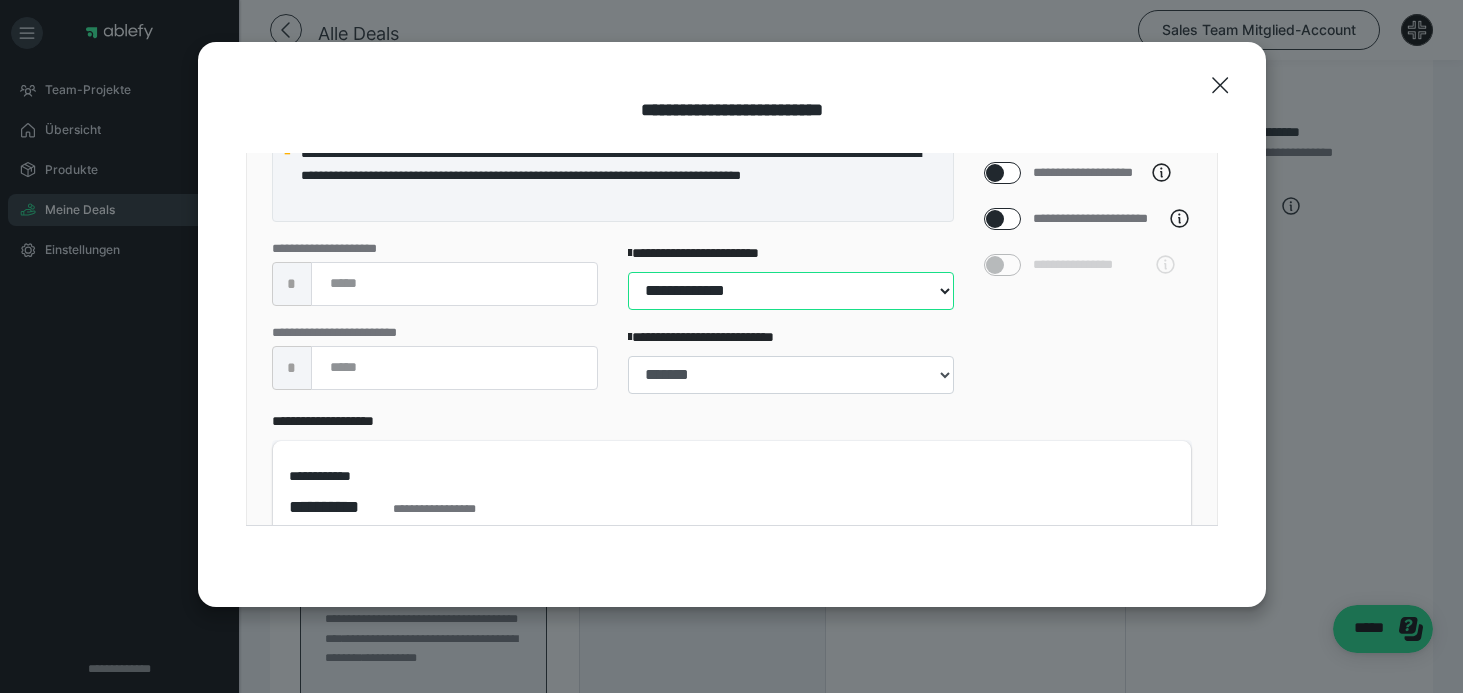 select on "**" 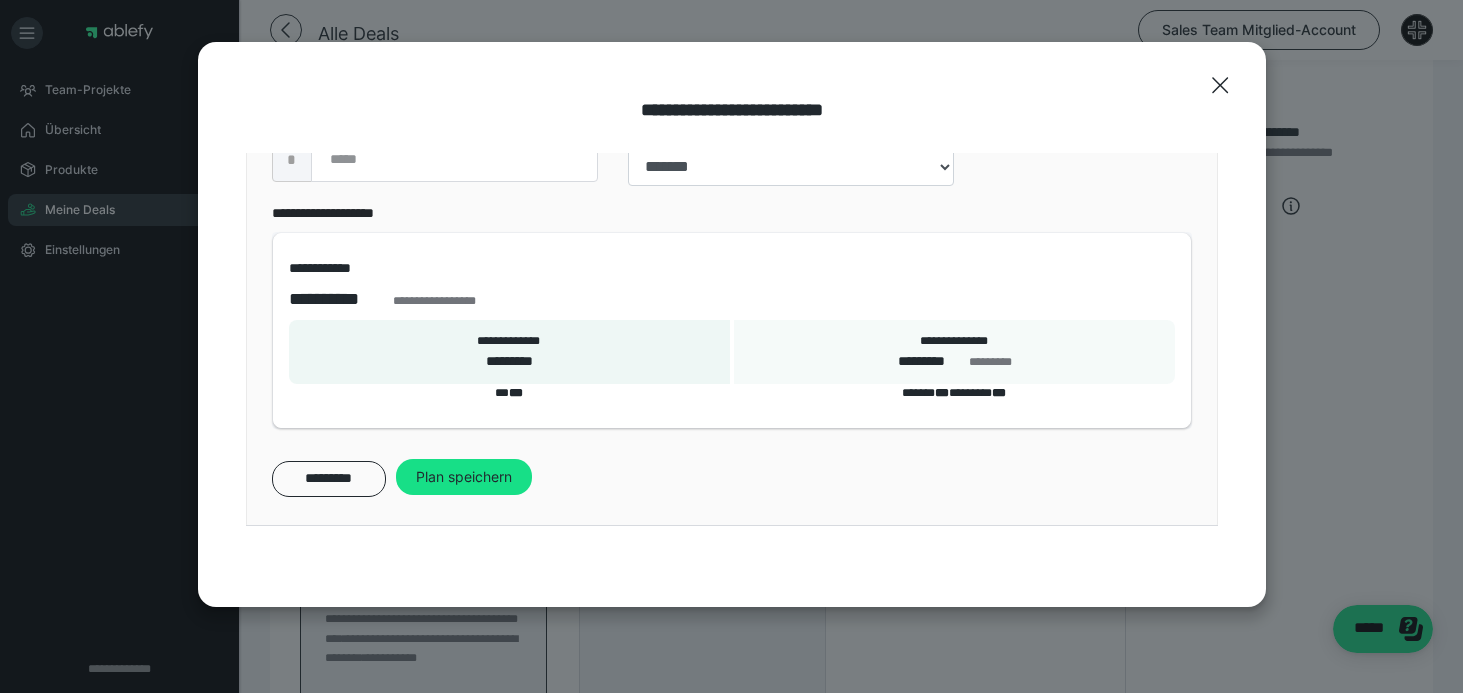 scroll, scrollTop: 834, scrollLeft: 0, axis: vertical 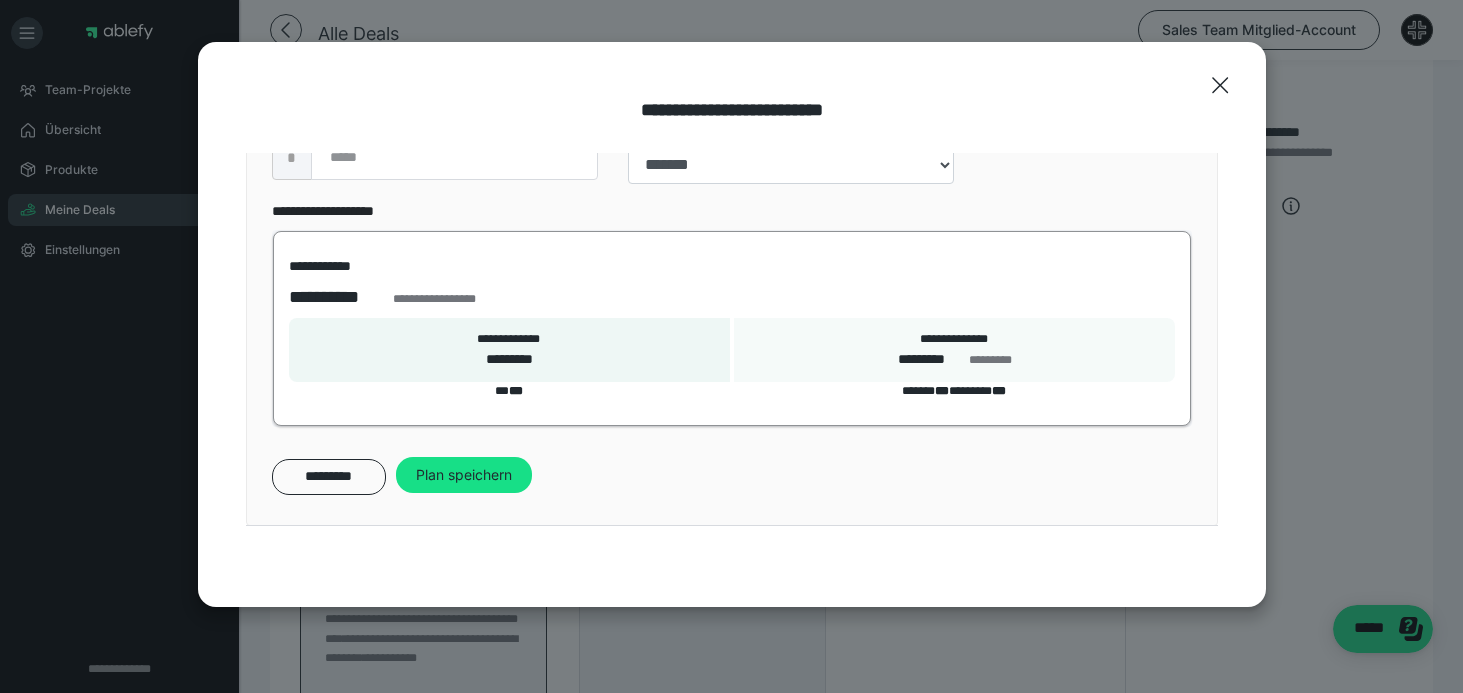 click on "***" at bounding box center [516, 391] 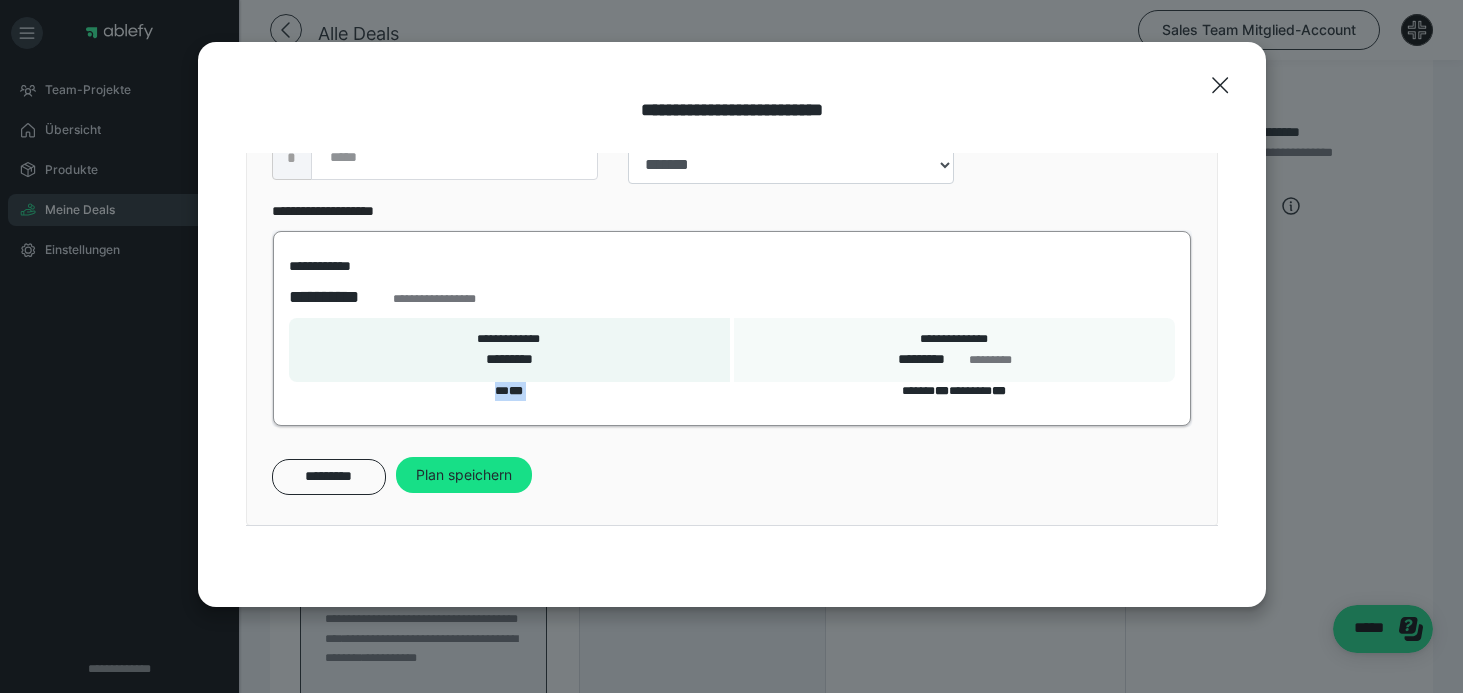 click on "**   ***" at bounding box center [509, 391] 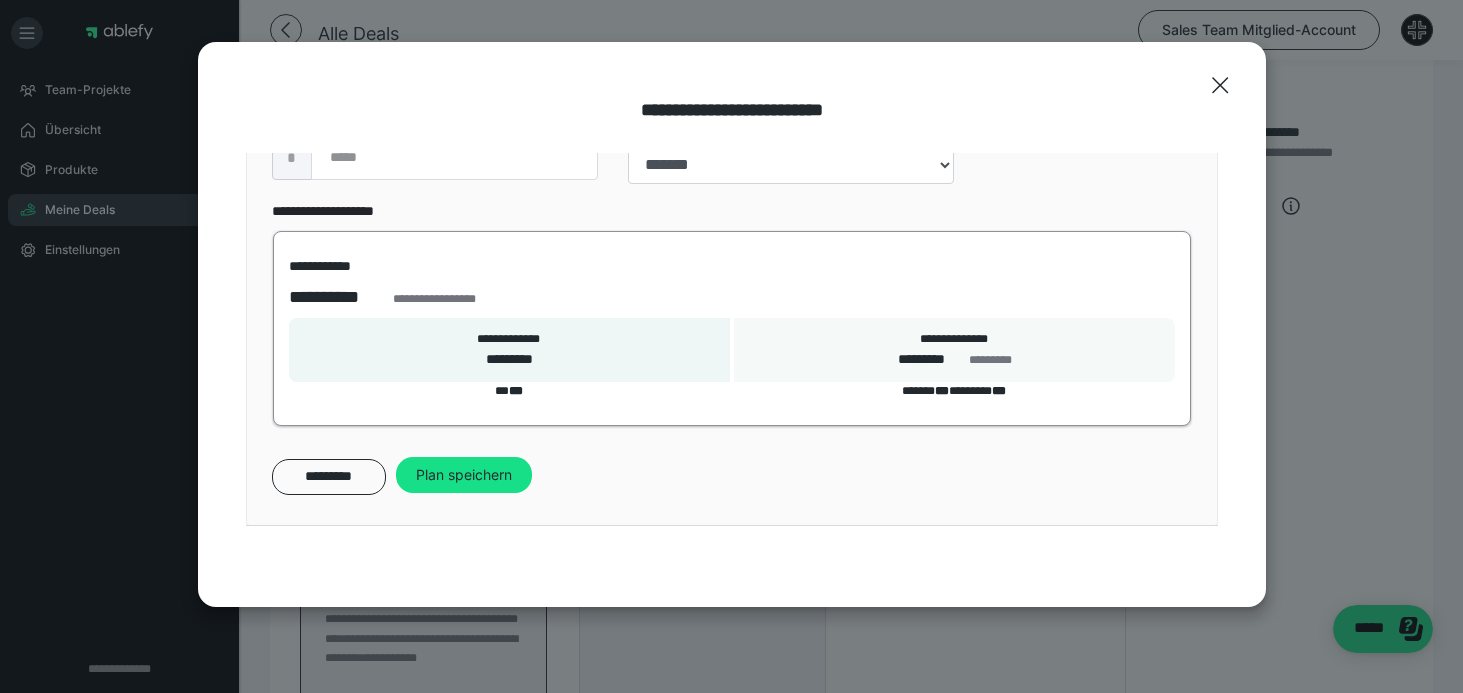 click on "**********" at bounding box center [509, 350] 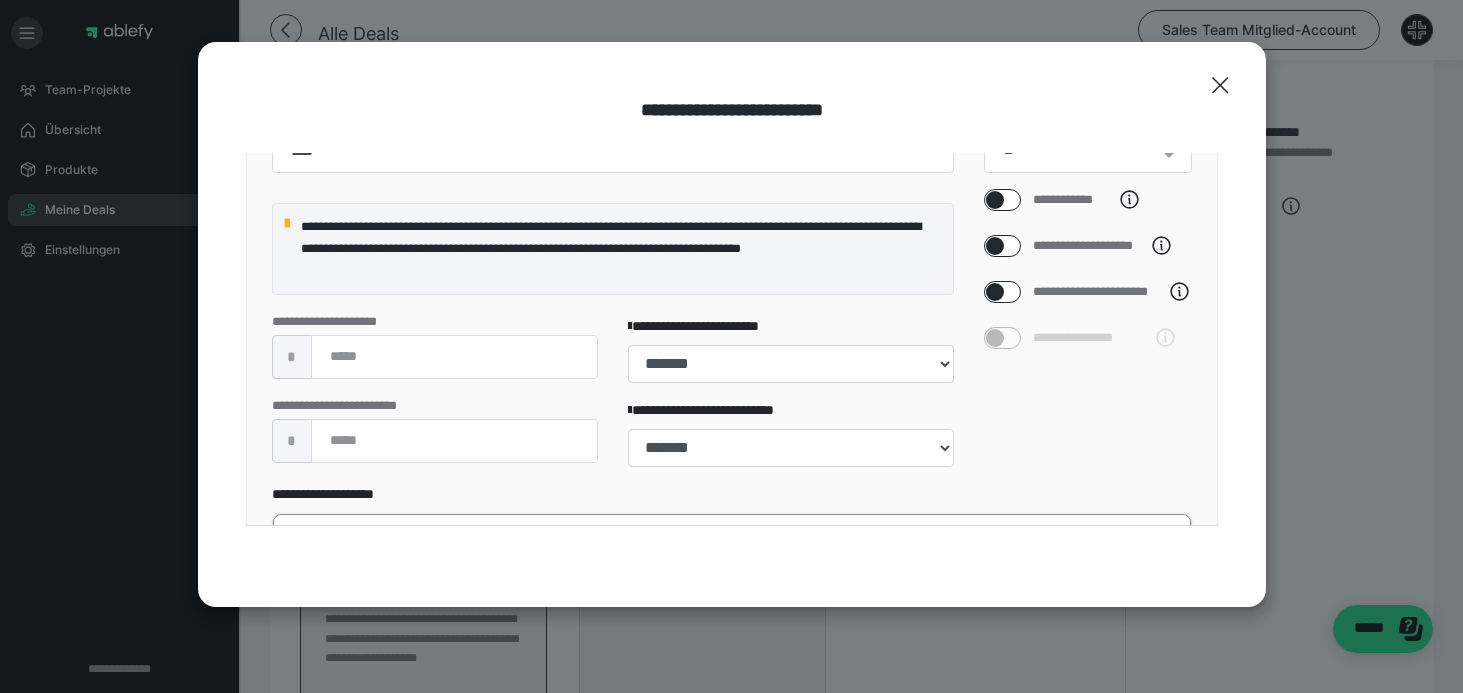 scroll, scrollTop: 834, scrollLeft: 0, axis: vertical 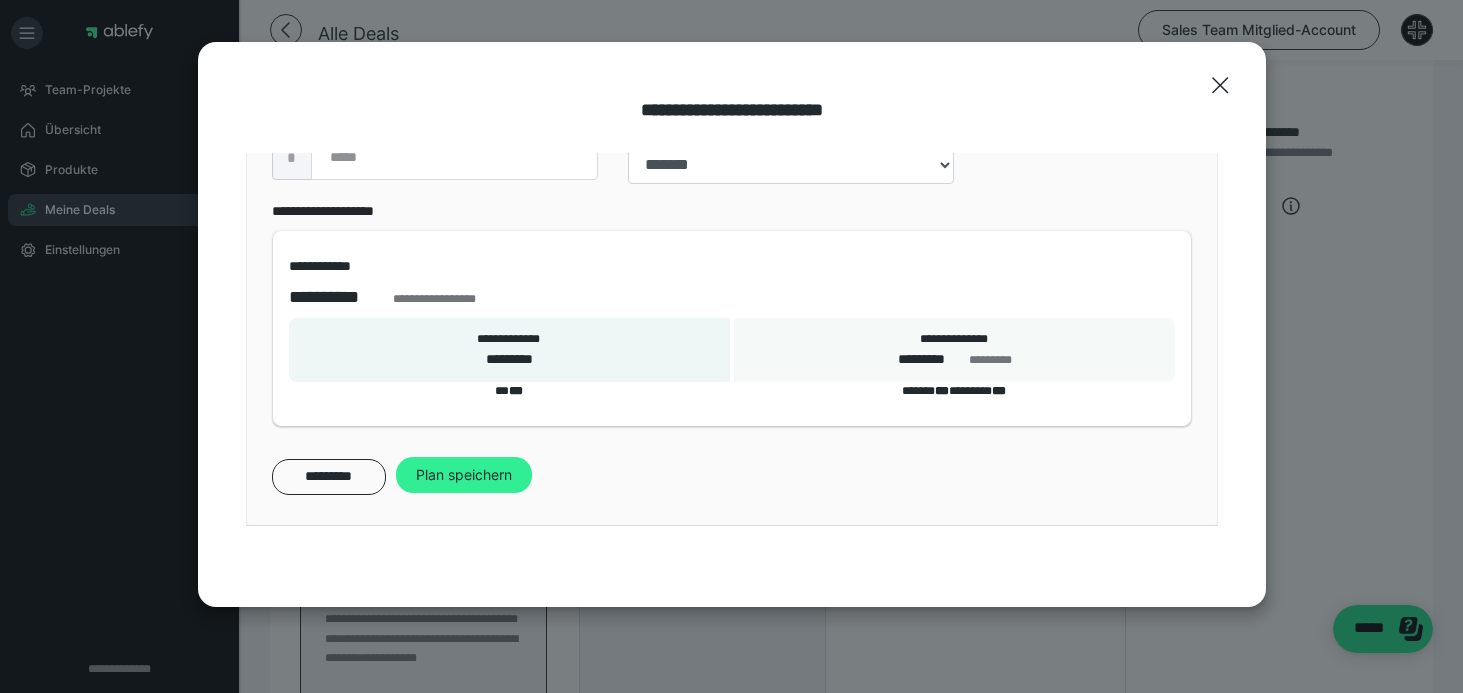 click on "Plan speichern" at bounding box center (464, 475) 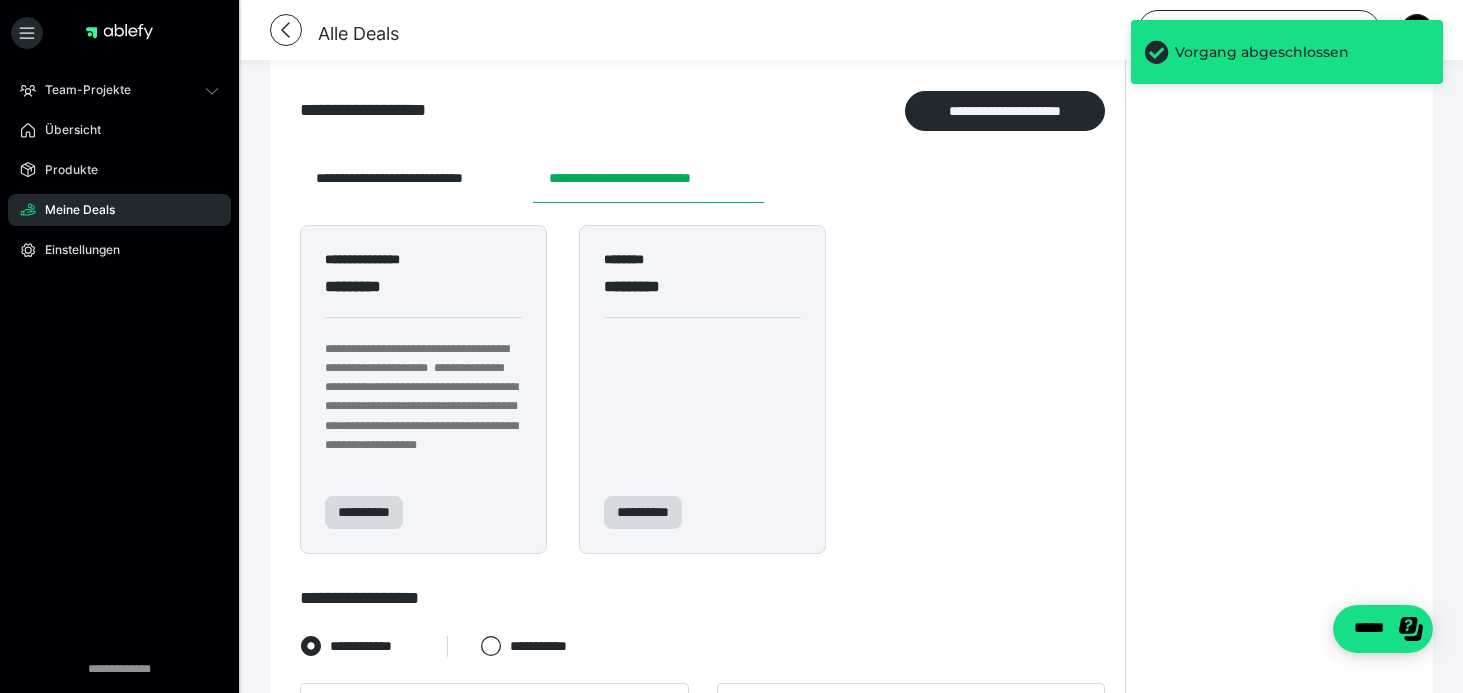 scroll, scrollTop: 308, scrollLeft: 0, axis: vertical 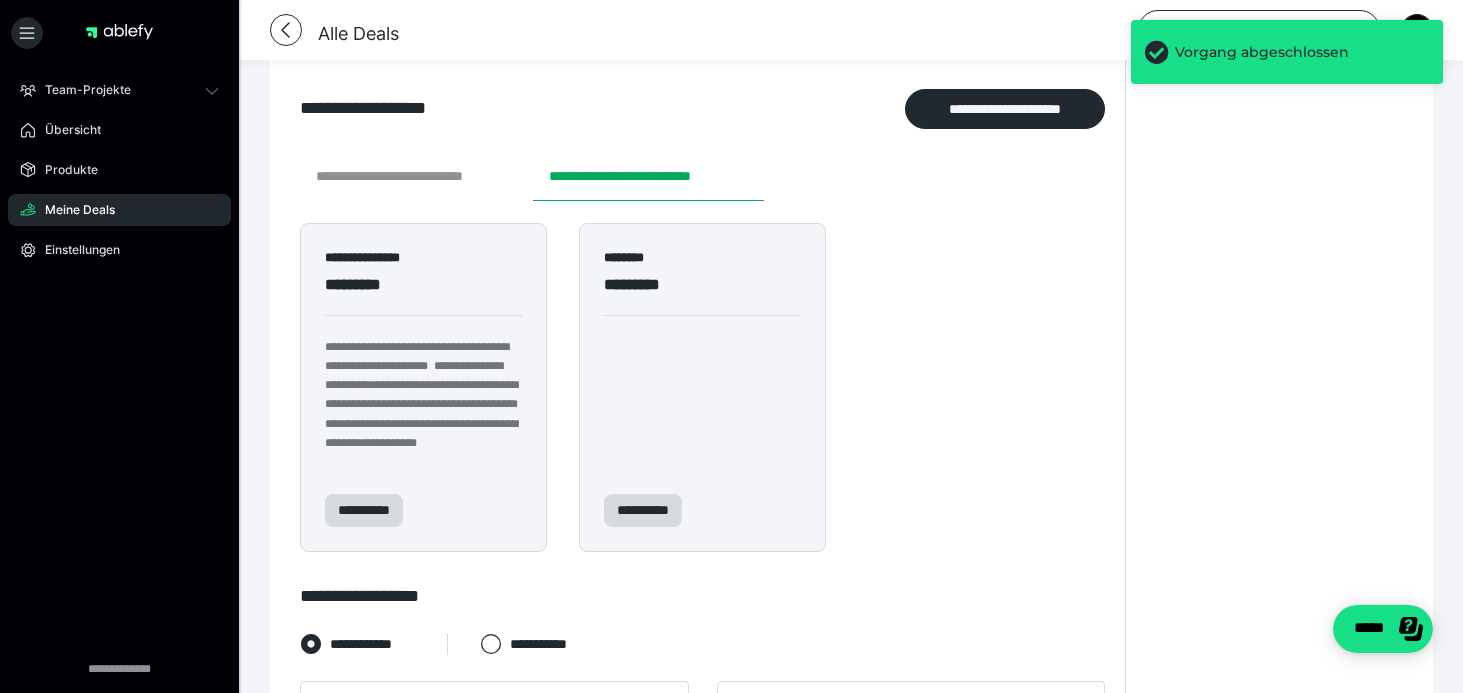 click on "**********" at bounding box center (416, 177) 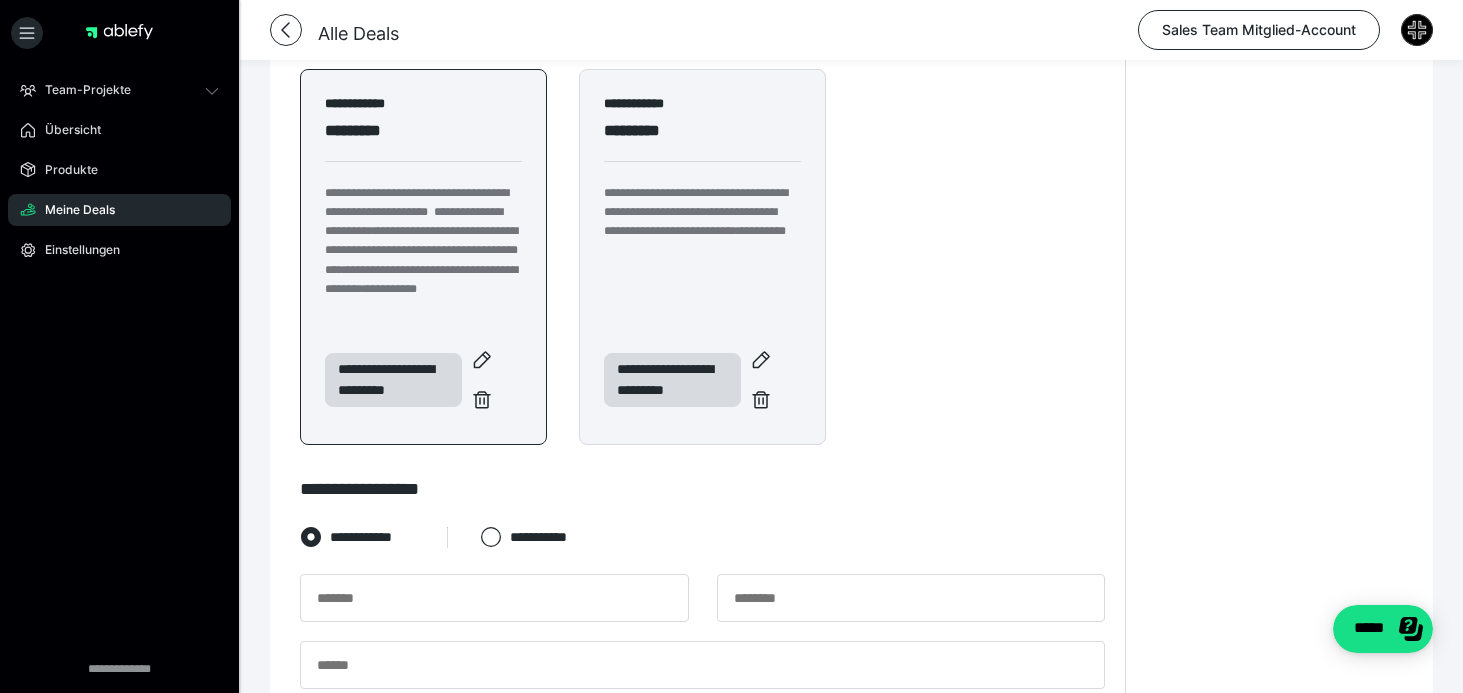 scroll, scrollTop: 476, scrollLeft: 0, axis: vertical 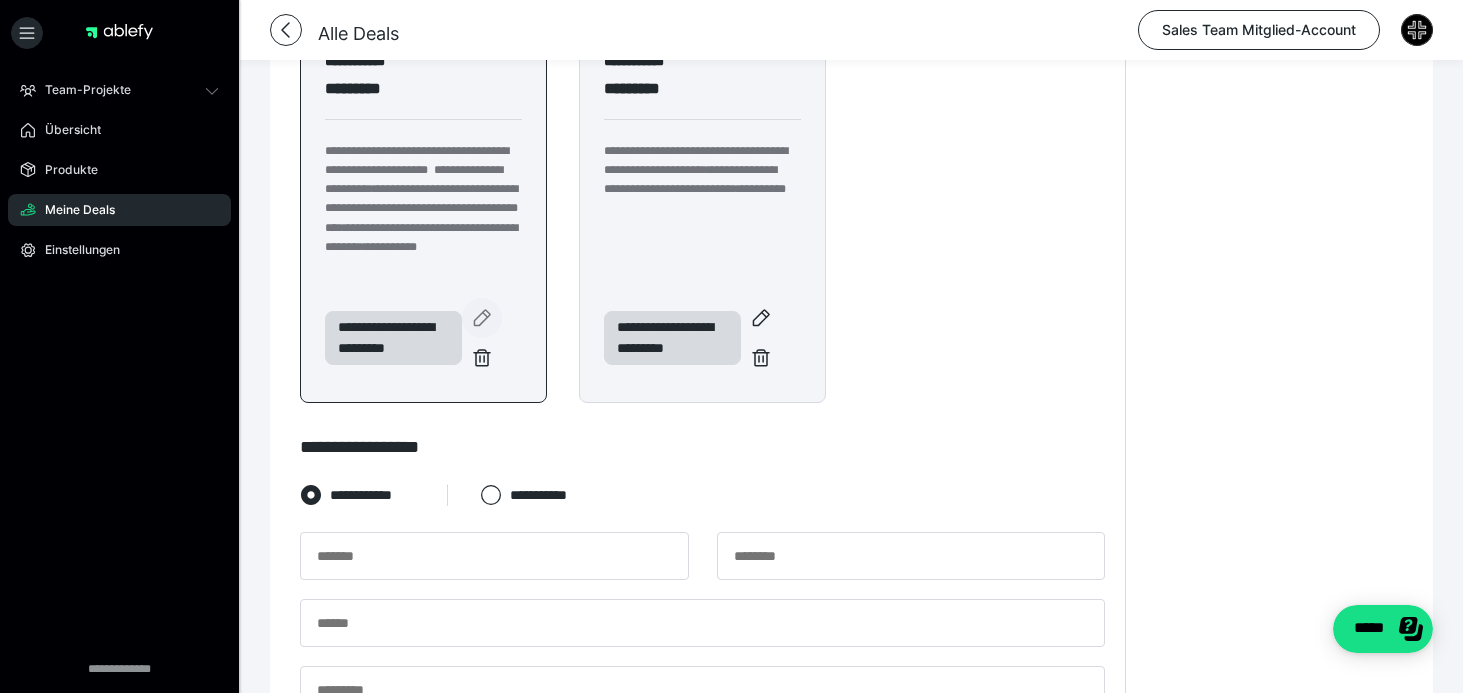 click 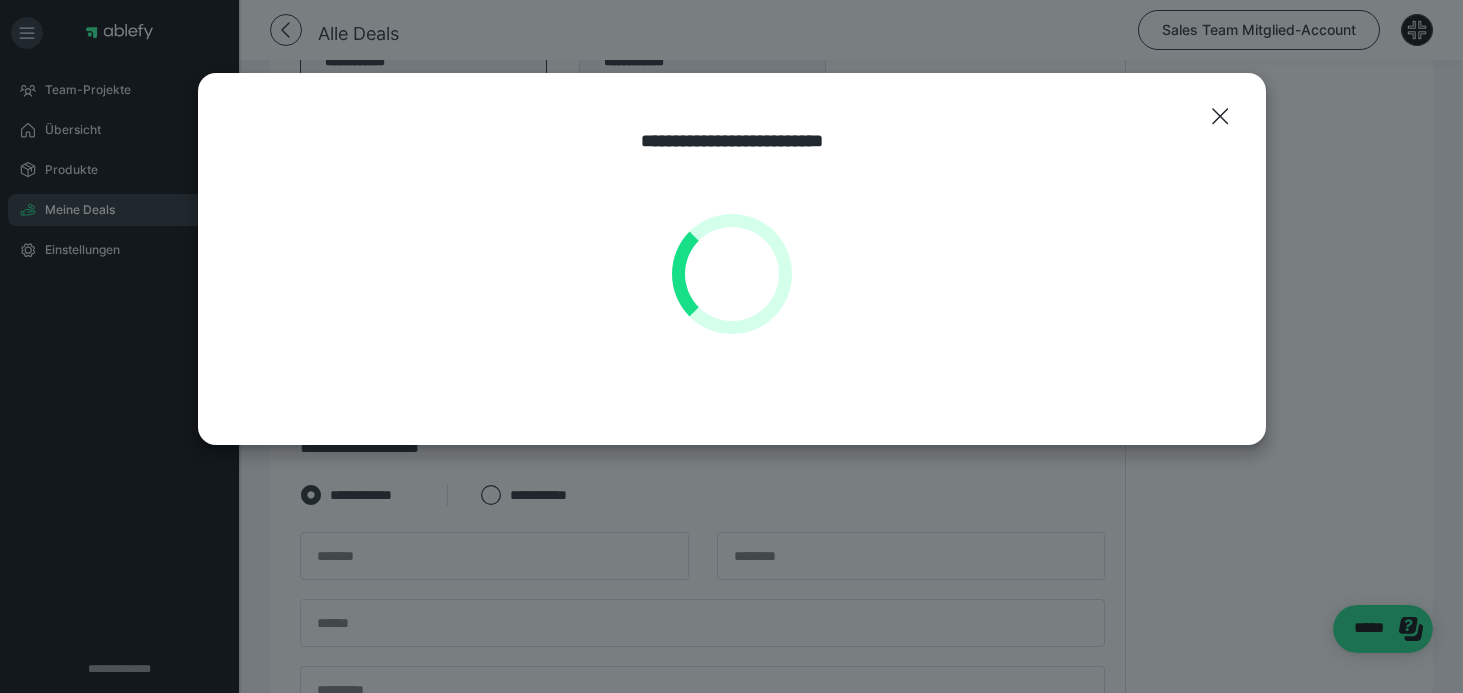 select on "**" 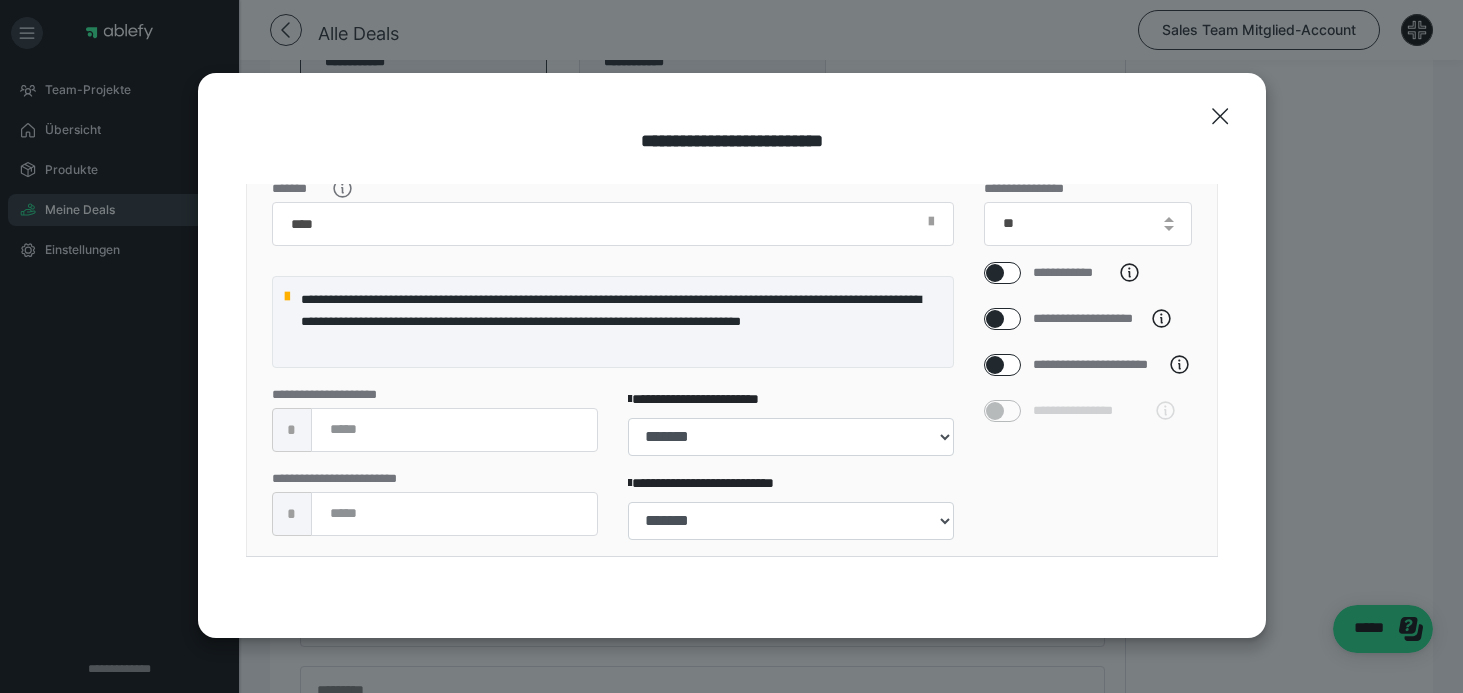scroll, scrollTop: 513, scrollLeft: 0, axis: vertical 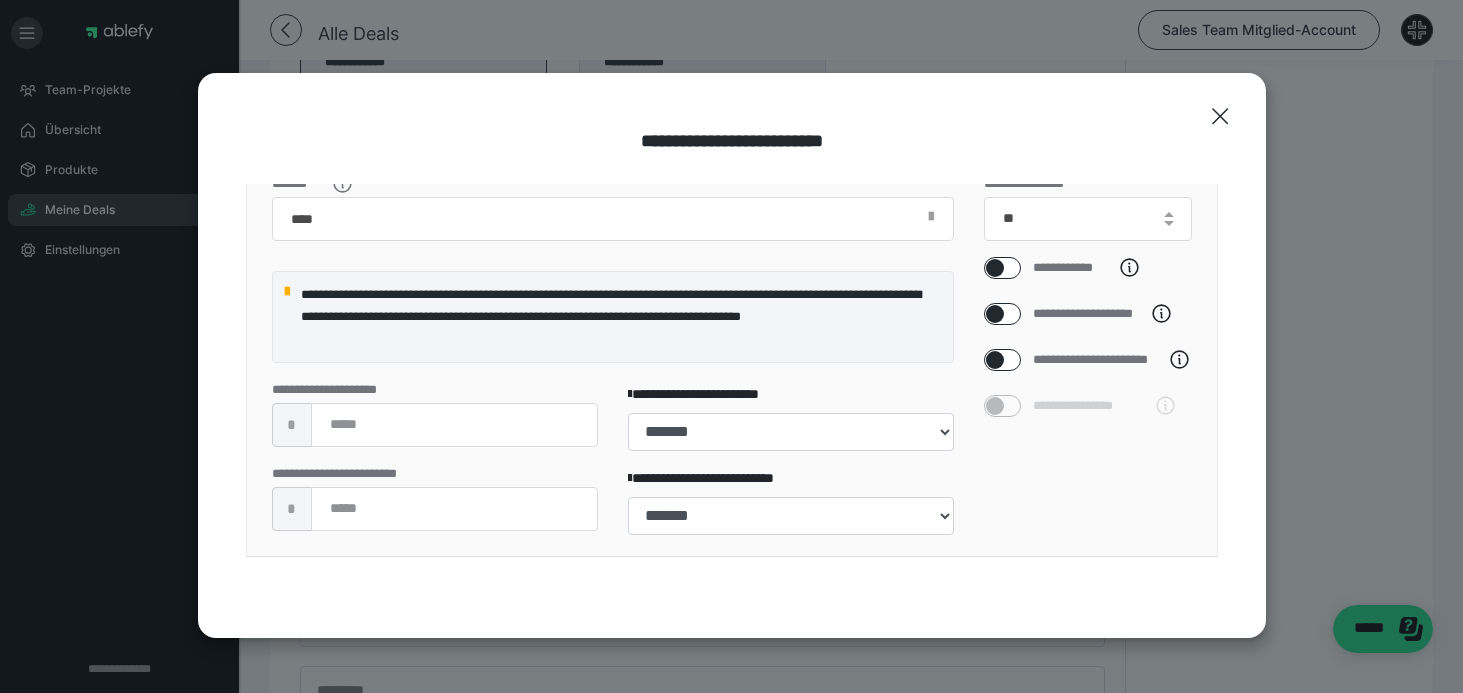 click at bounding box center [995, 314] 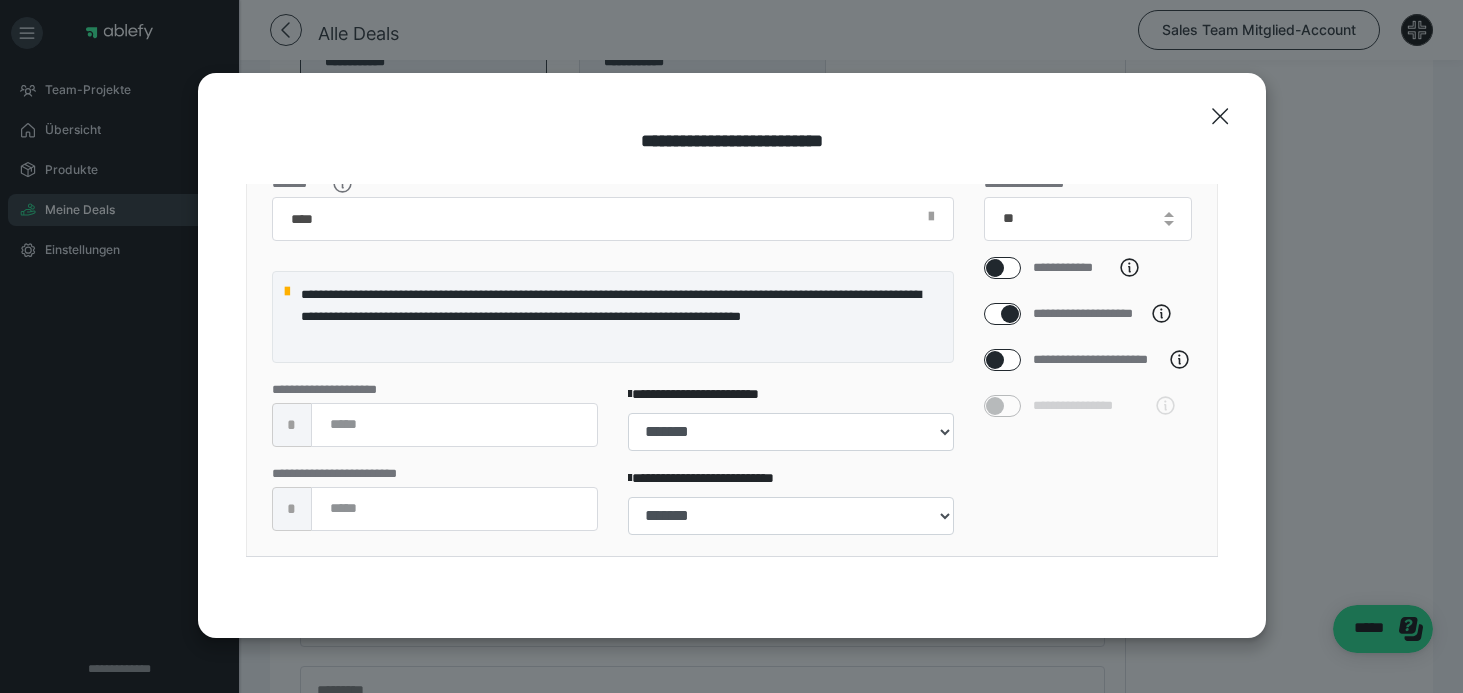 checkbox on "****" 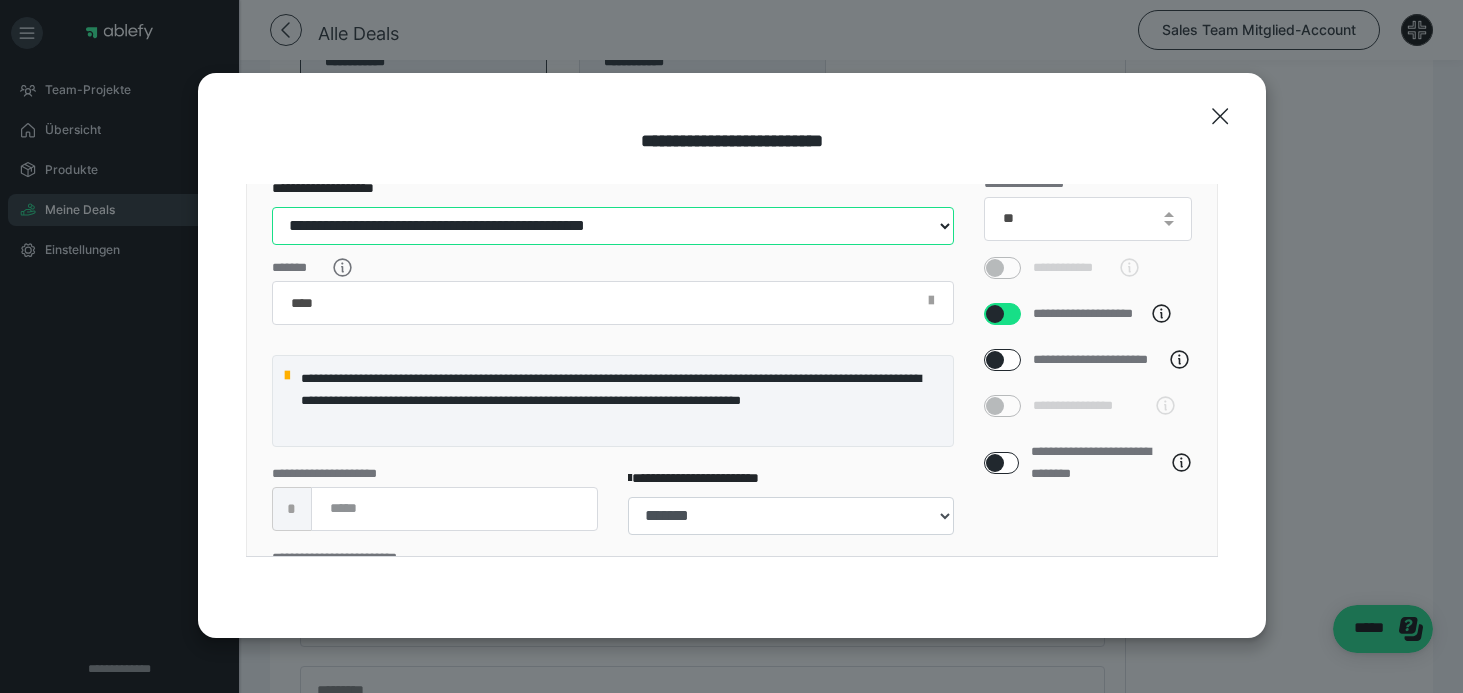 click on "**********" at bounding box center [613, 226] 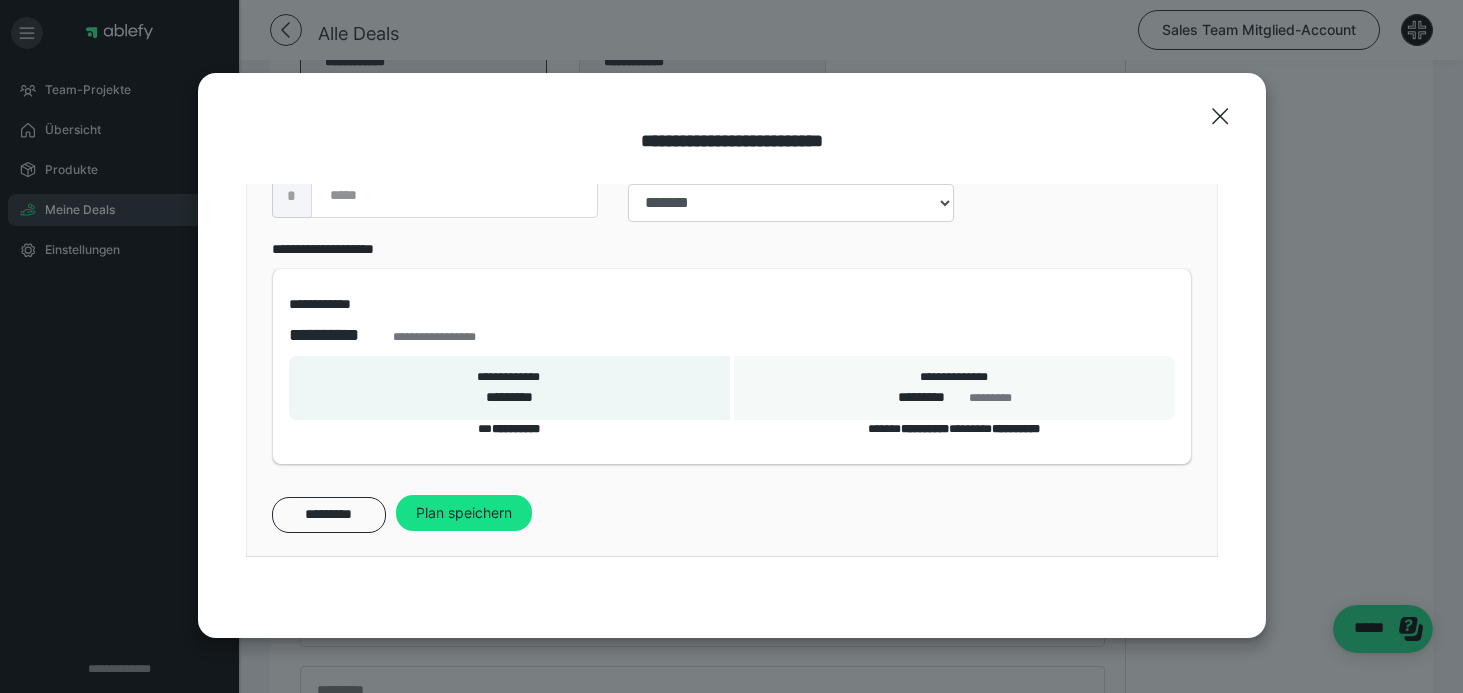 scroll, scrollTop: 913, scrollLeft: 0, axis: vertical 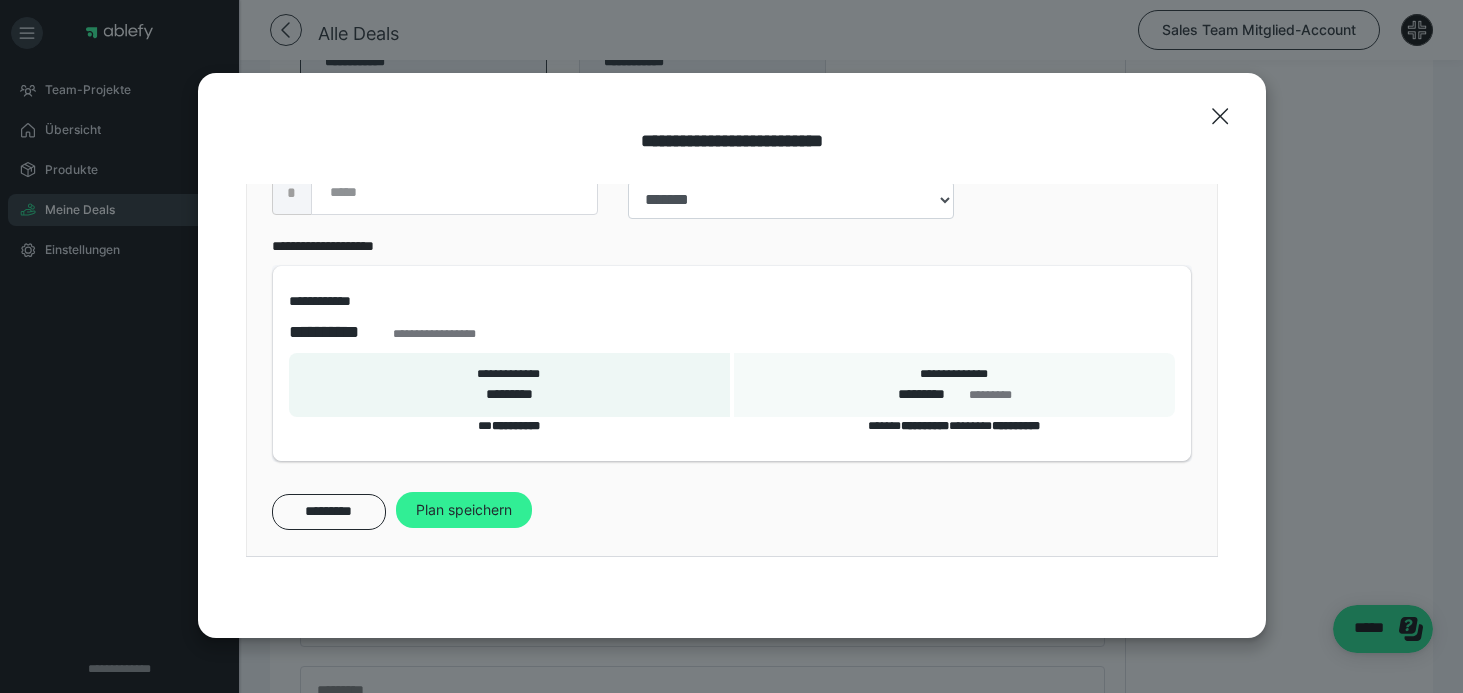 click on "Plan speichern" at bounding box center (464, 510) 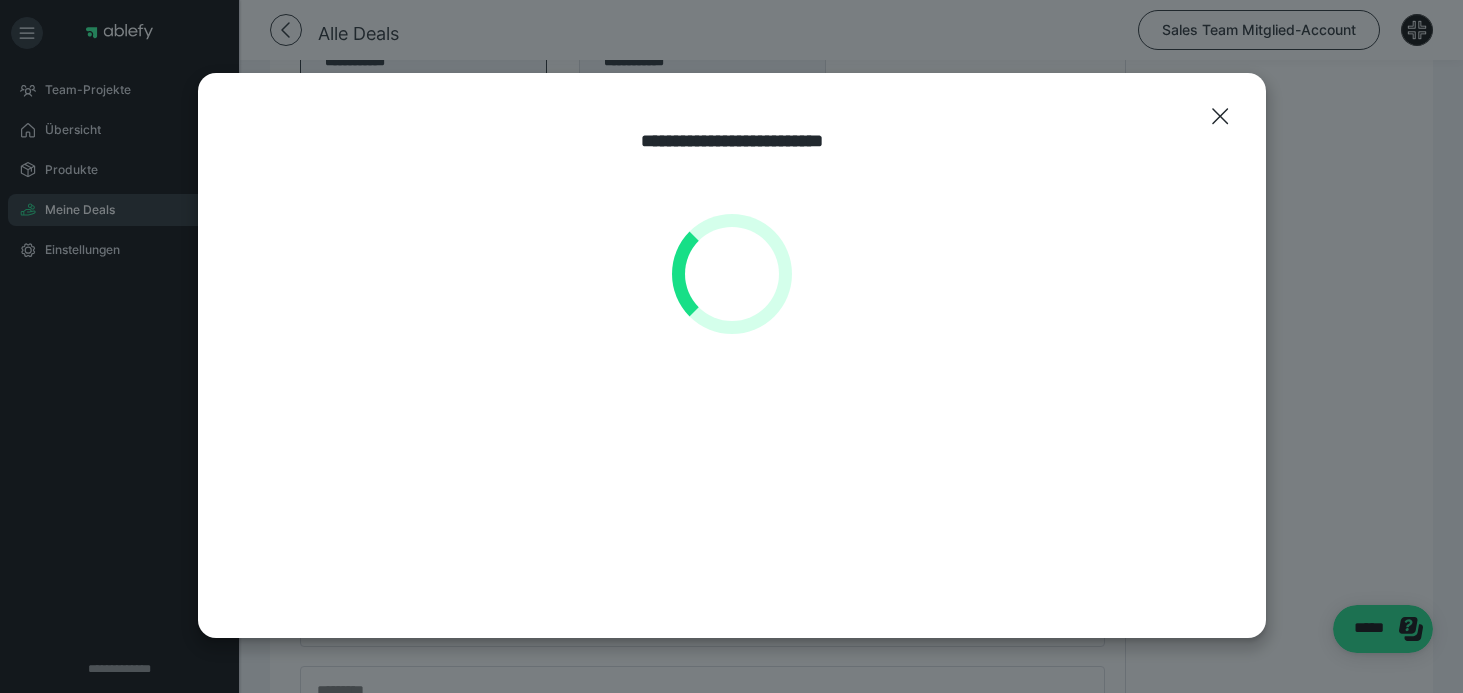 scroll, scrollTop: 0, scrollLeft: 0, axis: both 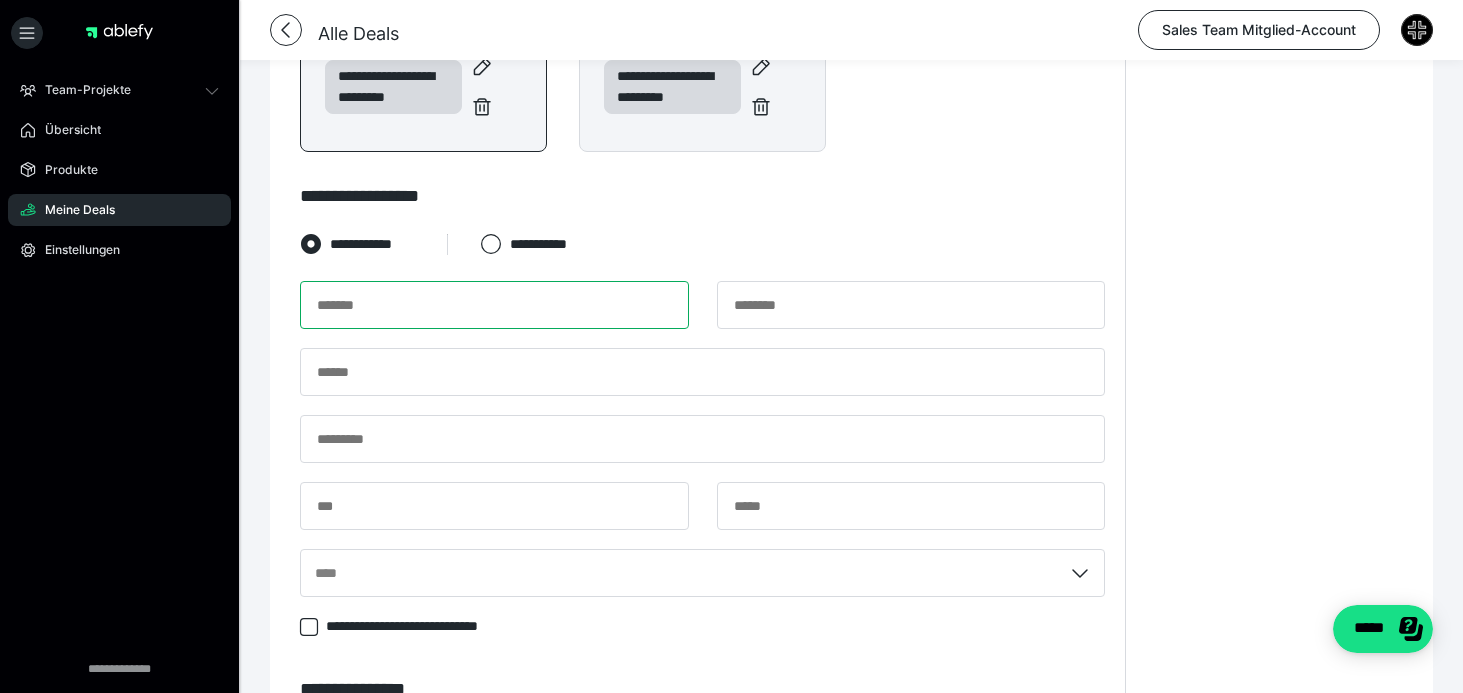 click at bounding box center (494, 305) 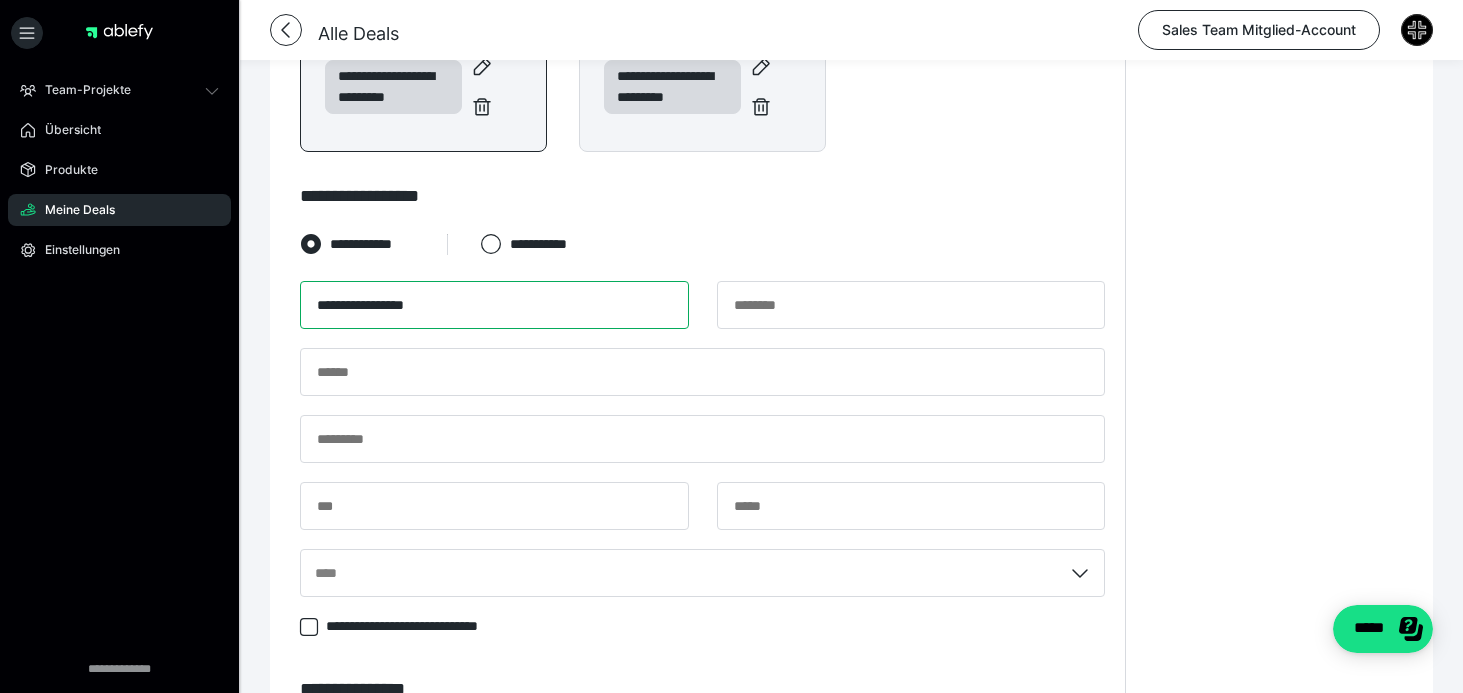click on "**********" at bounding box center (494, 305) 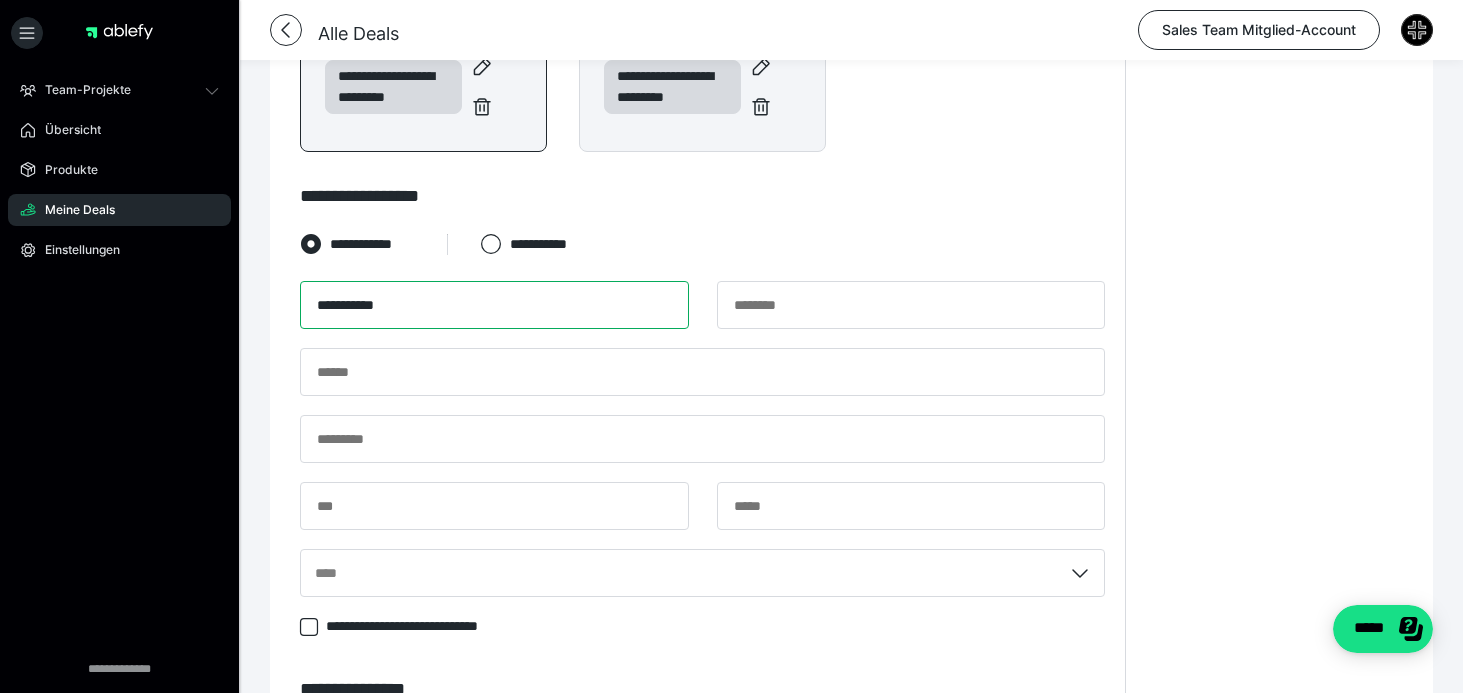 type on "**********" 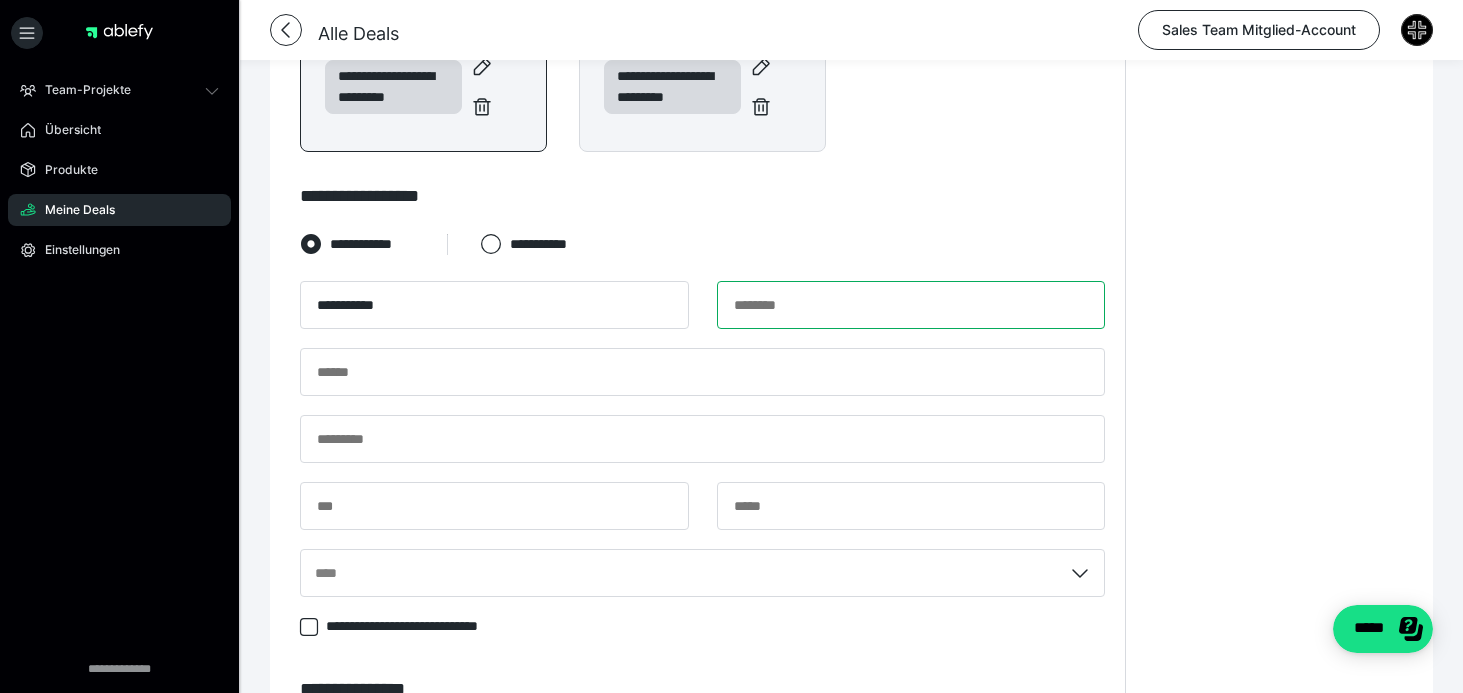 click at bounding box center [911, 305] 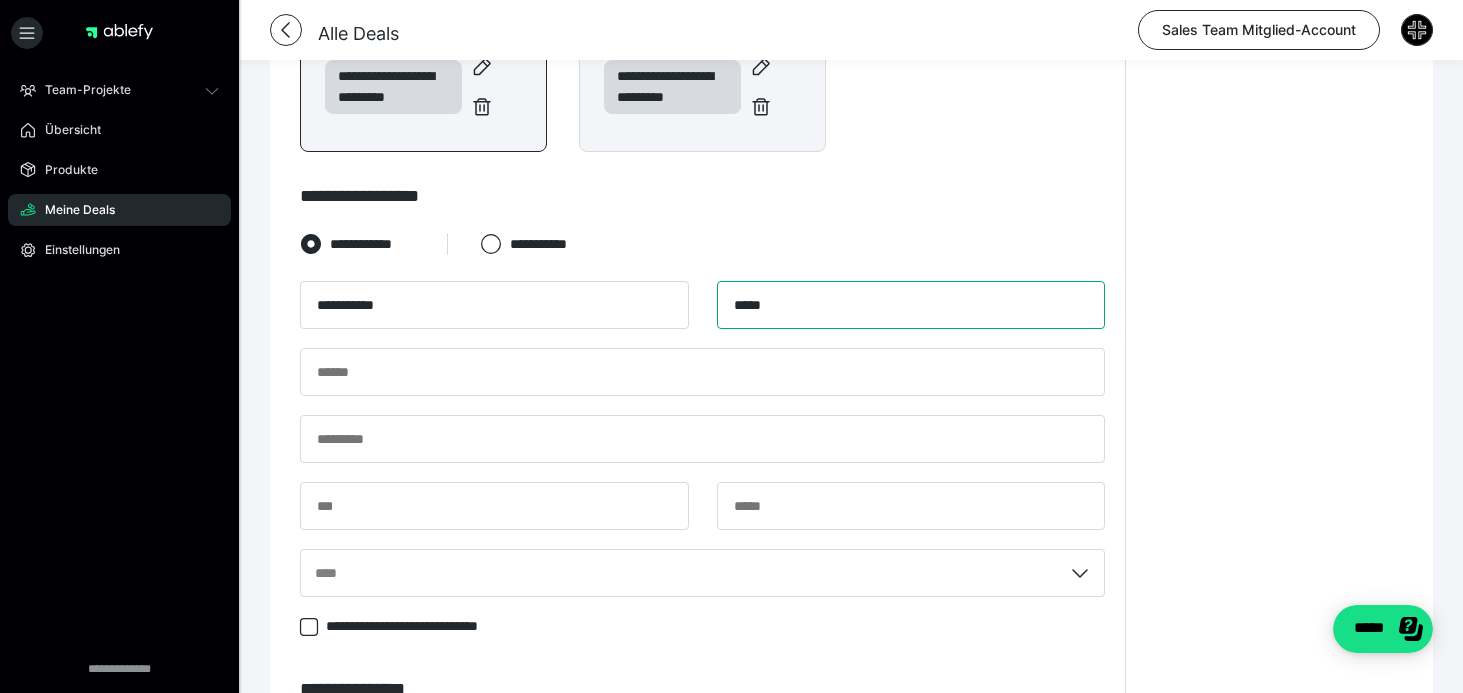 type on "*****" 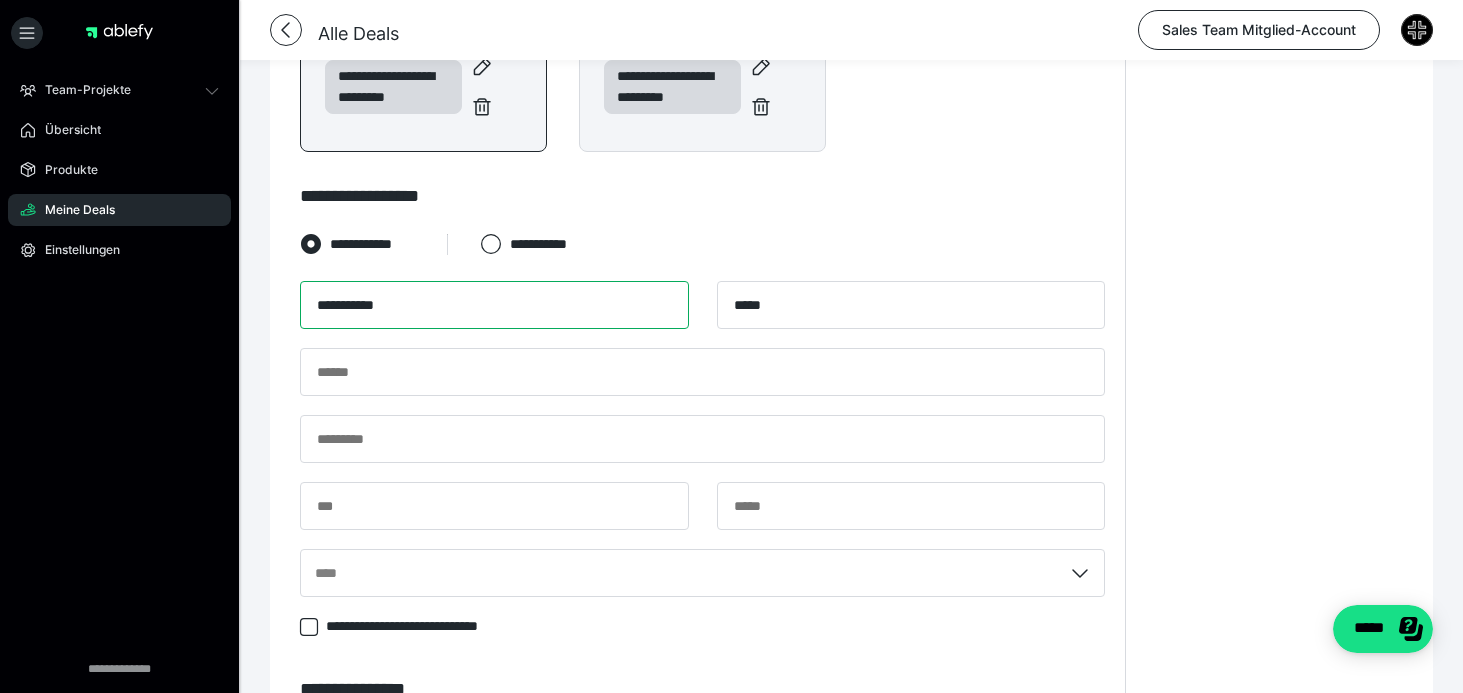 drag, startPoint x: 353, startPoint y: 300, endPoint x: 278, endPoint y: 300, distance: 75 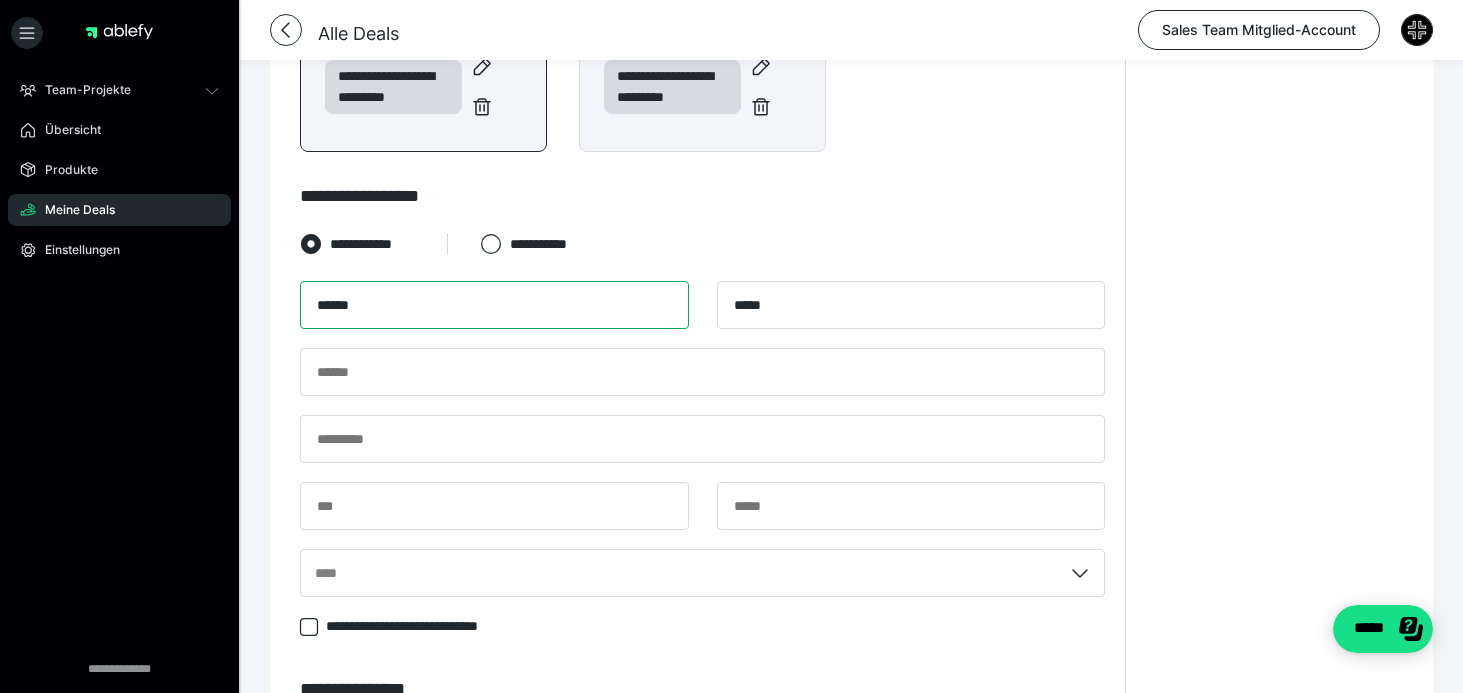 type on "******" 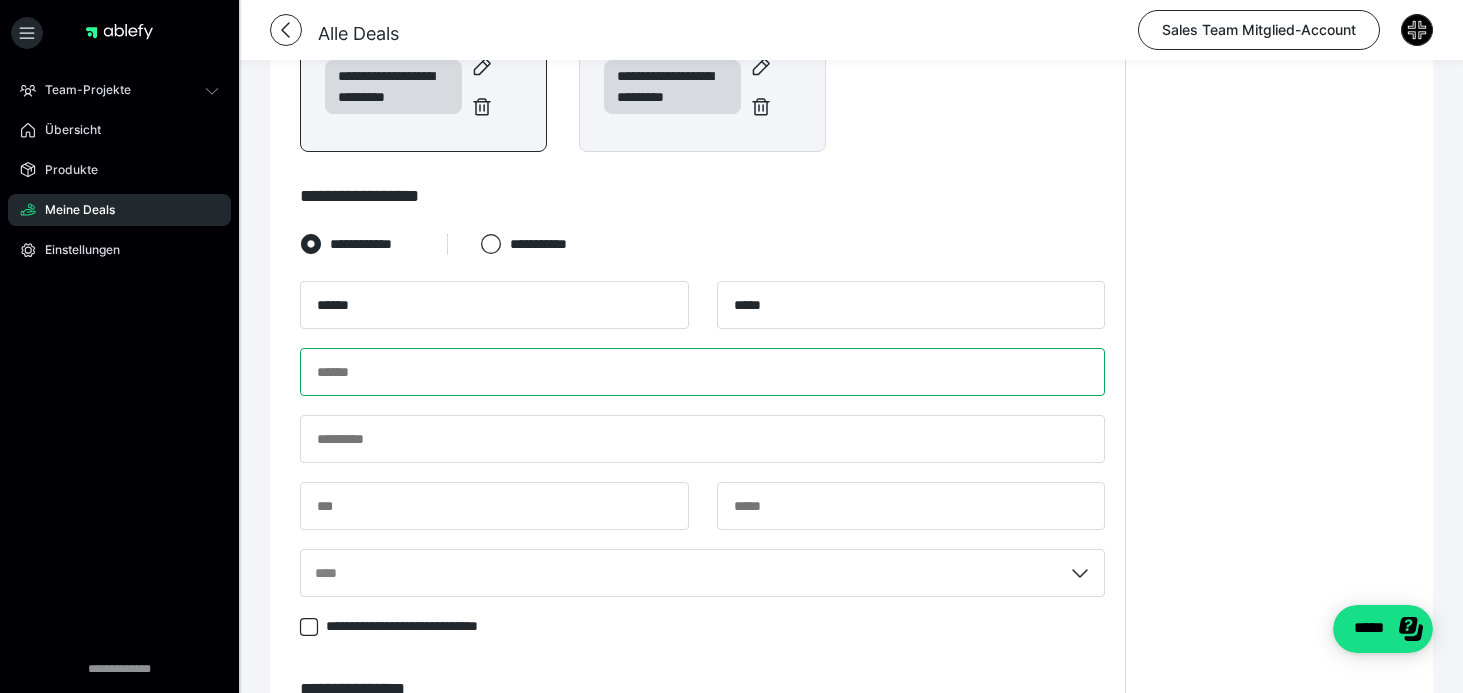 click at bounding box center [702, 372] 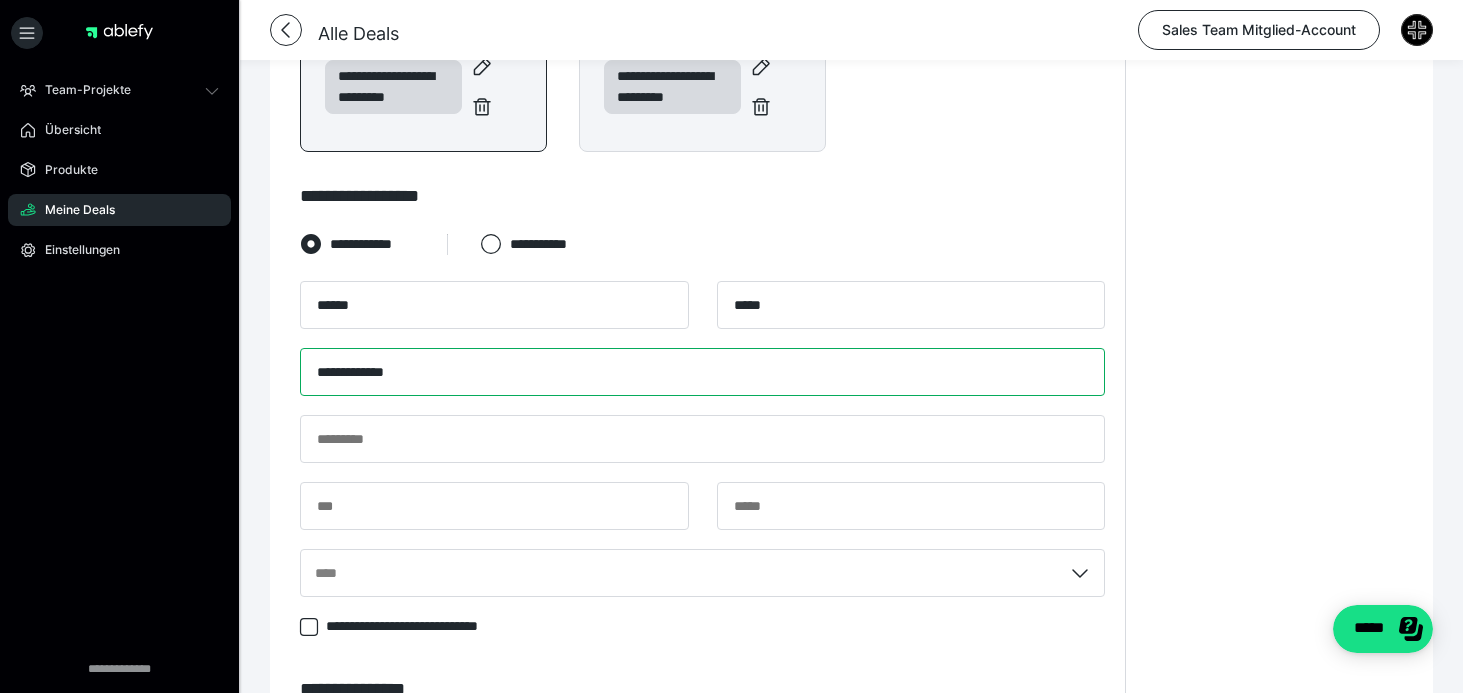type on "**********" 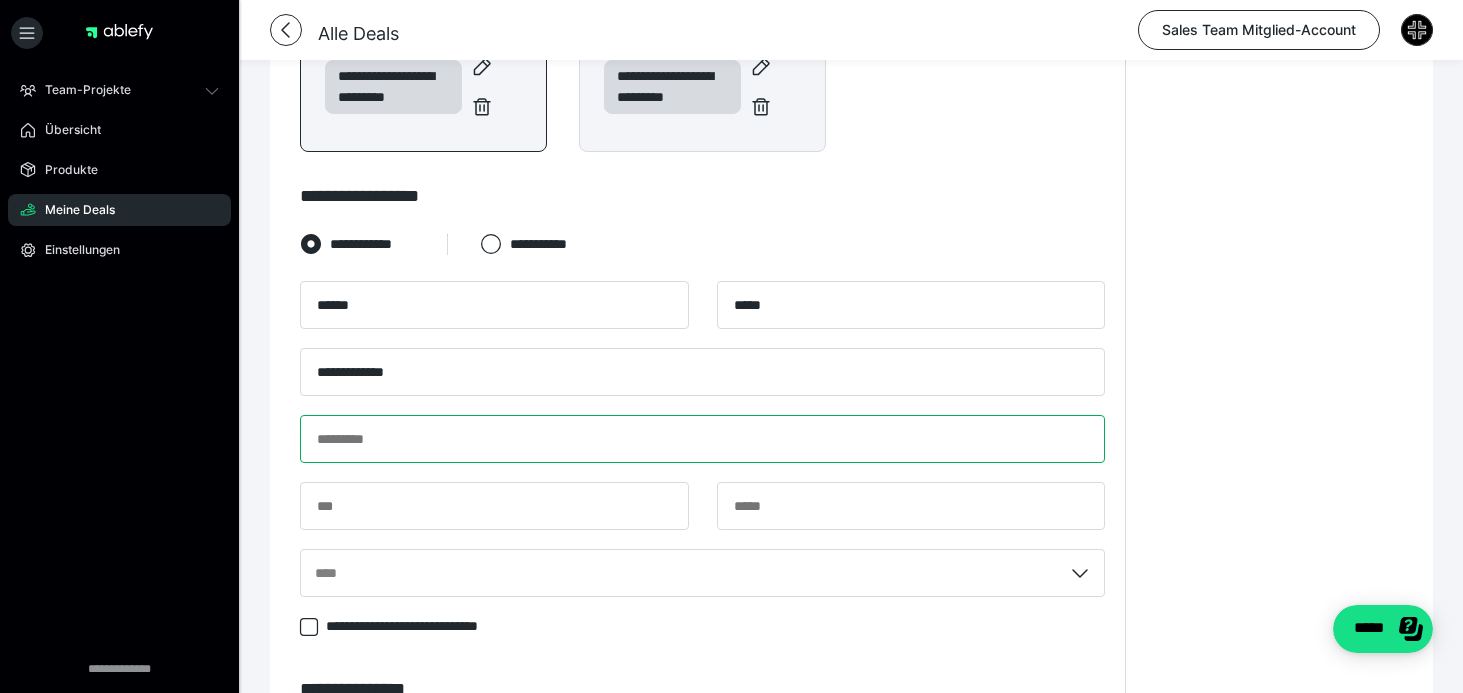 click at bounding box center (702, 439) 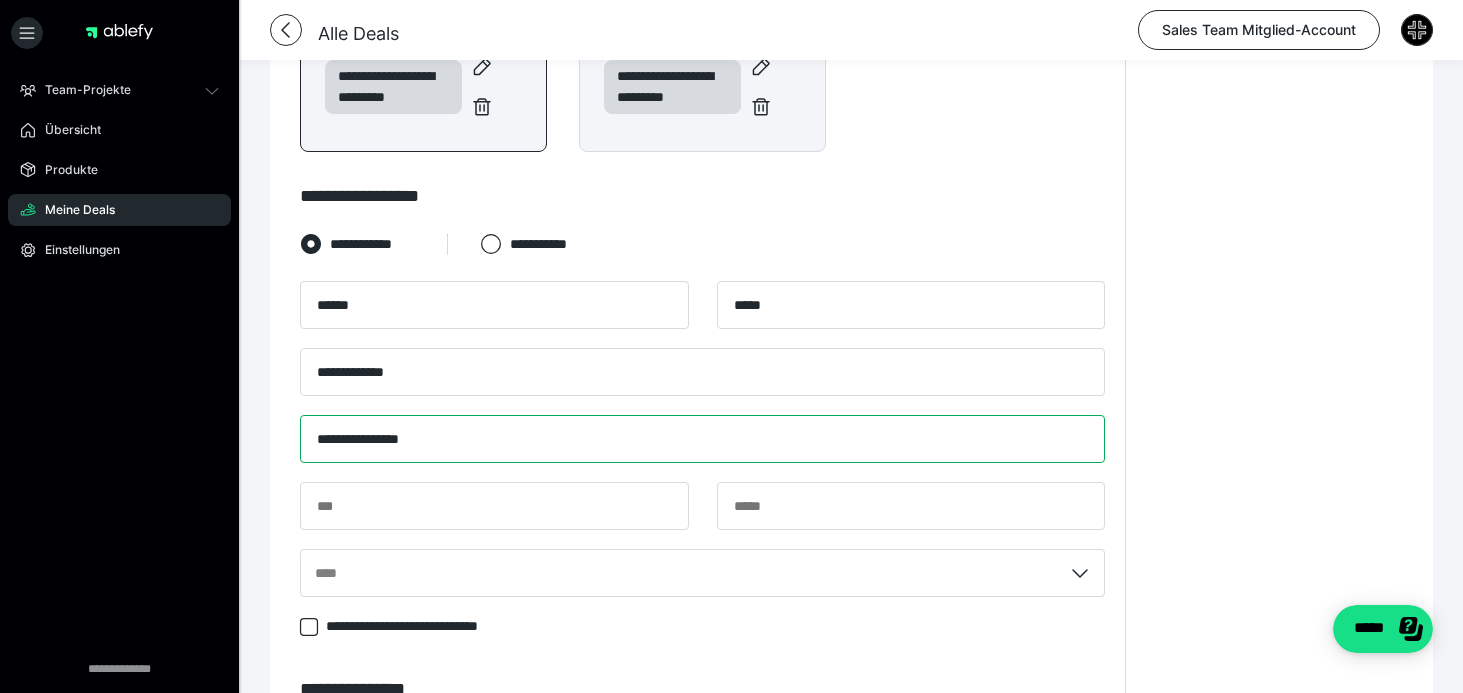 type on "**********" 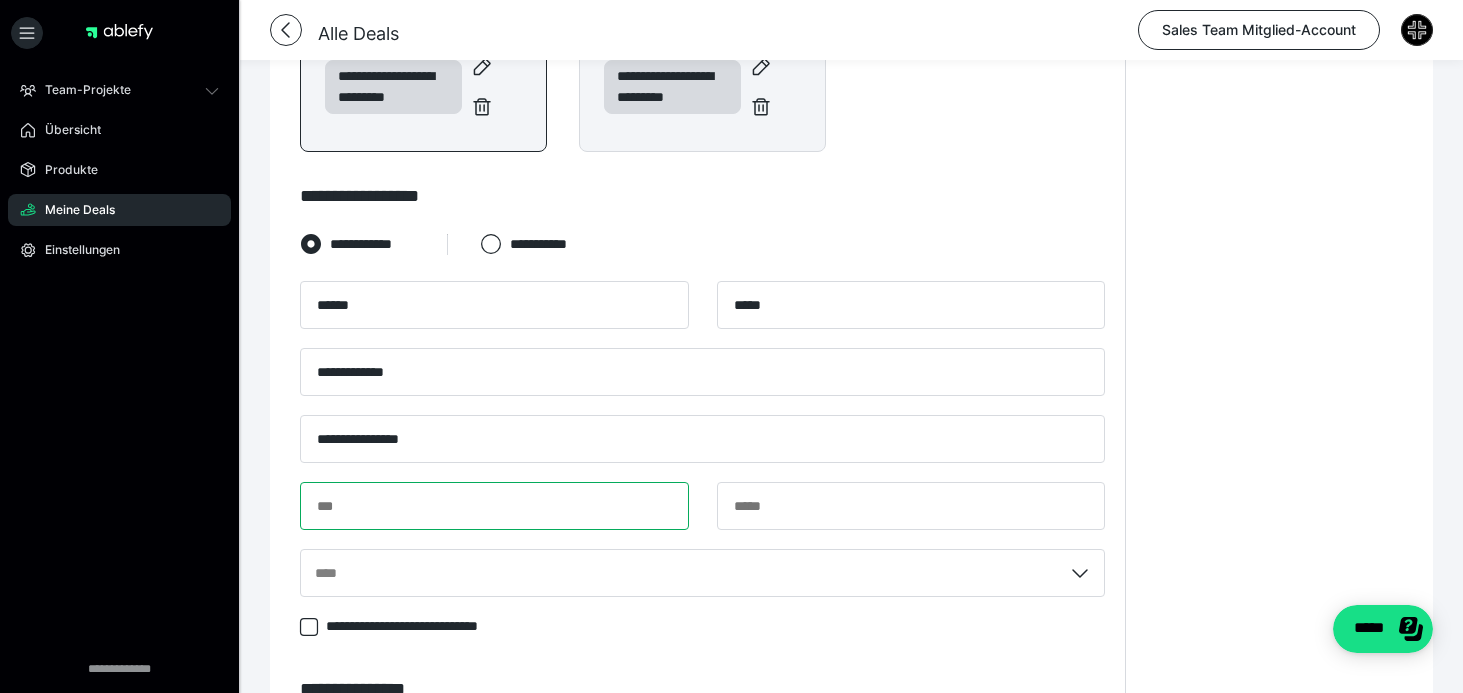 click at bounding box center [494, 506] 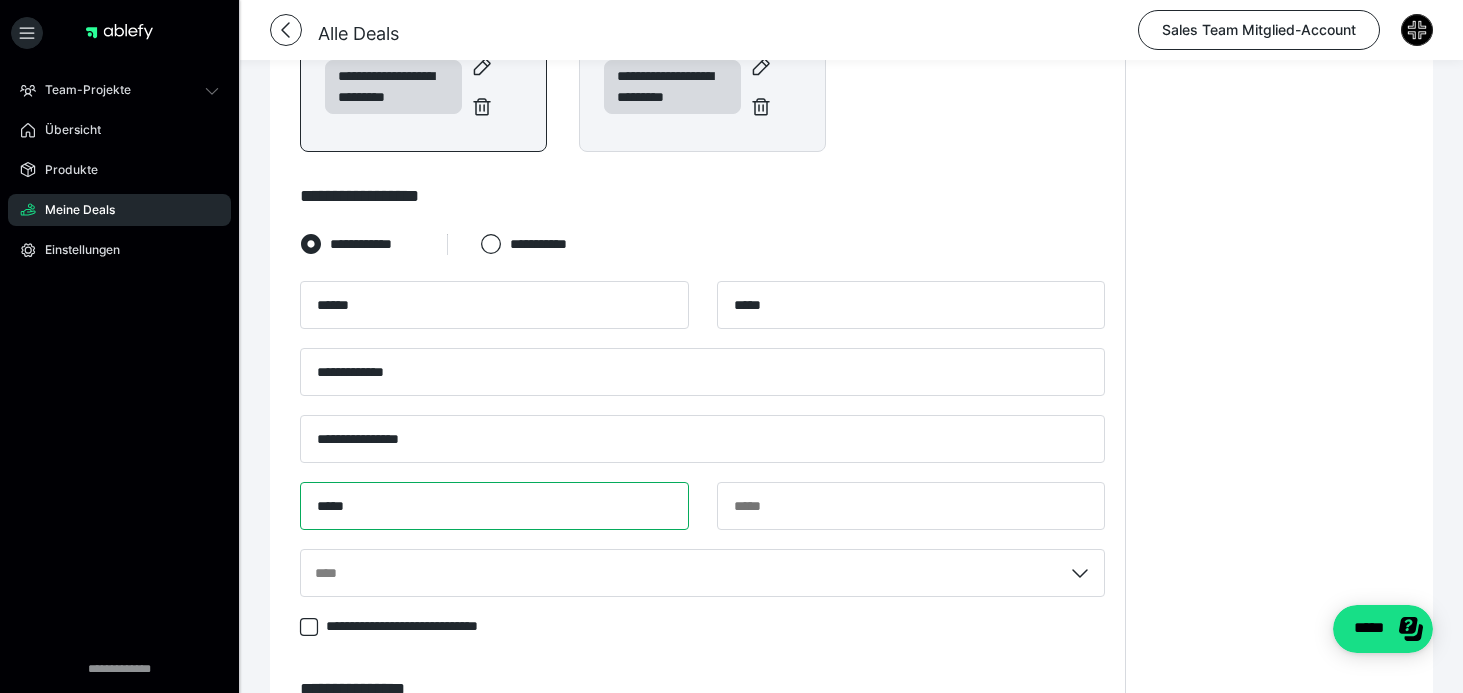 type on "*****" 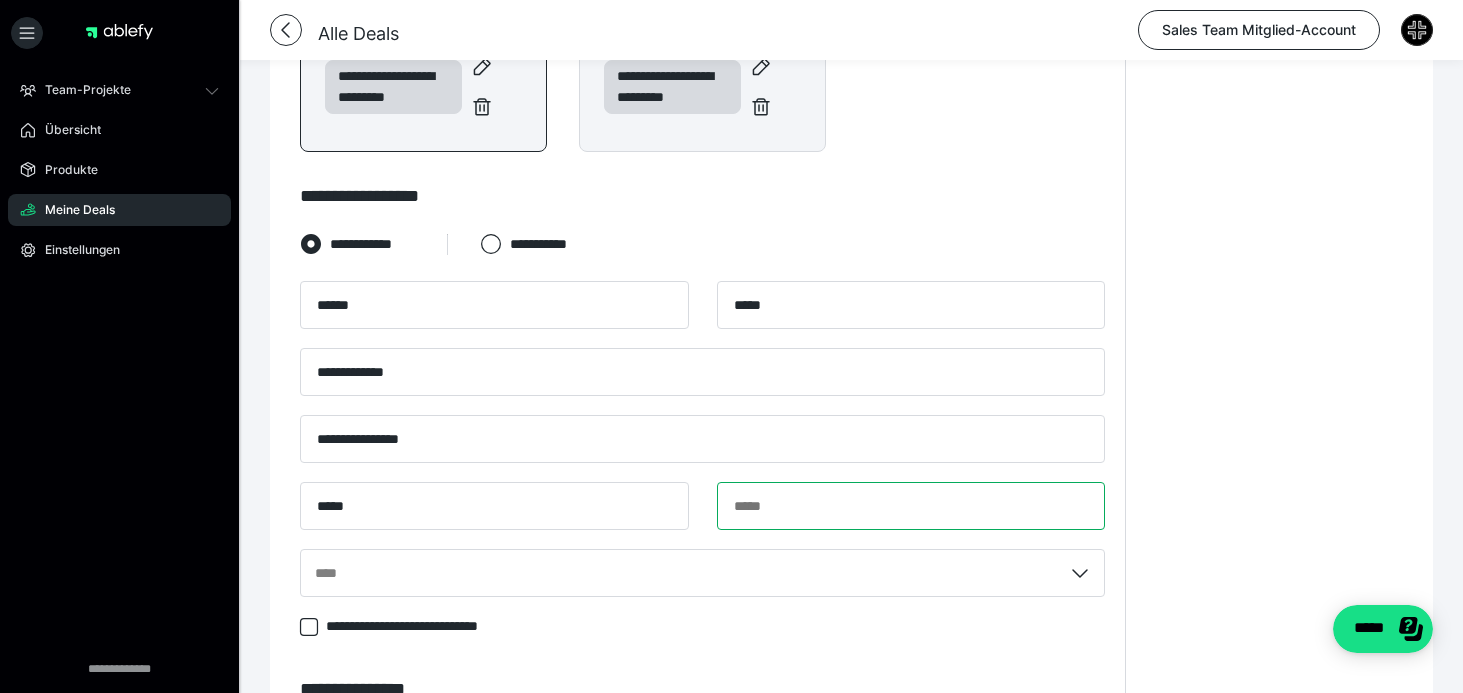 click at bounding box center [911, 506] 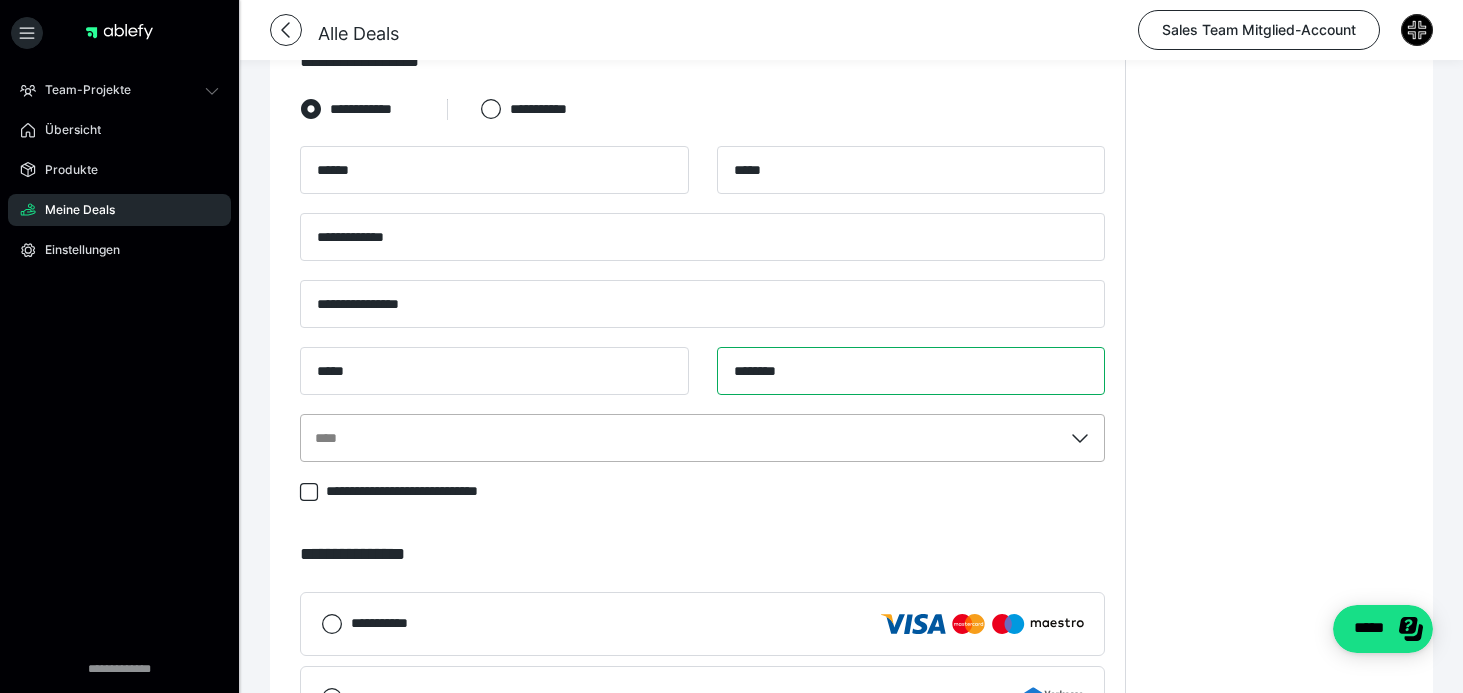 type on "********" 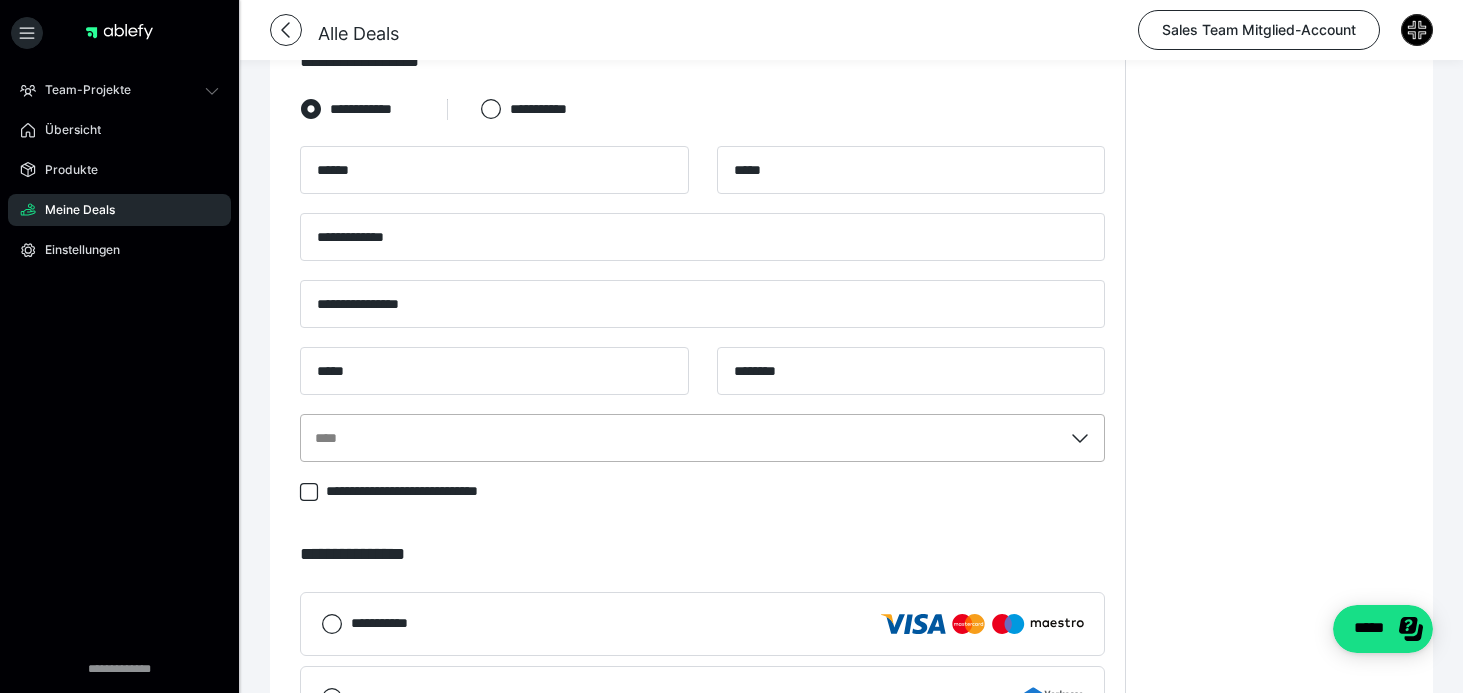 click on "****" at bounding box center [702, 438] 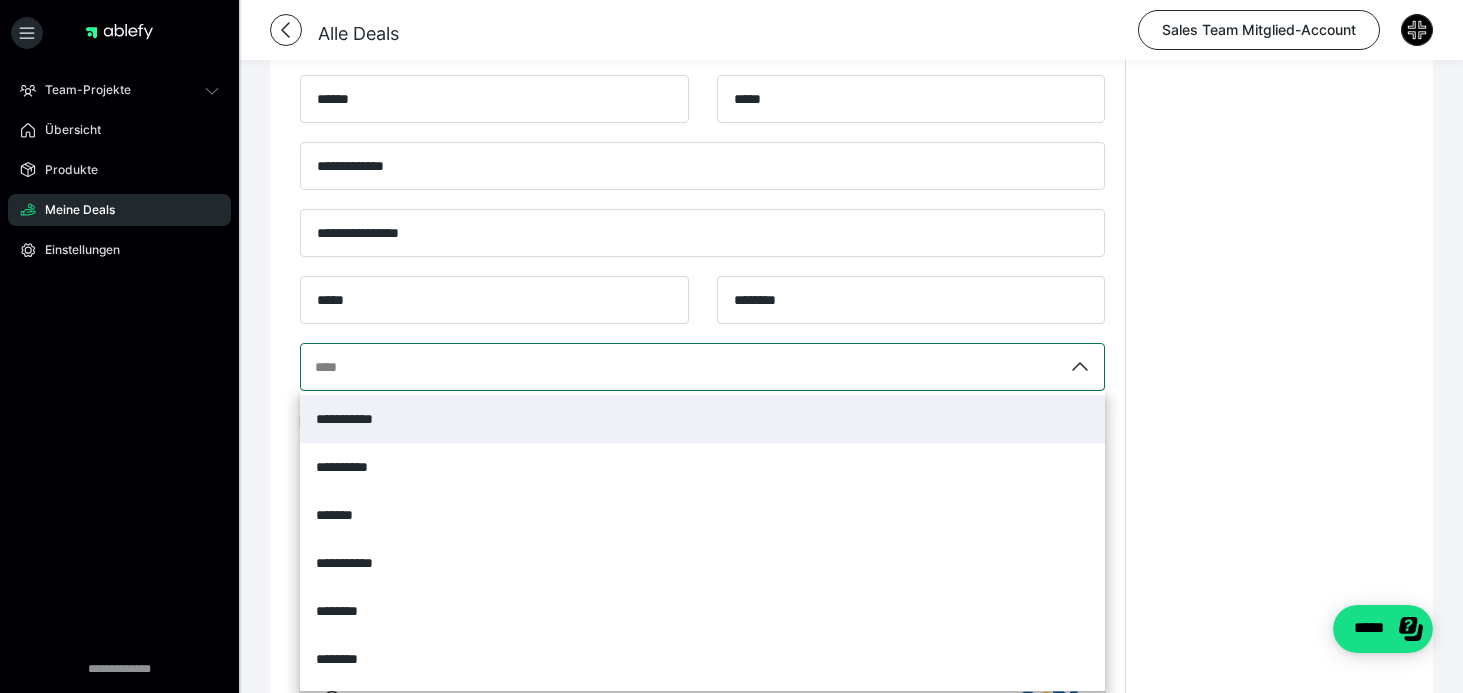 scroll, scrollTop: 967, scrollLeft: 0, axis: vertical 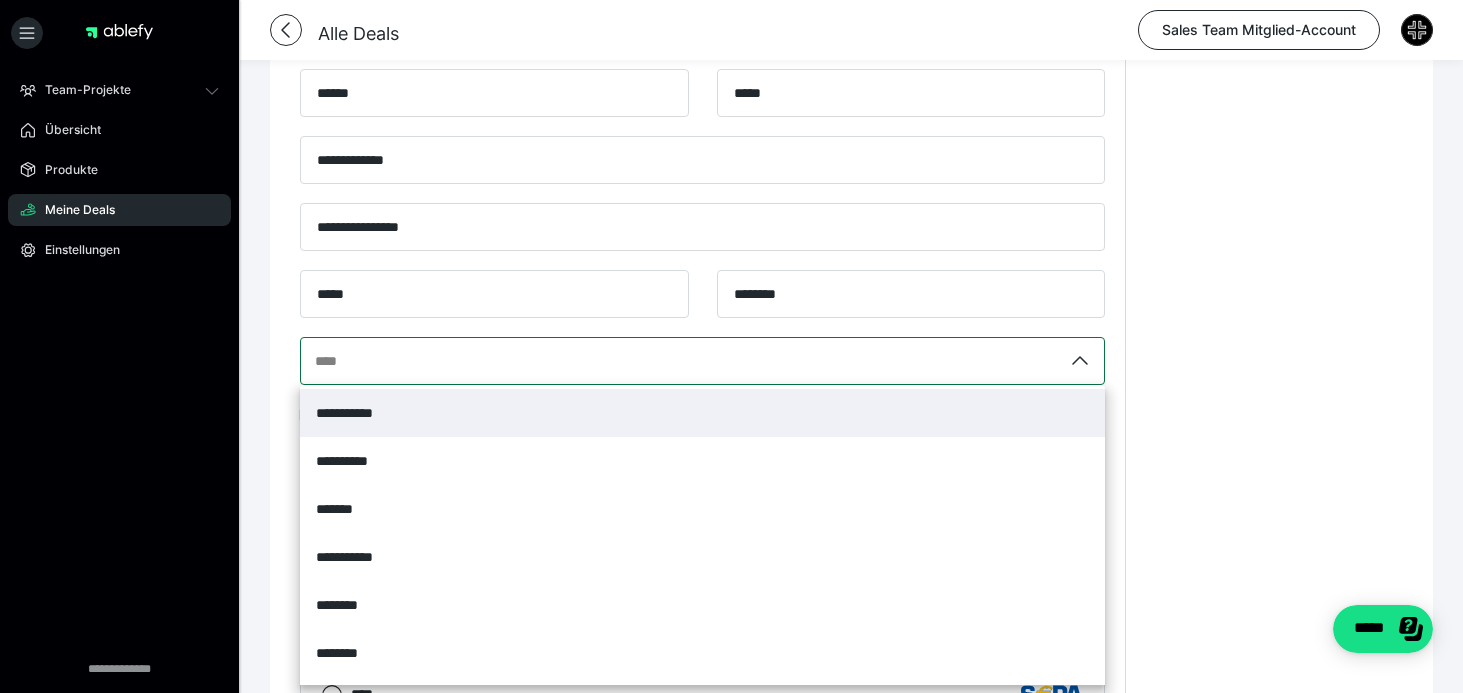 click on "**********" at bounding box center (702, 413) 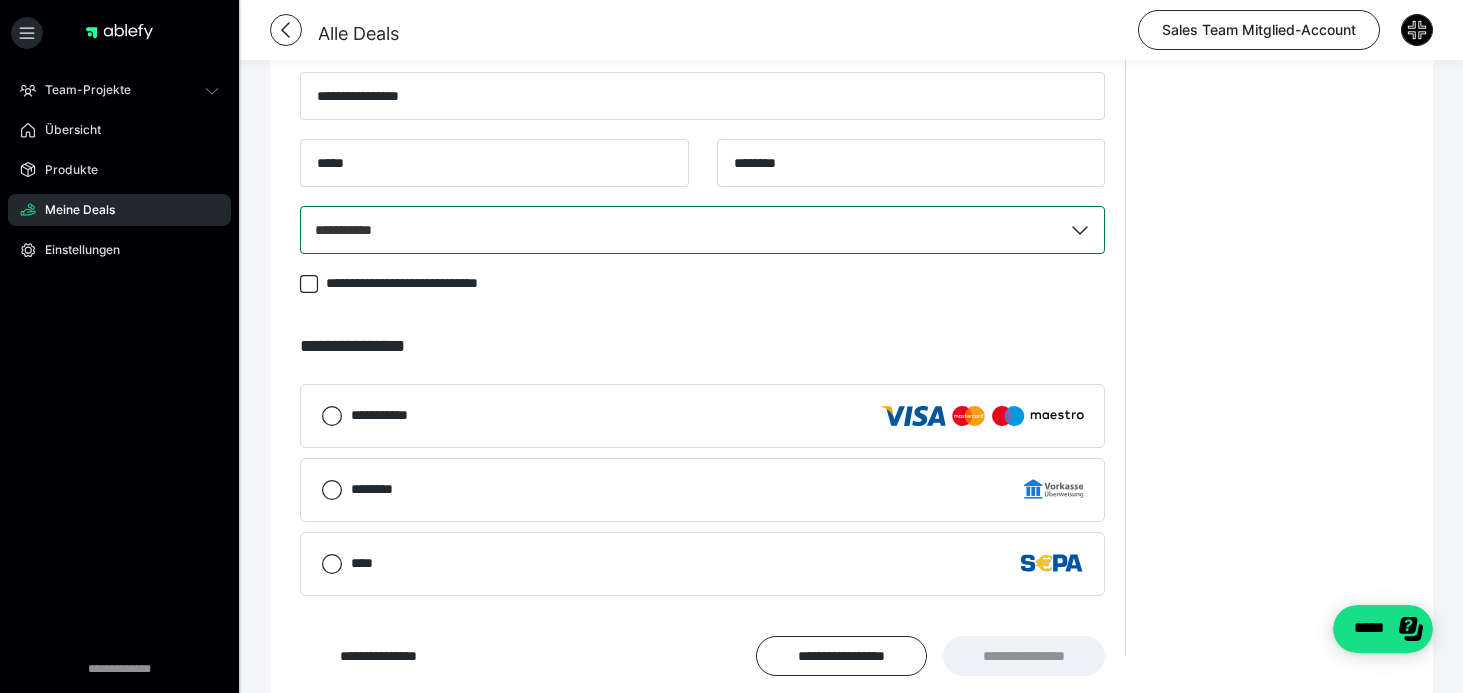 scroll, scrollTop: 1114, scrollLeft: 0, axis: vertical 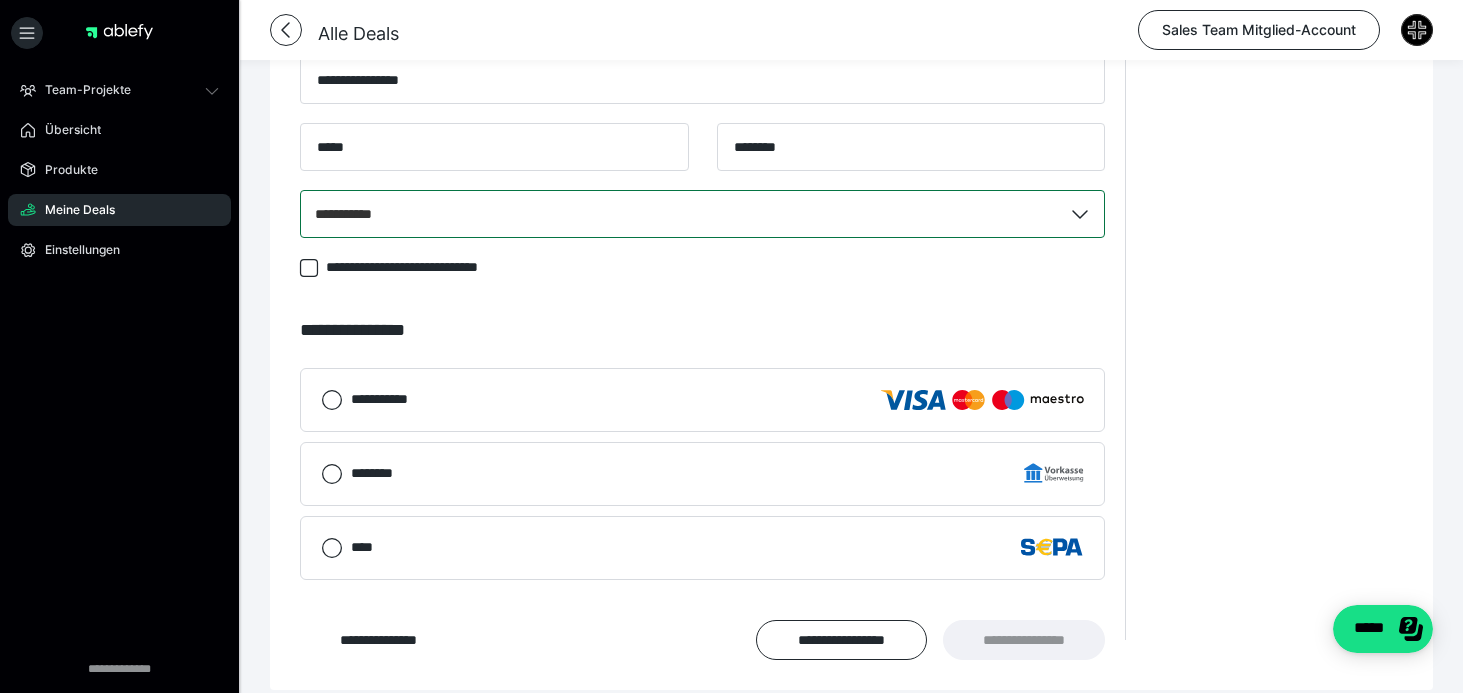 click on "**********" at bounding box center (717, 399) 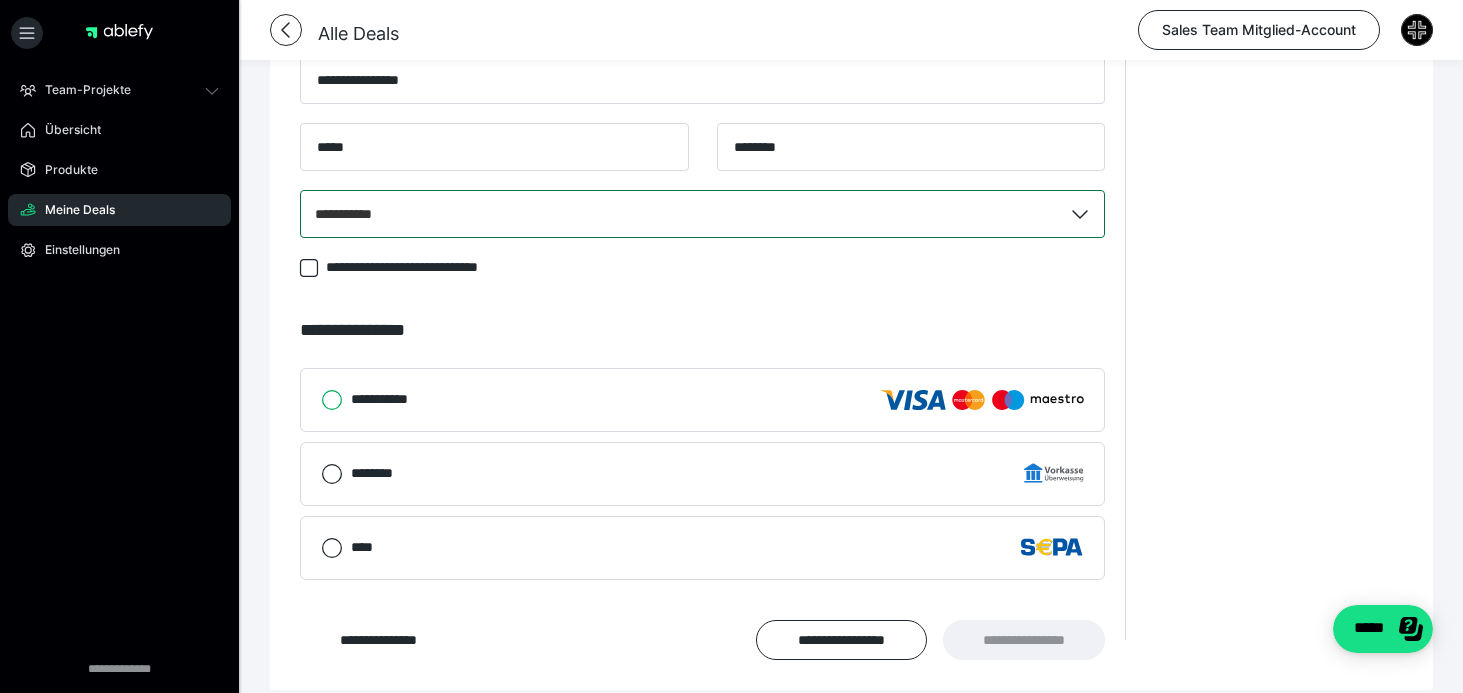click on "**********" at bounding box center (321, 400) 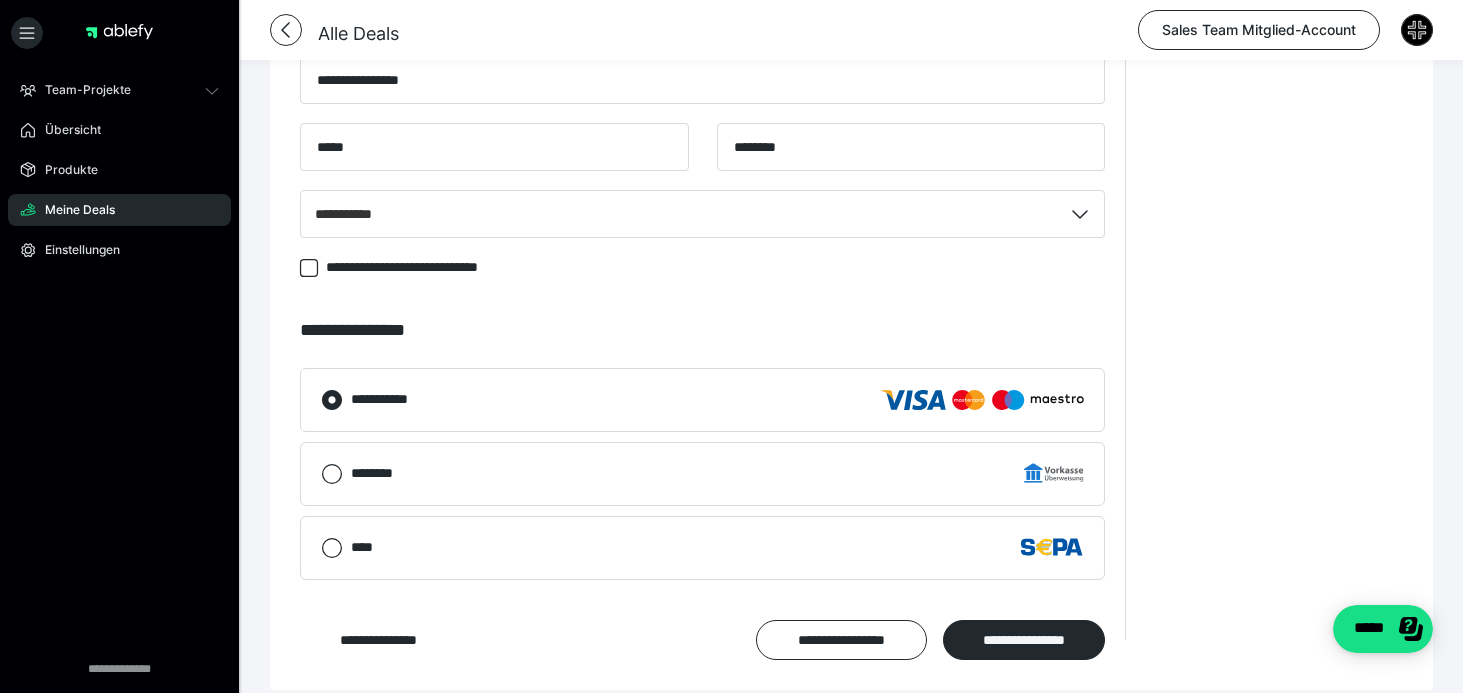 click on "****" at bounding box center [717, 547] 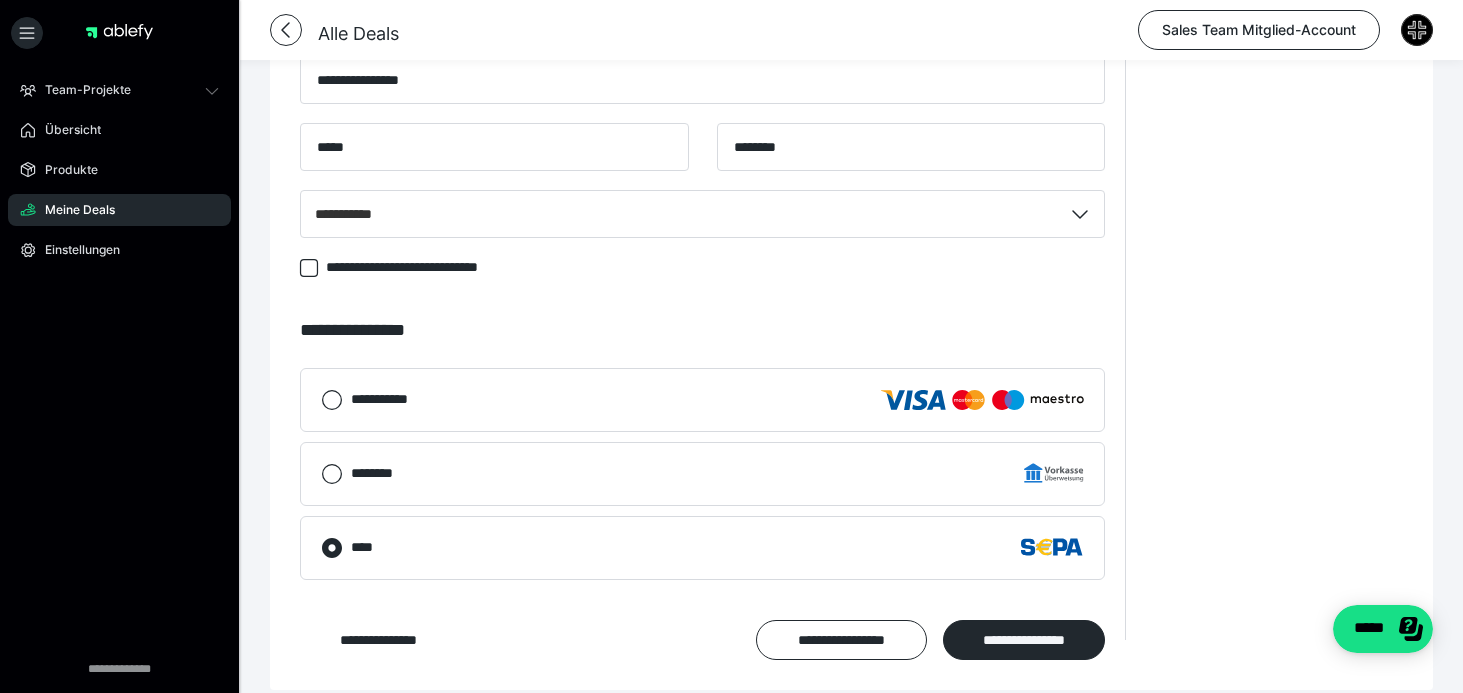 click on "**********" at bounding box center (717, 399) 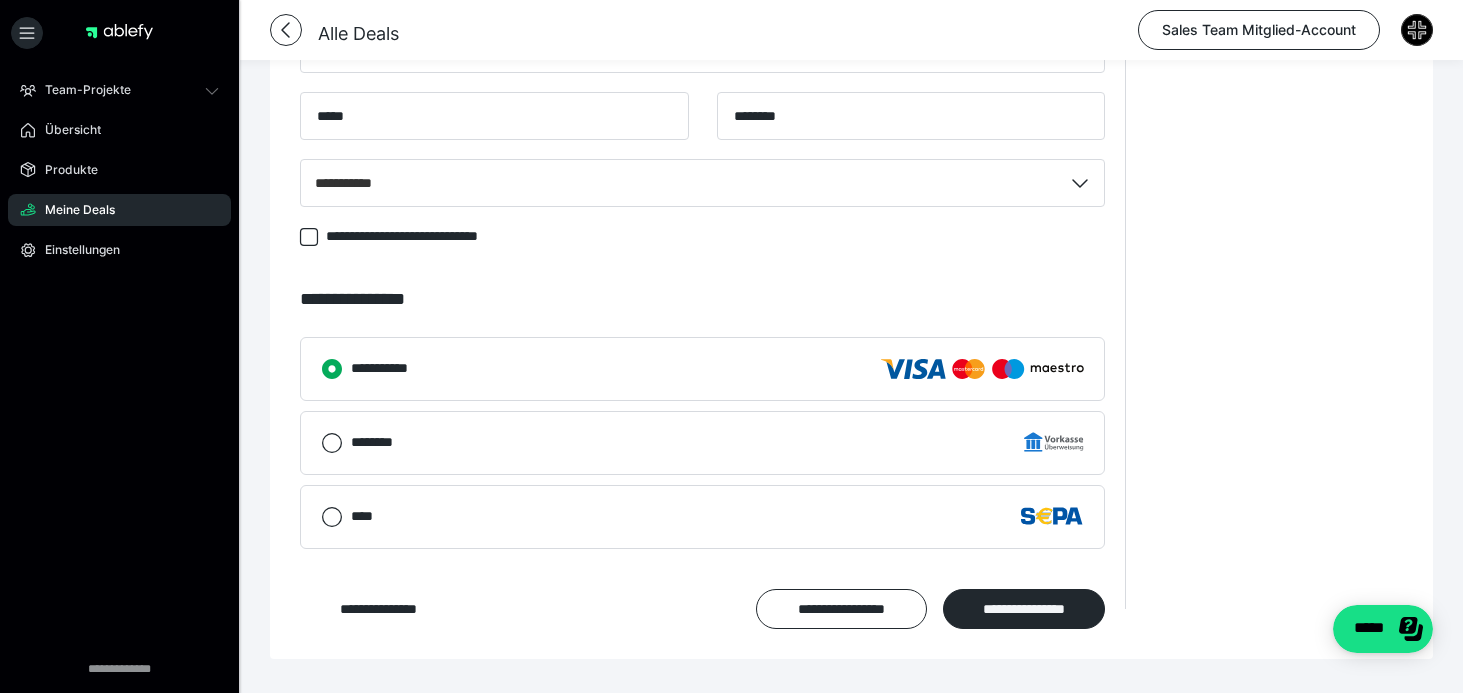 scroll, scrollTop: 1151, scrollLeft: 0, axis: vertical 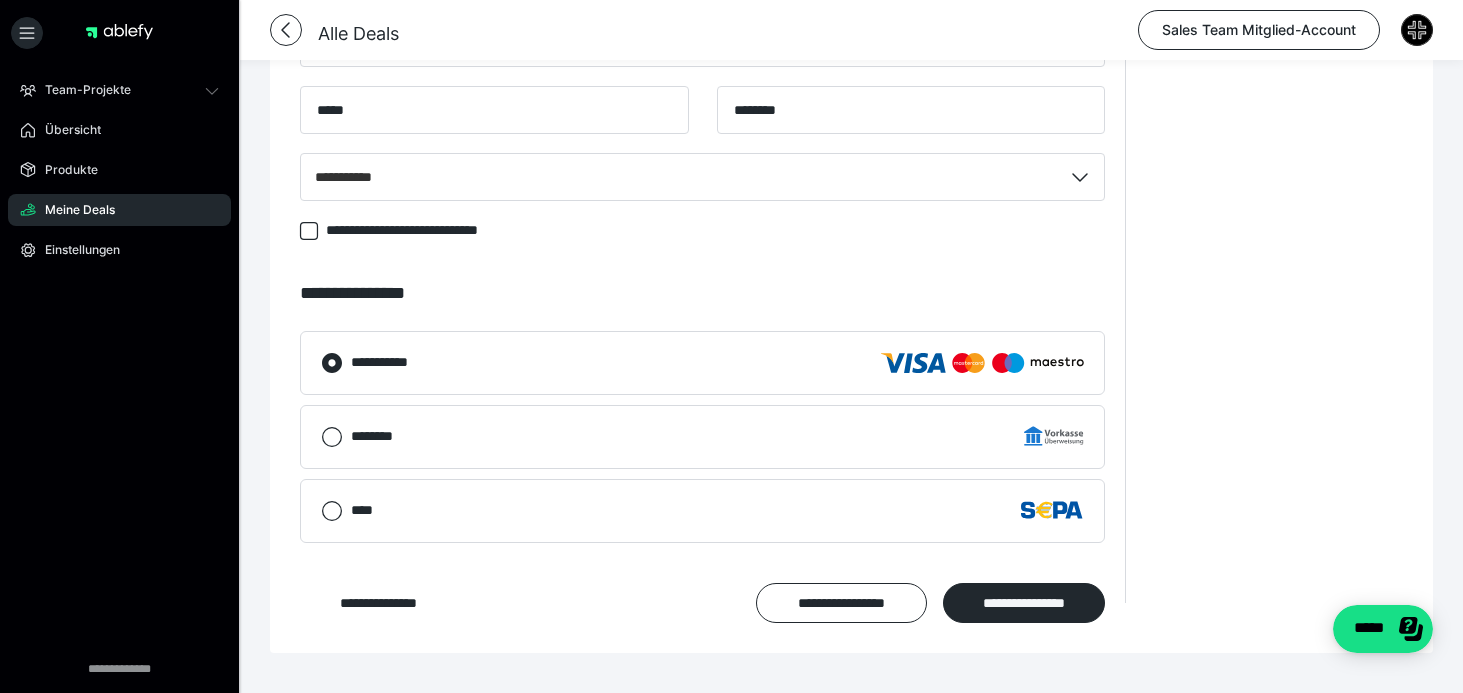 click on "****" at bounding box center (717, 510) 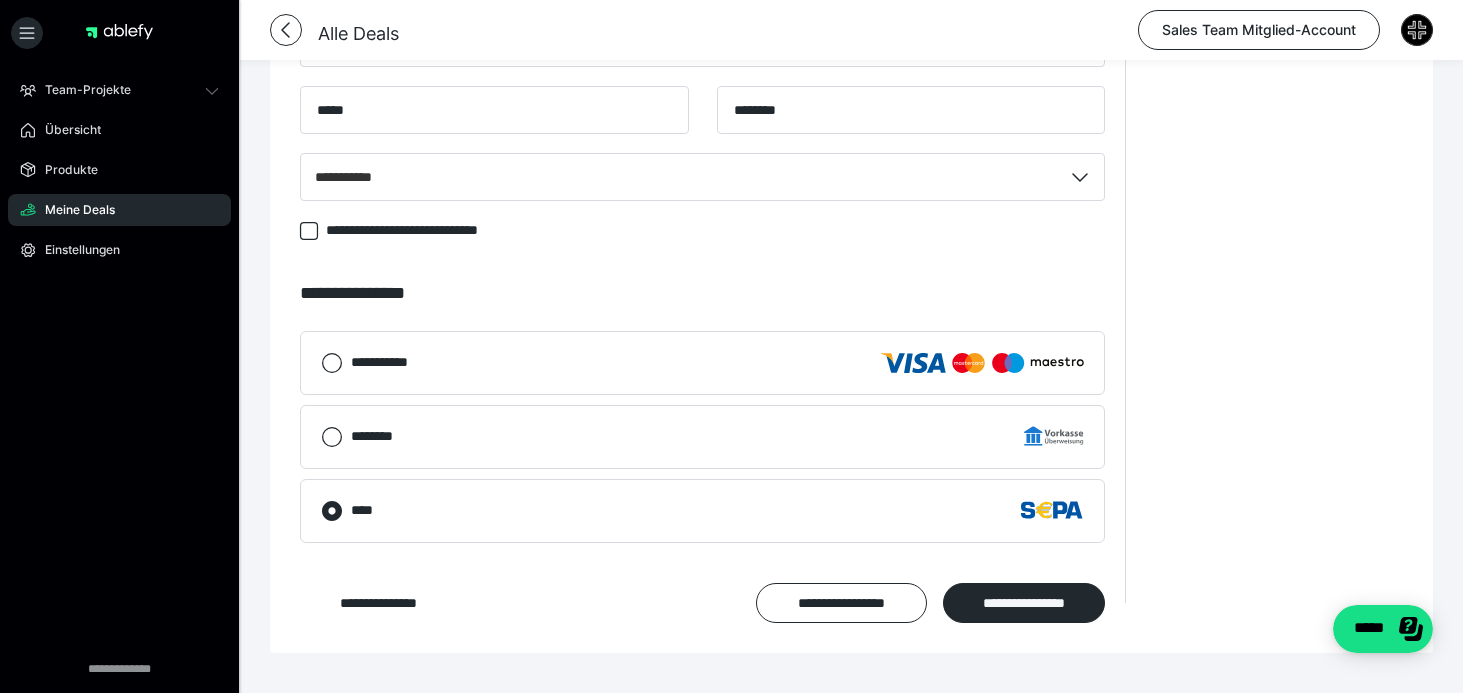 click on "**********" at bounding box center [717, 362] 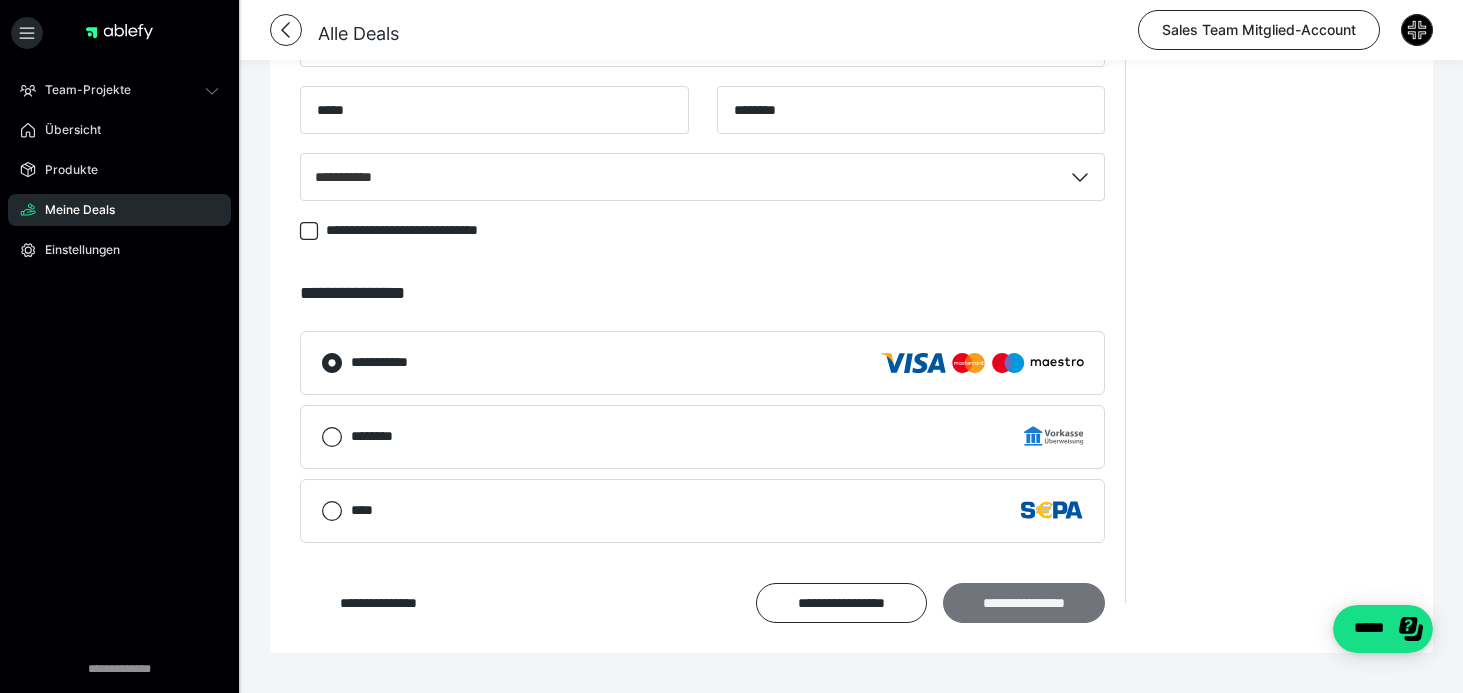 click on "**********" at bounding box center (1024, 603) 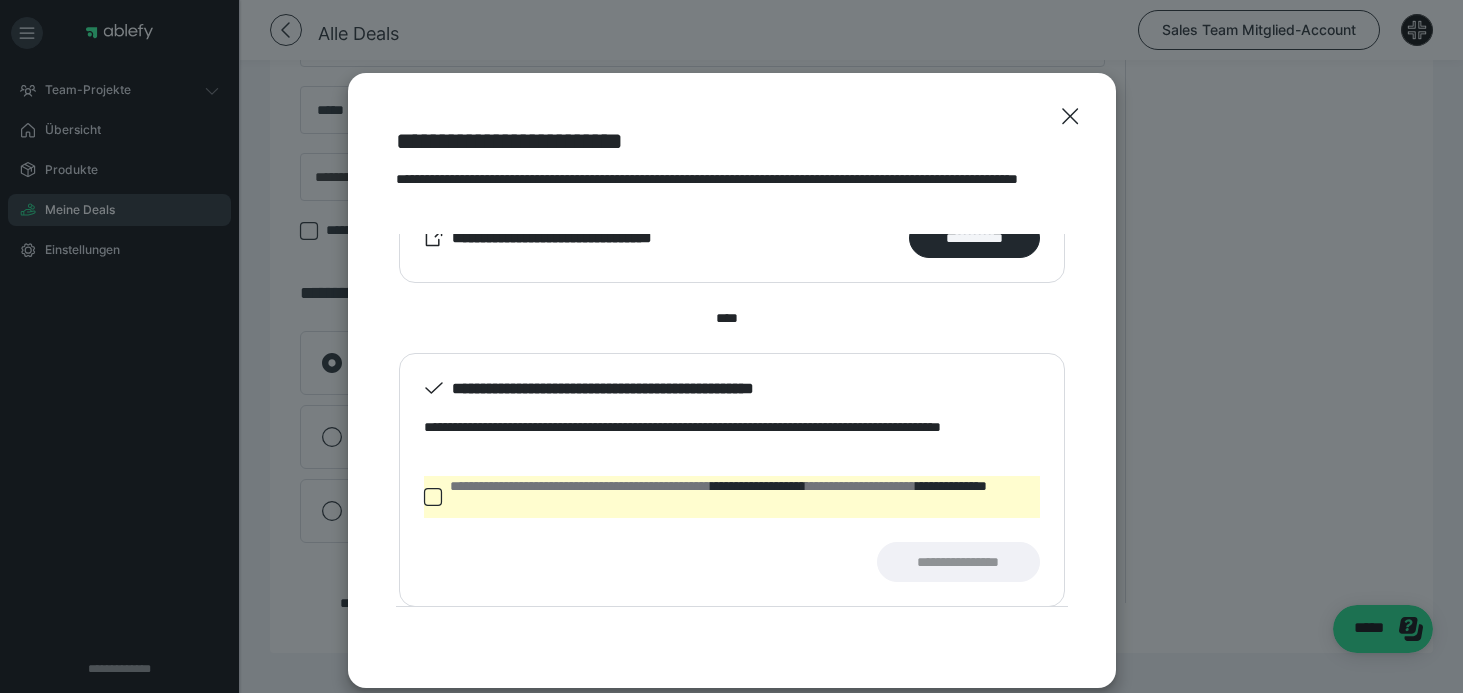 scroll, scrollTop: 48, scrollLeft: 0, axis: vertical 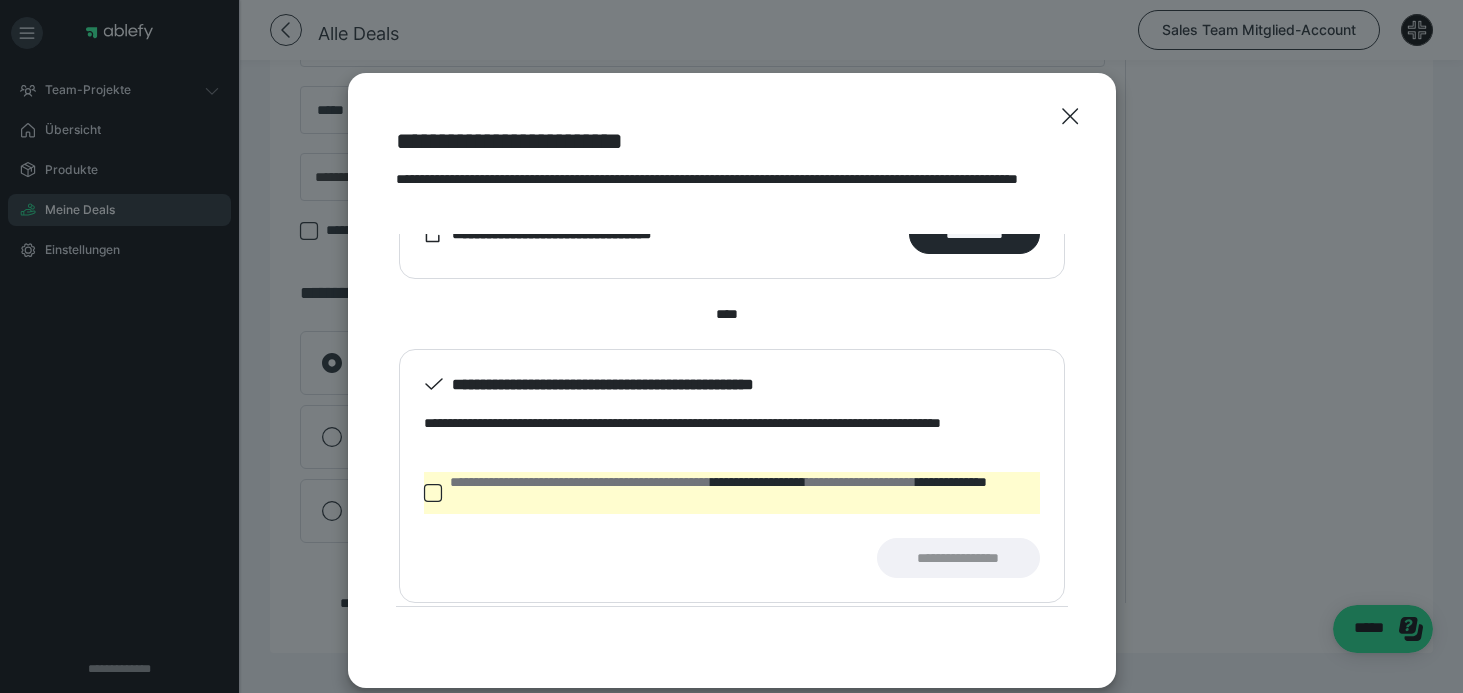 click 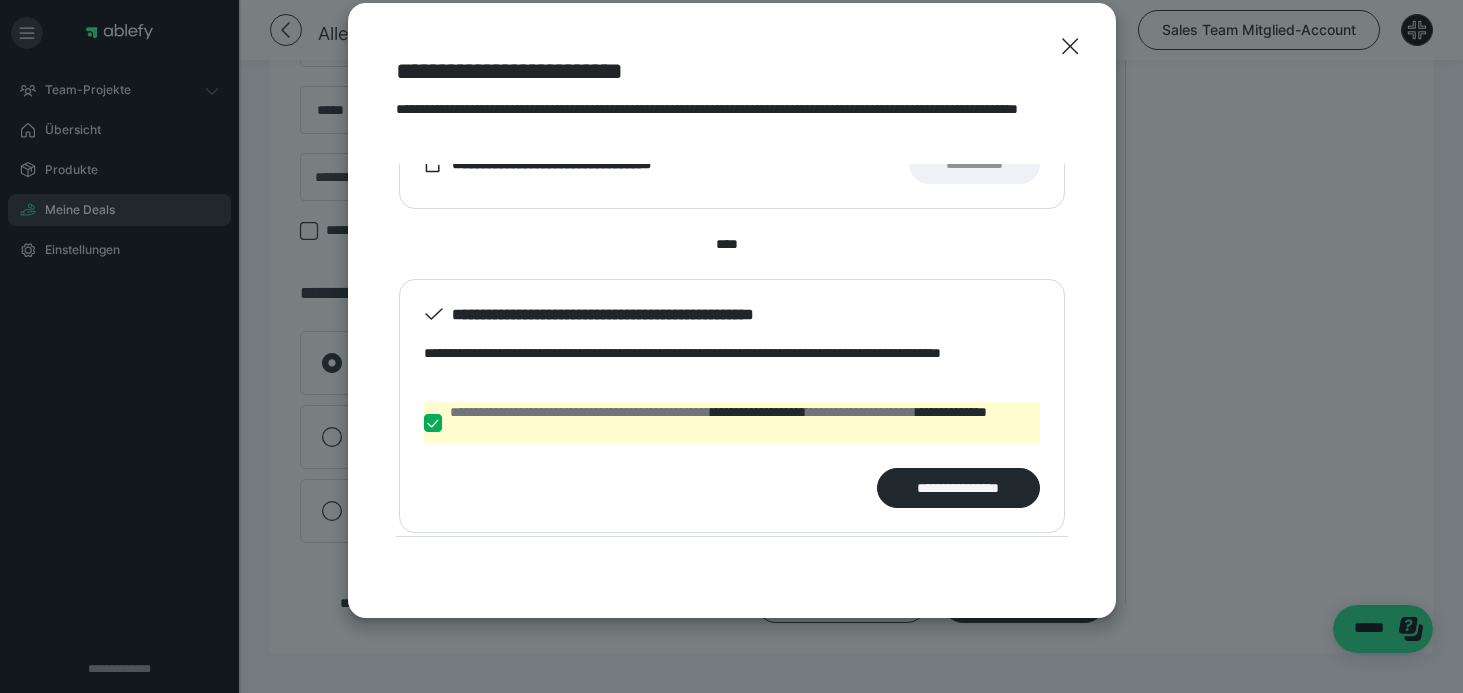 scroll, scrollTop: 84, scrollLeft: 0, axis: vertical 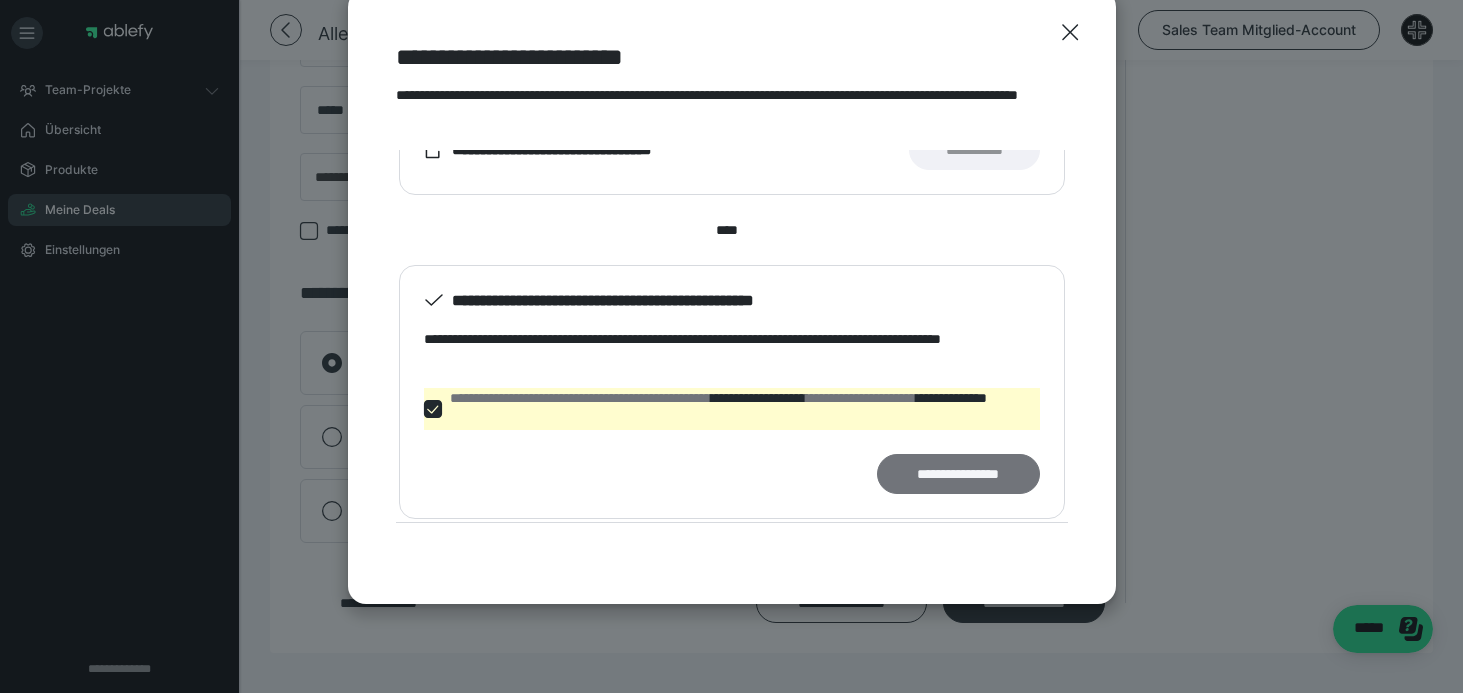 click on "**********" at bounding box center [958, 474] 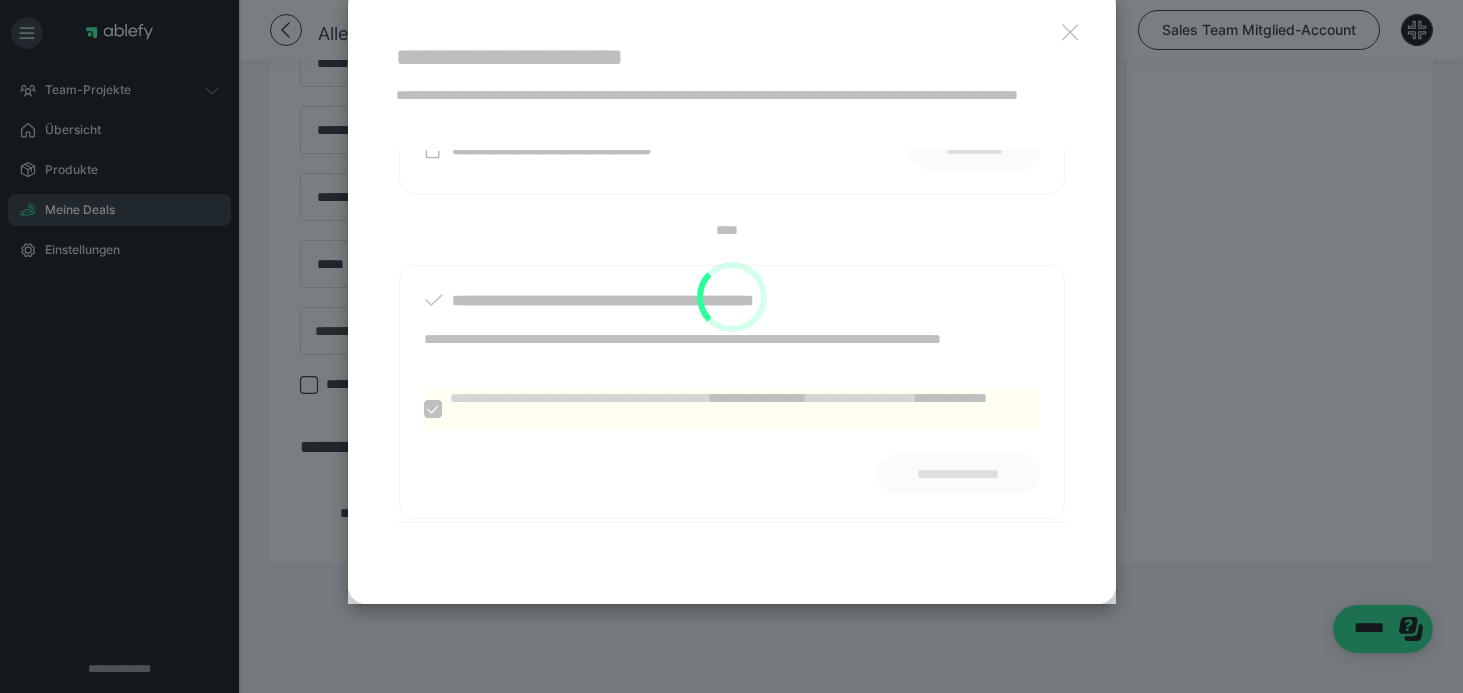 scroll, scrollTop: 996, scrollLeft: 0, axis: vertical 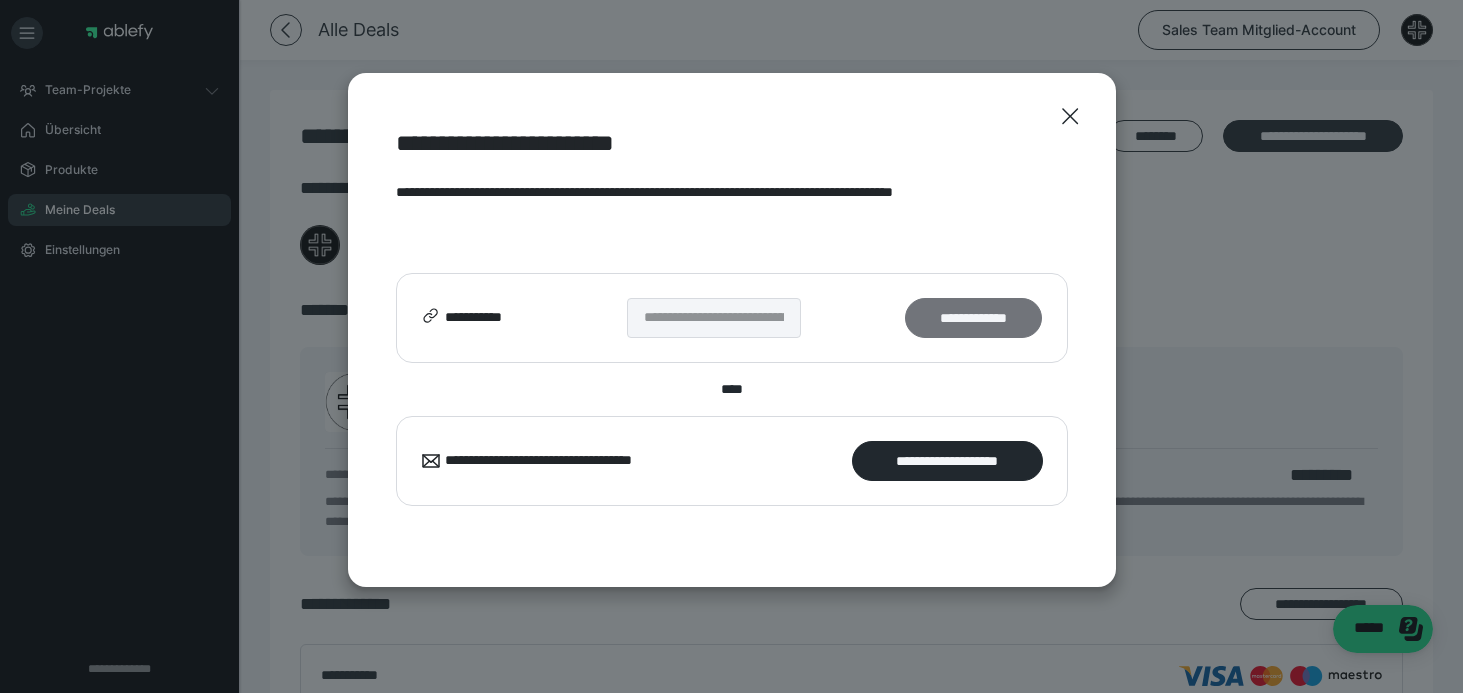 click on "**********" at bounding box center [973, 318] 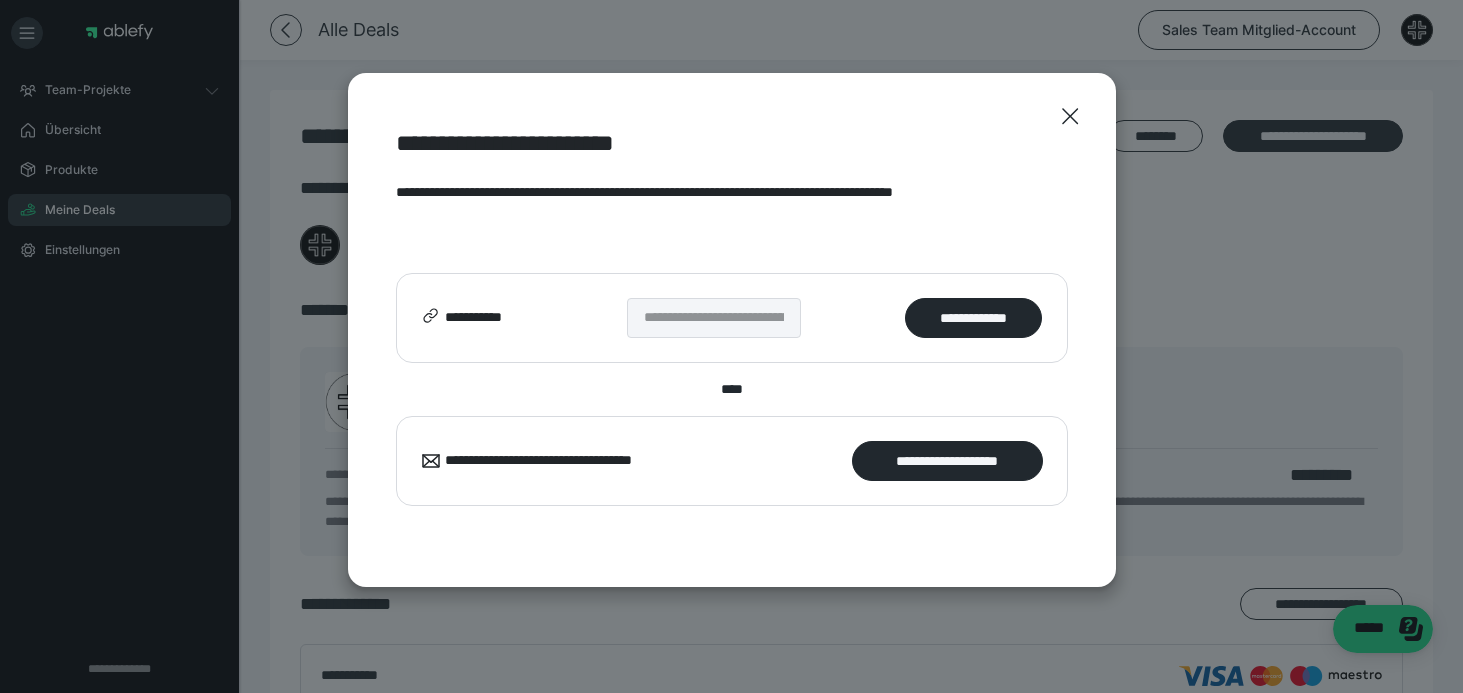 click on "**********" at bounding box center (731, 346) 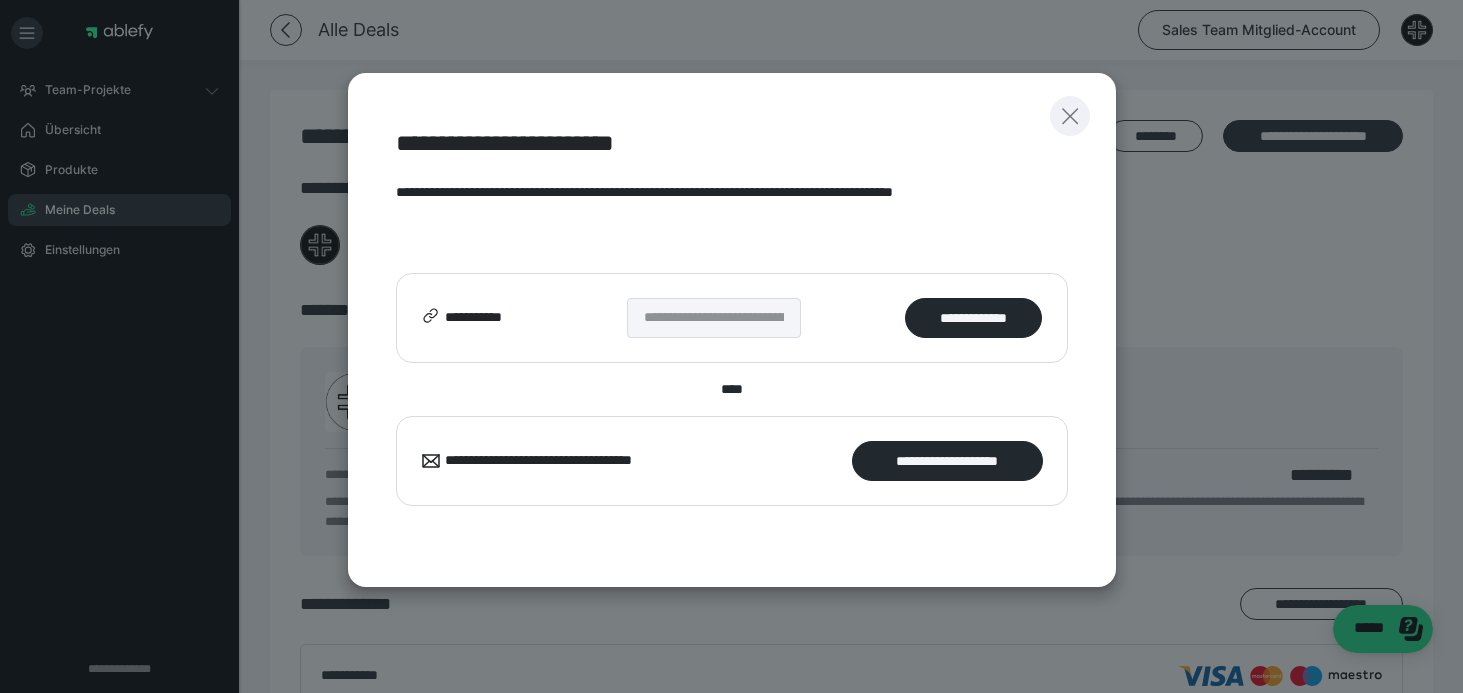 click 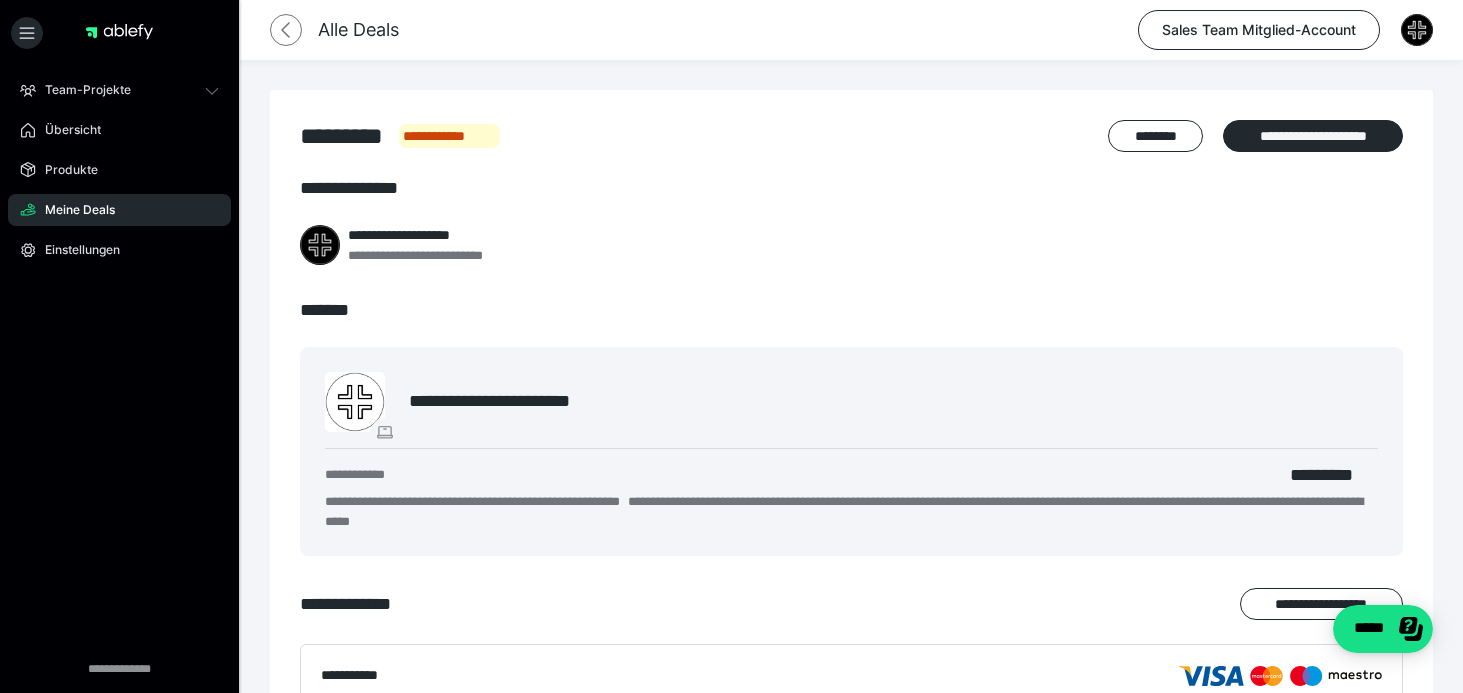click 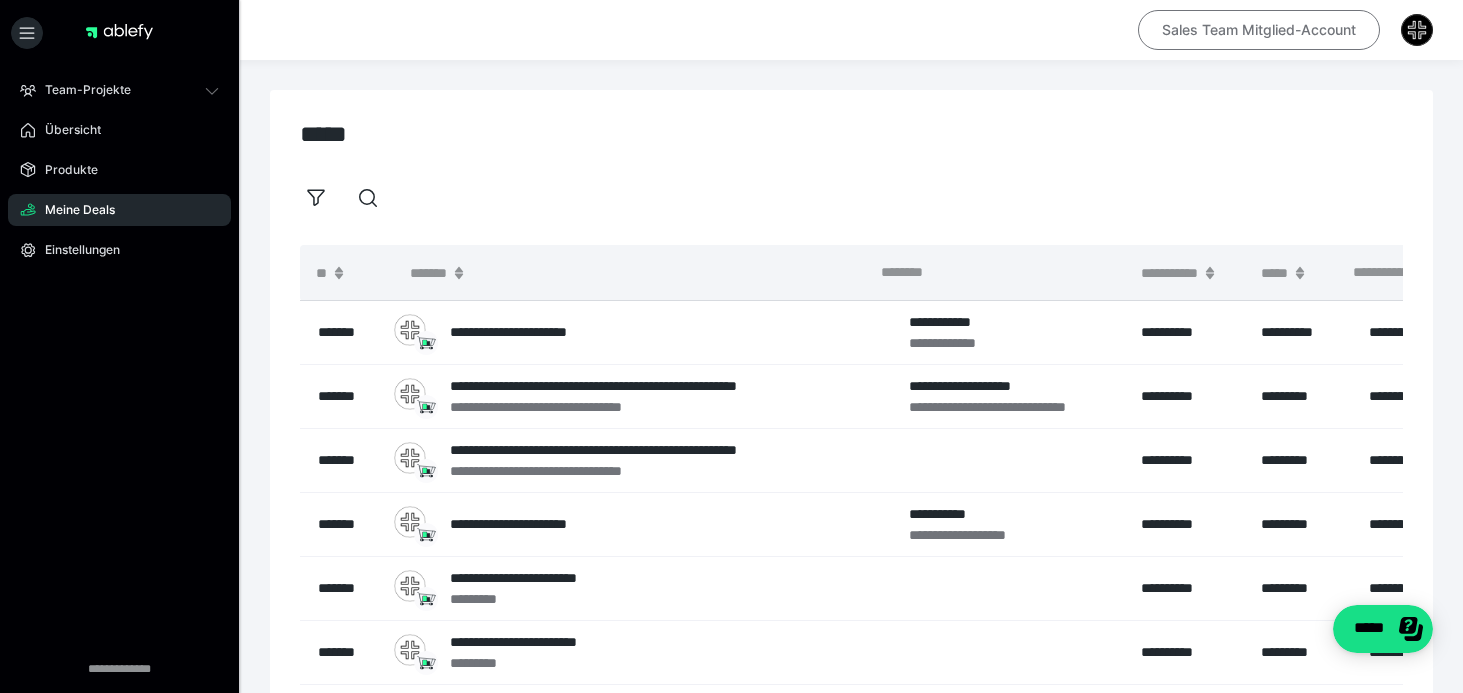 click on "Sales Team Mitglied-Account" at bounding box center [1259, 30] 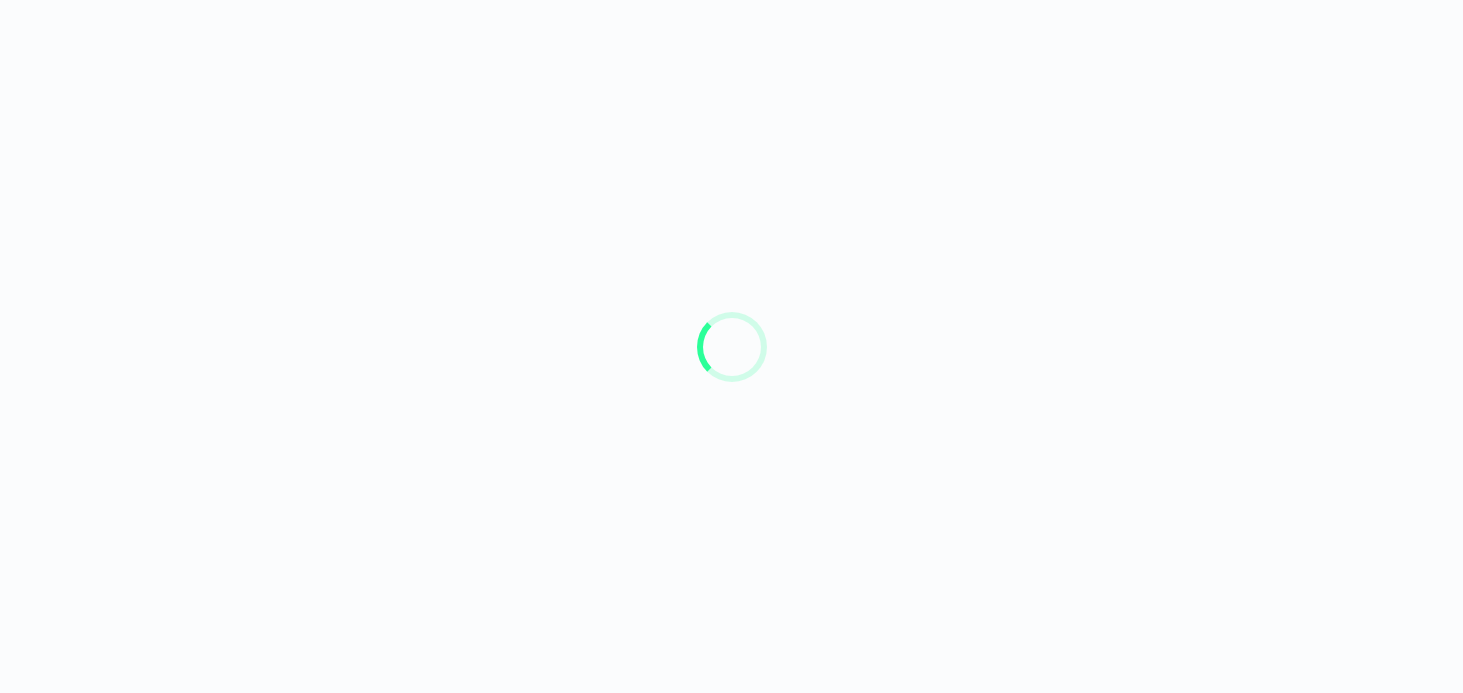 scroll, scrollTop: 0, scrollLeft: 0, axis: both 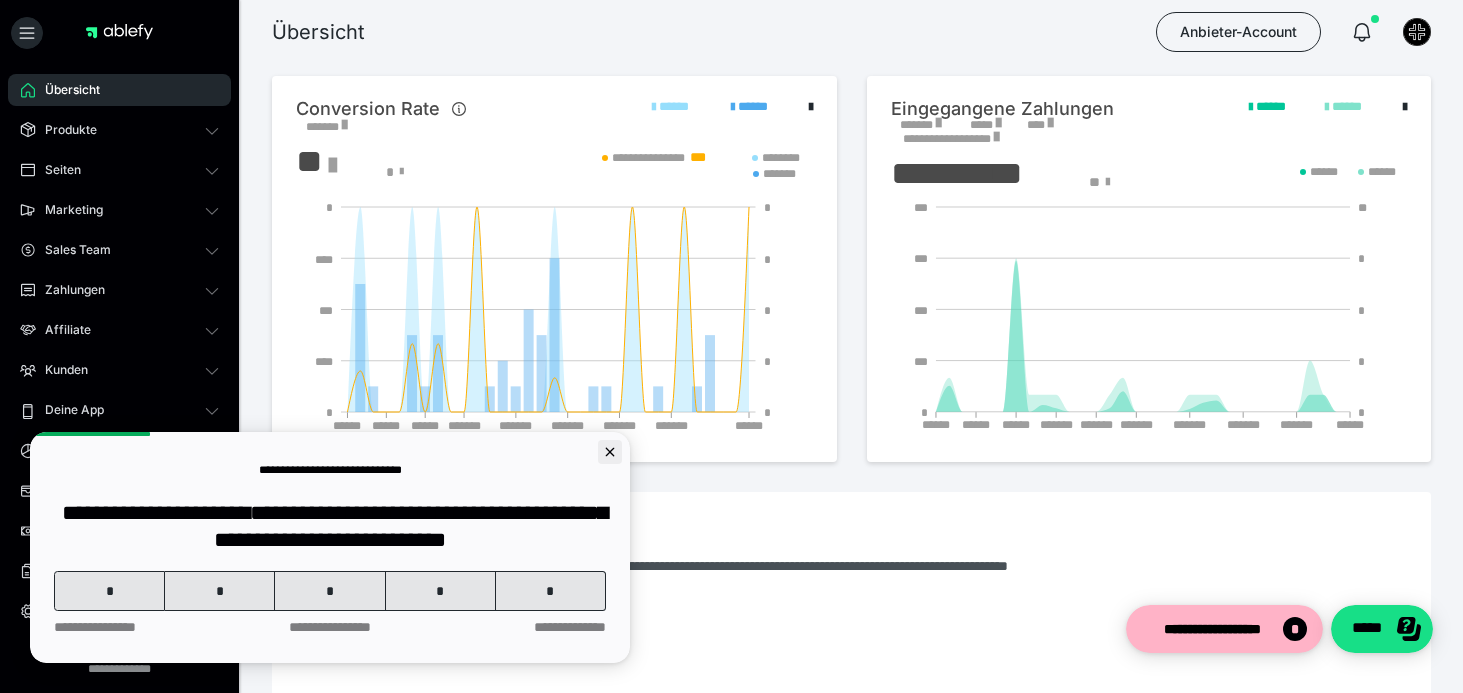 click 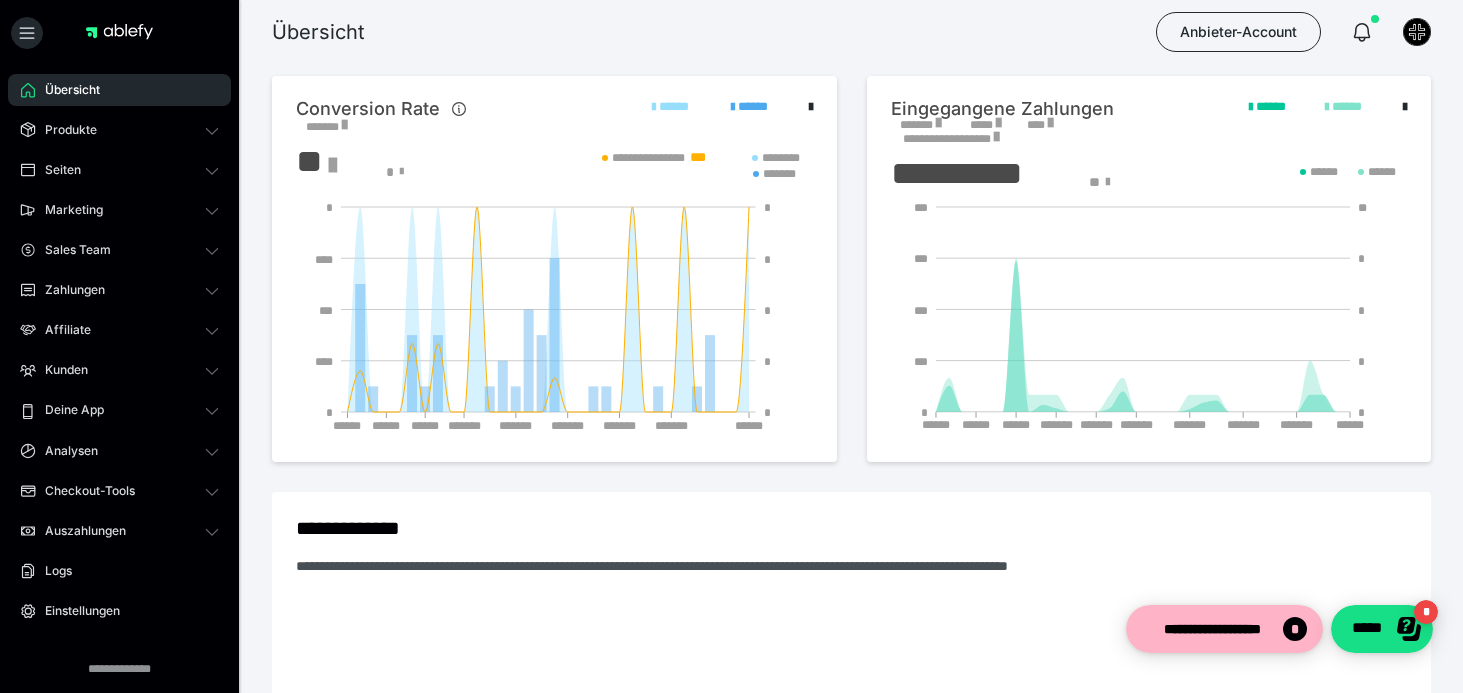 scroll, scrollTop: 0, scrollLeft: 0, axis: both 